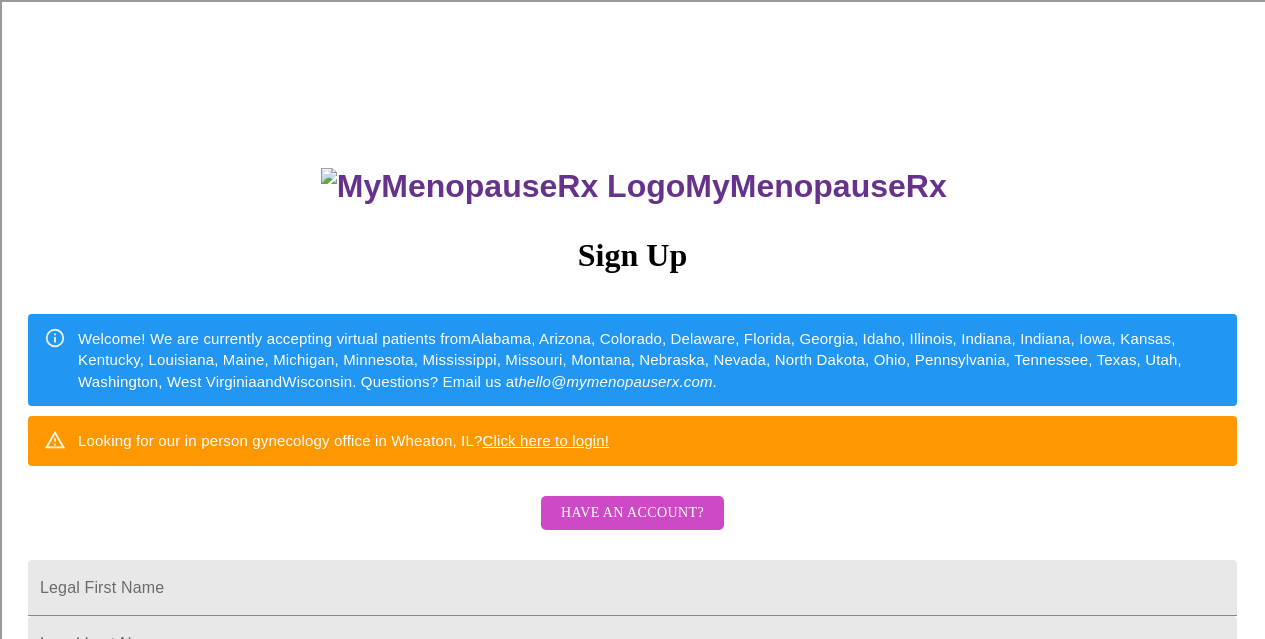 scroll, scrollTop: 0, scrollLeft: 0, axis: both 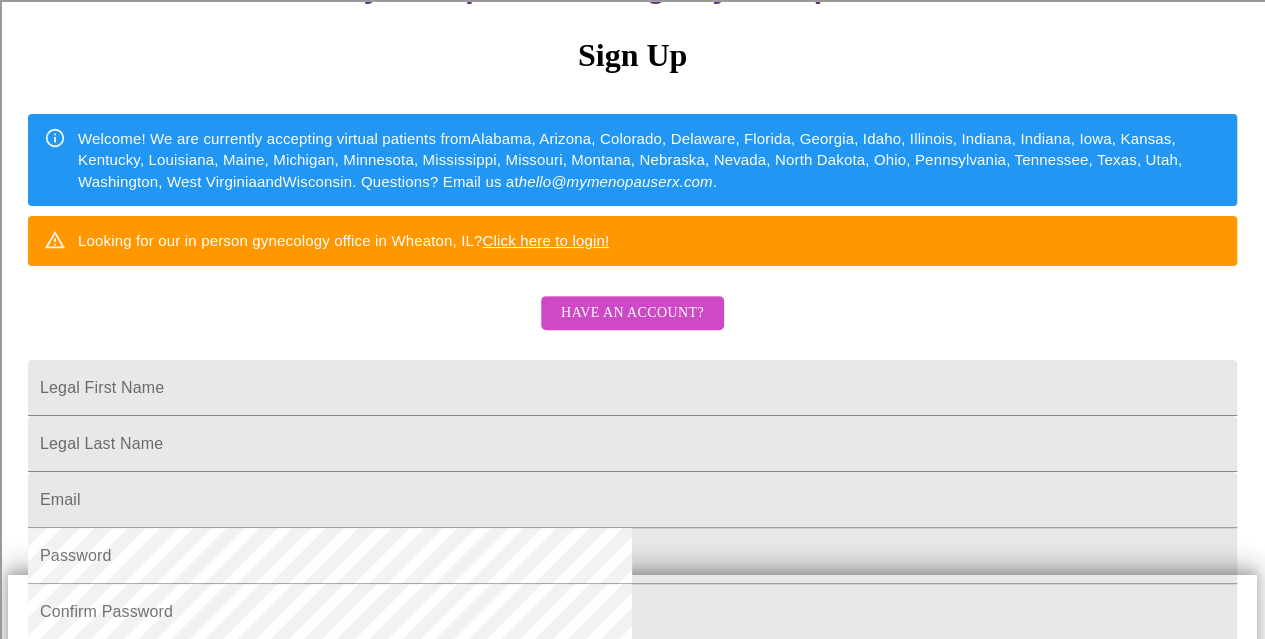 click on "Have an account?" at bounding box center (632, 313) 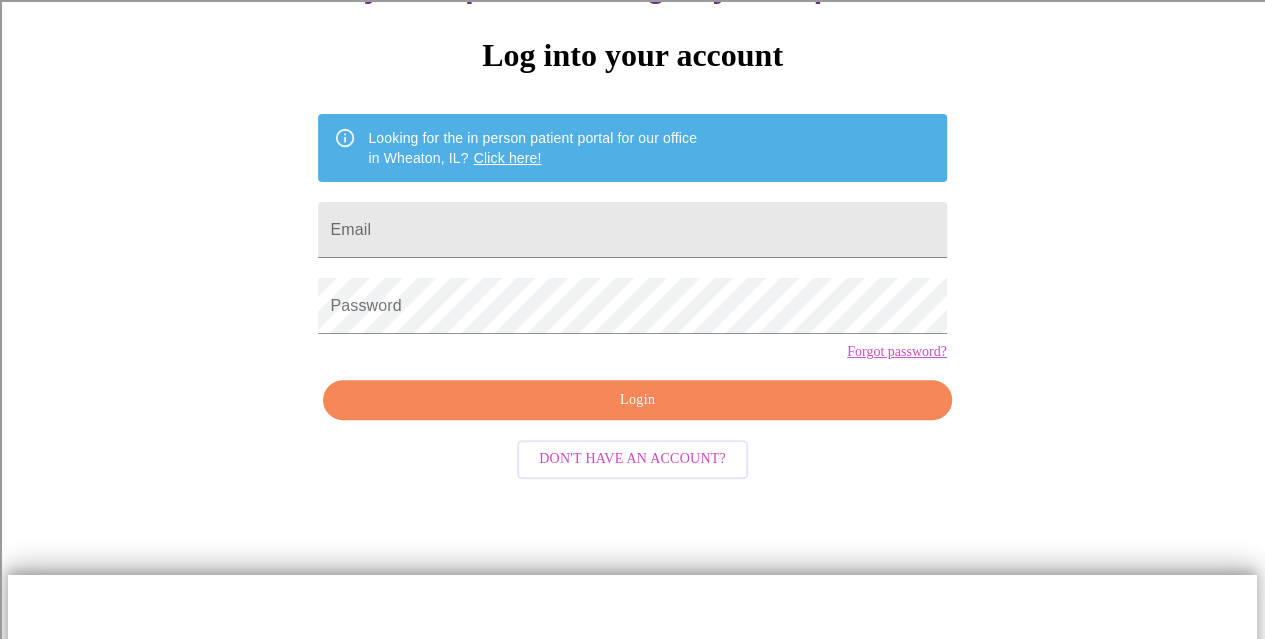 scroll, scrollTop: 82, scrollLeft: 0, axis: vertical 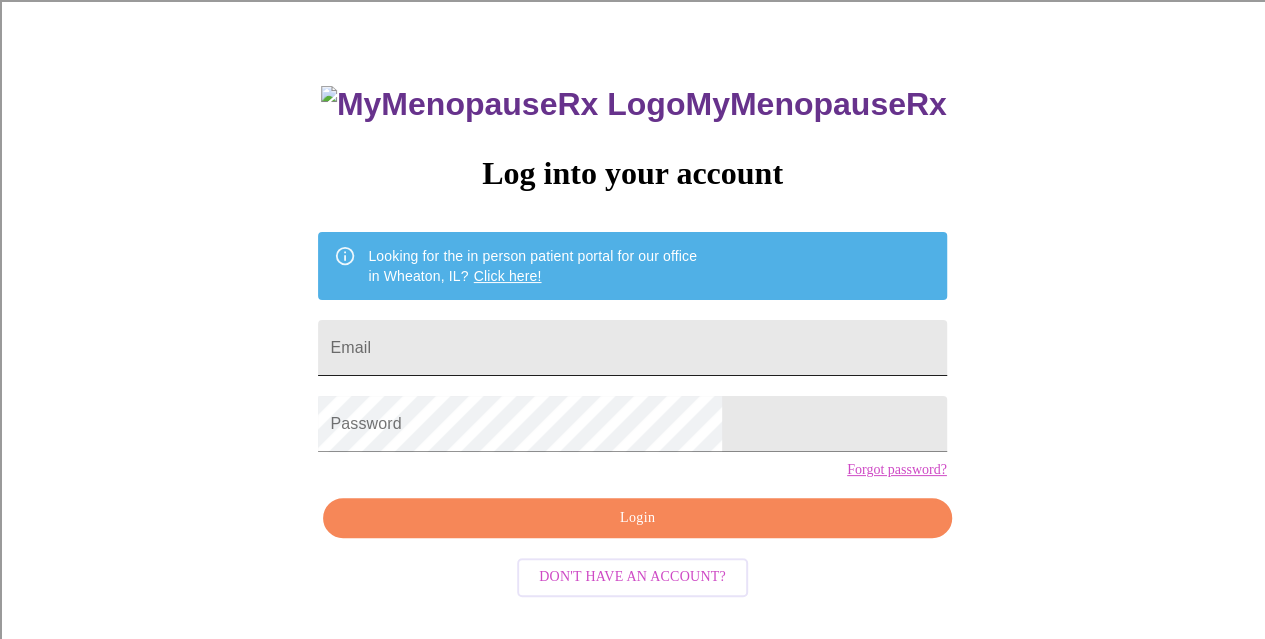 click on "Email" at bounding box center (632, 348) 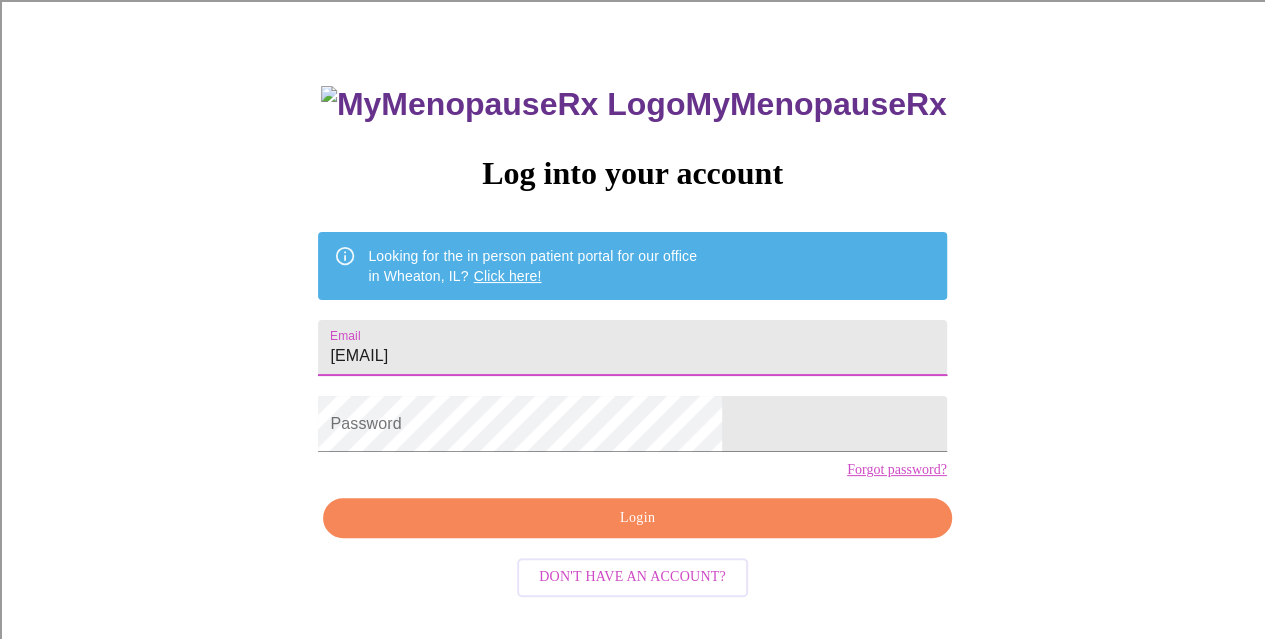 click on "KELLYL@woodridge68.org" at bounding box center [632, 348] 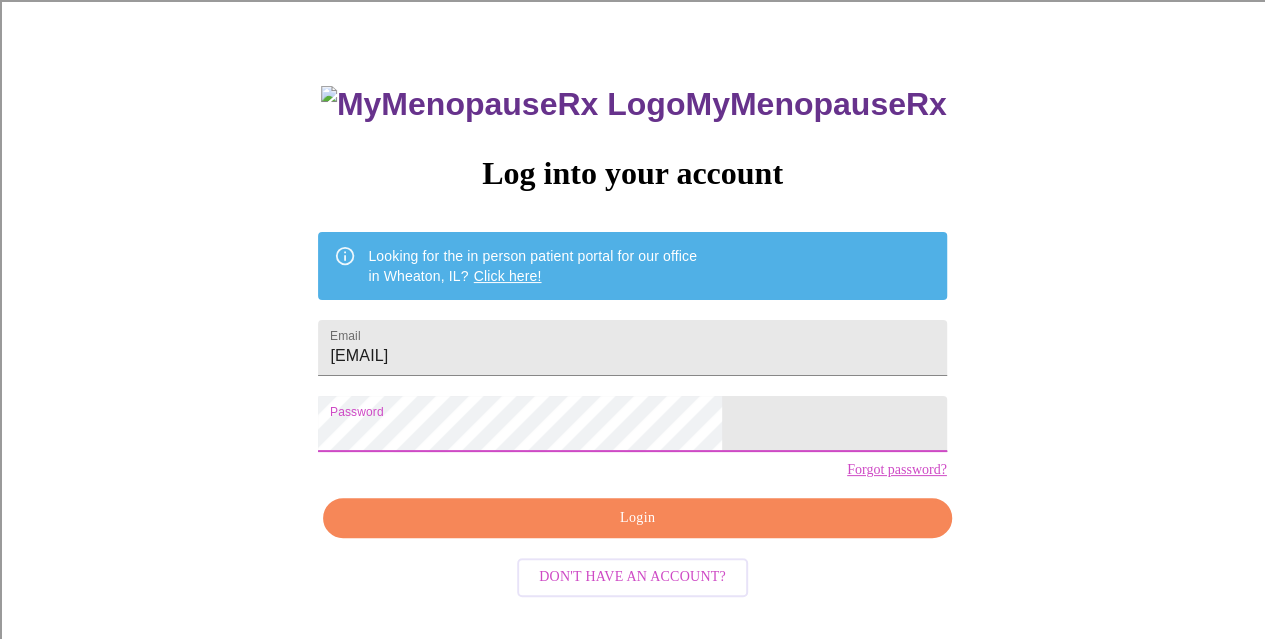 click on "Forgot password?" at bounding box center [897, 470] 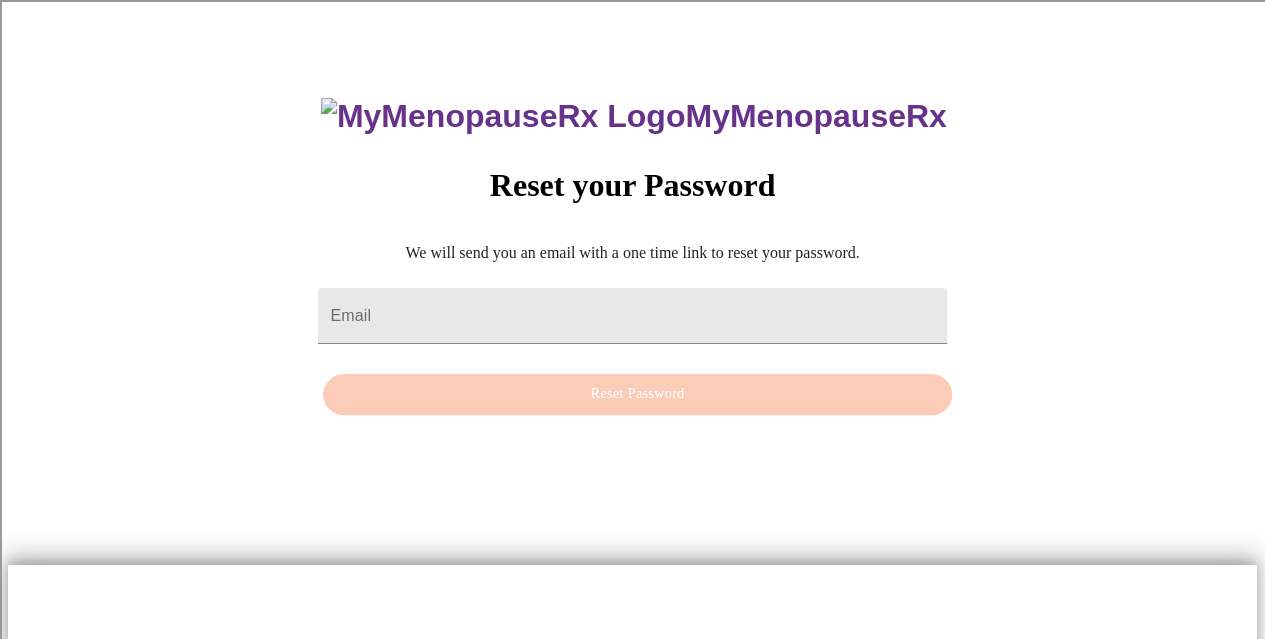 scroll, scrollTop: 20, scrollLeft: 0, axis: vertical 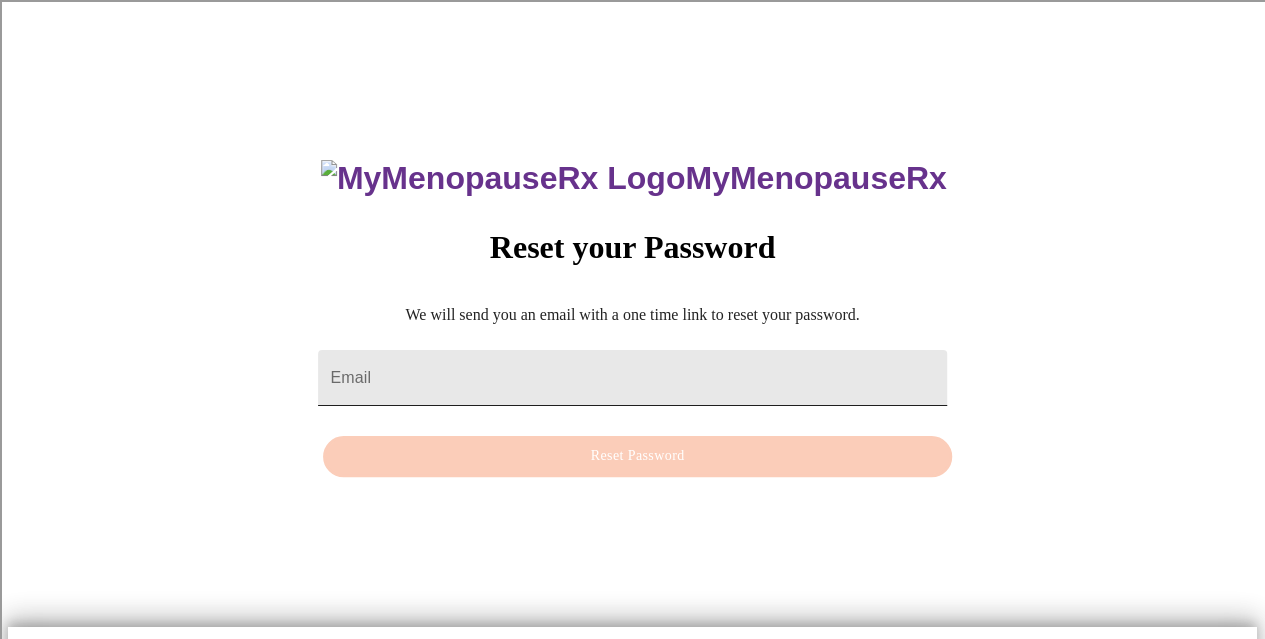 click on "Email" at bounding box center (632, 378) 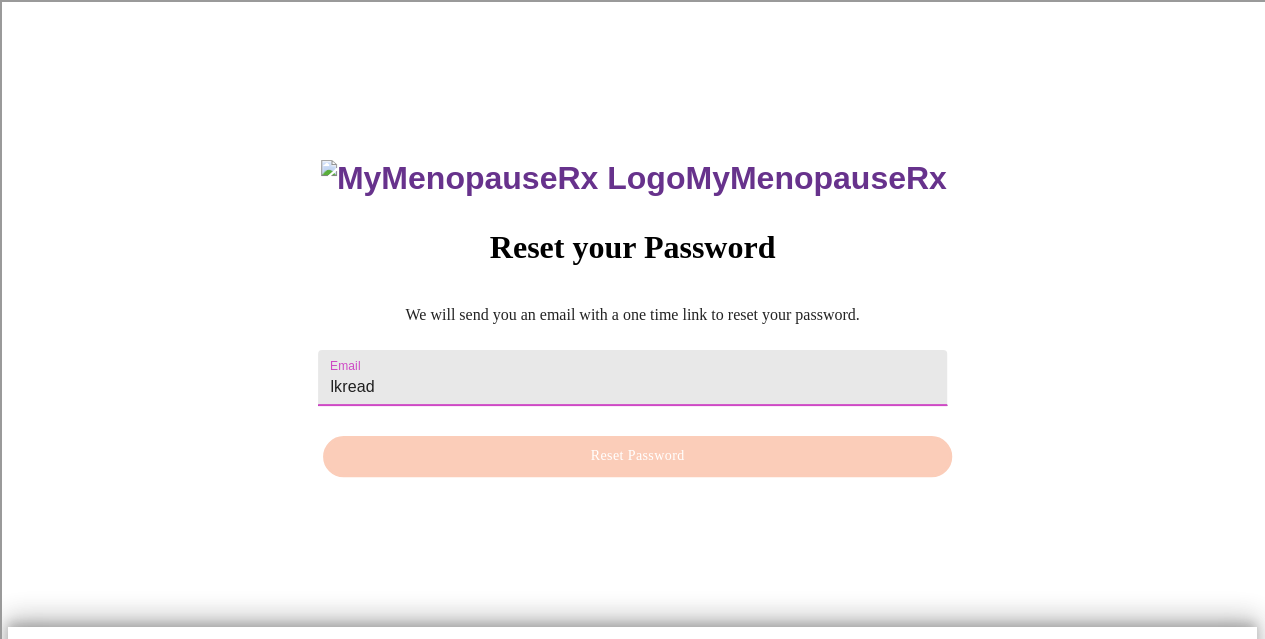 type on "lkreads@gmail.com" 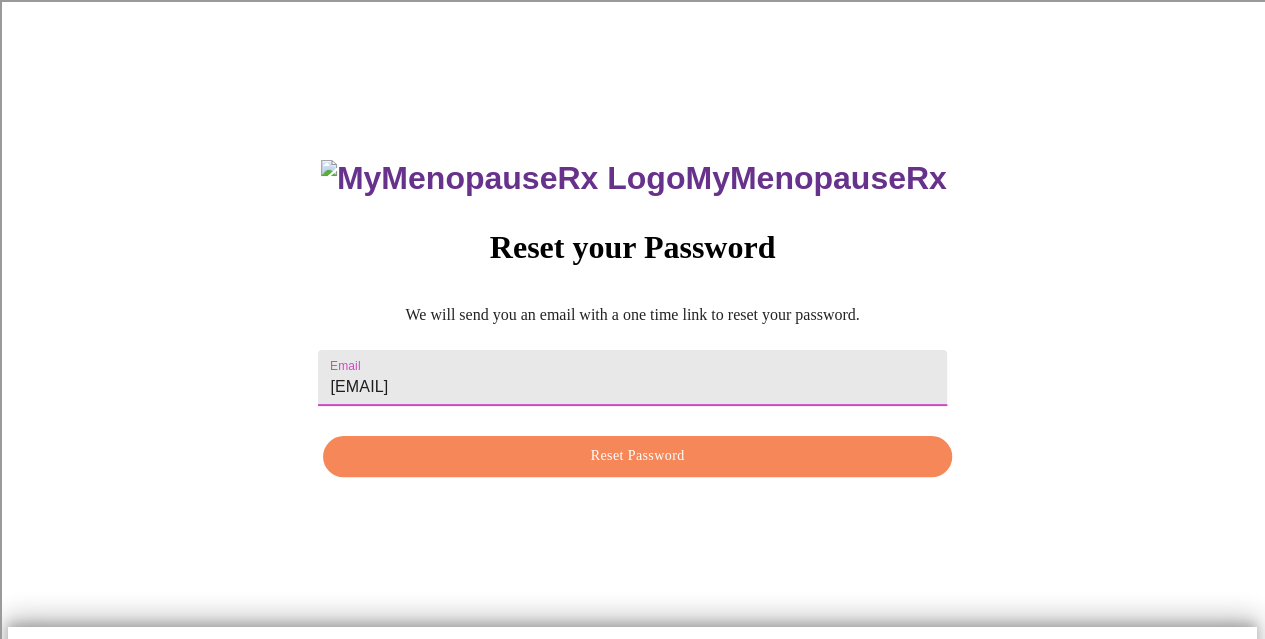 click on "Reset Password" at bounding box center [637, 456] 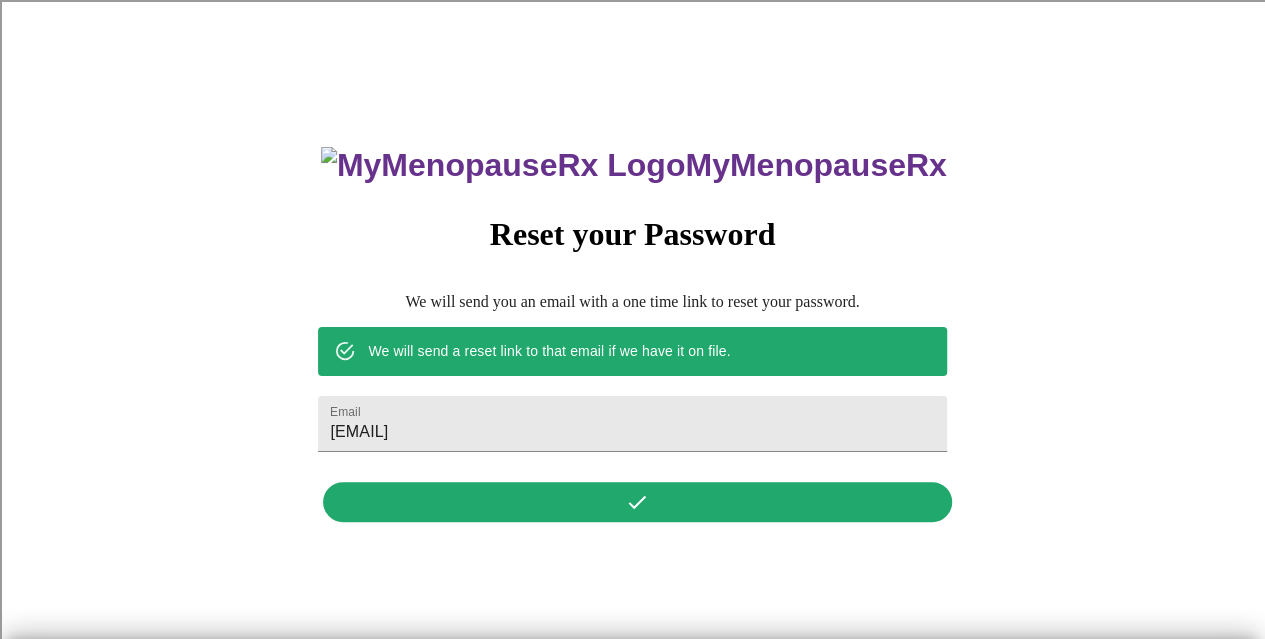 scroll, scrollTop: 0, scrollLeft: 0, axis: both 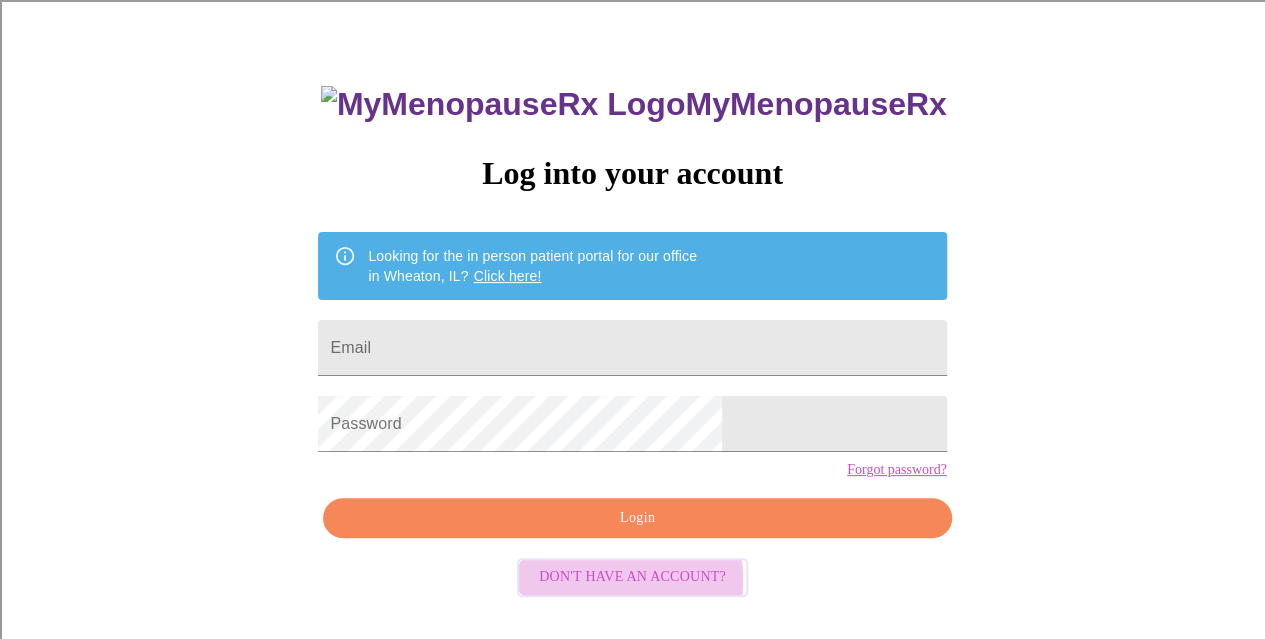 click on "Don't have an account?" at bounding box center (632, 577) 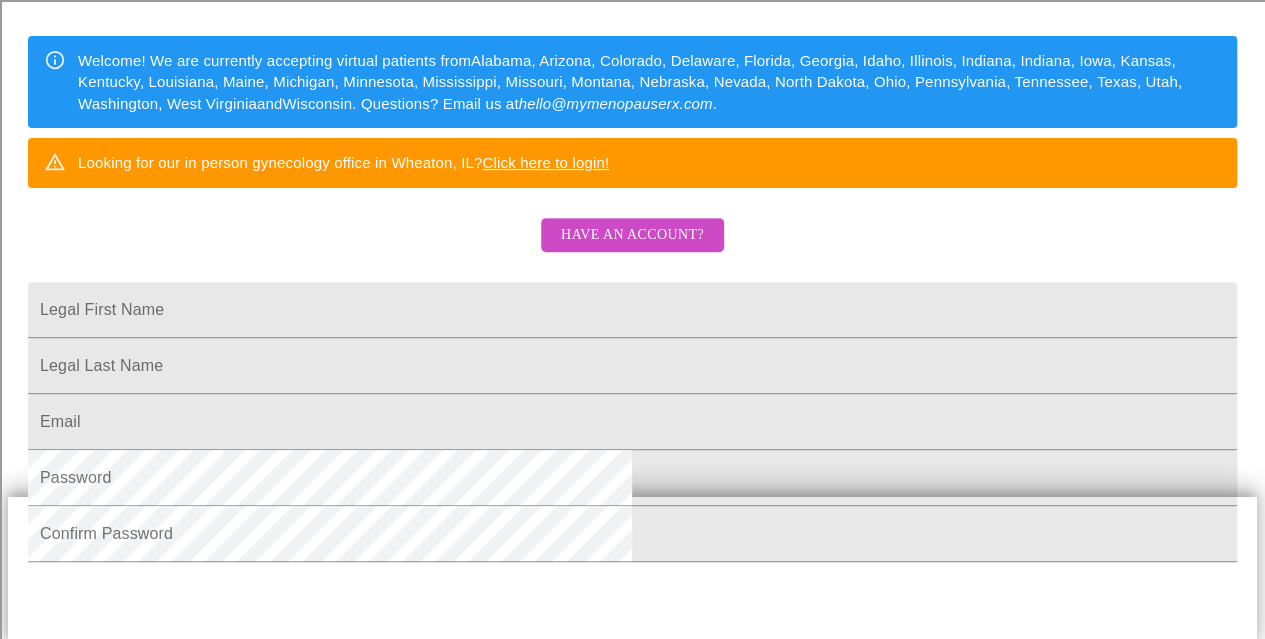 scroll, scrollTop: 282, scrollLeft: 0, axis: vertical 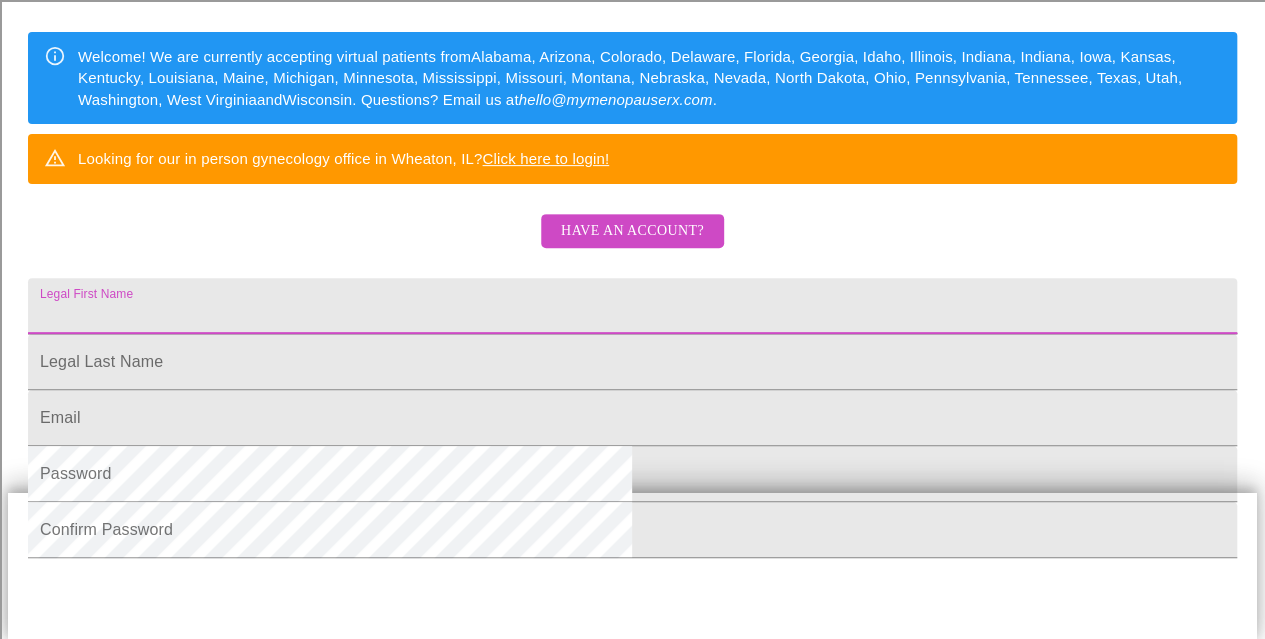drag, startPoint x: 478, startPoint y: 363, endPoint x: 502, endPoint y: 355, distance: 25.298222 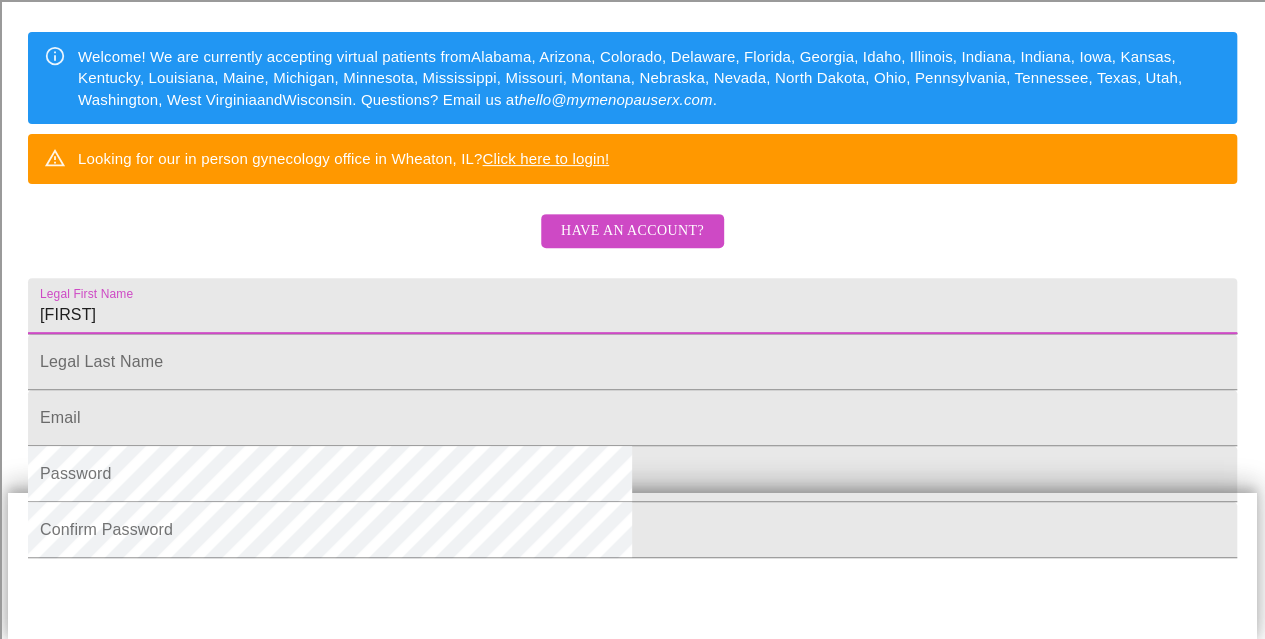 type on "[FIRST]" 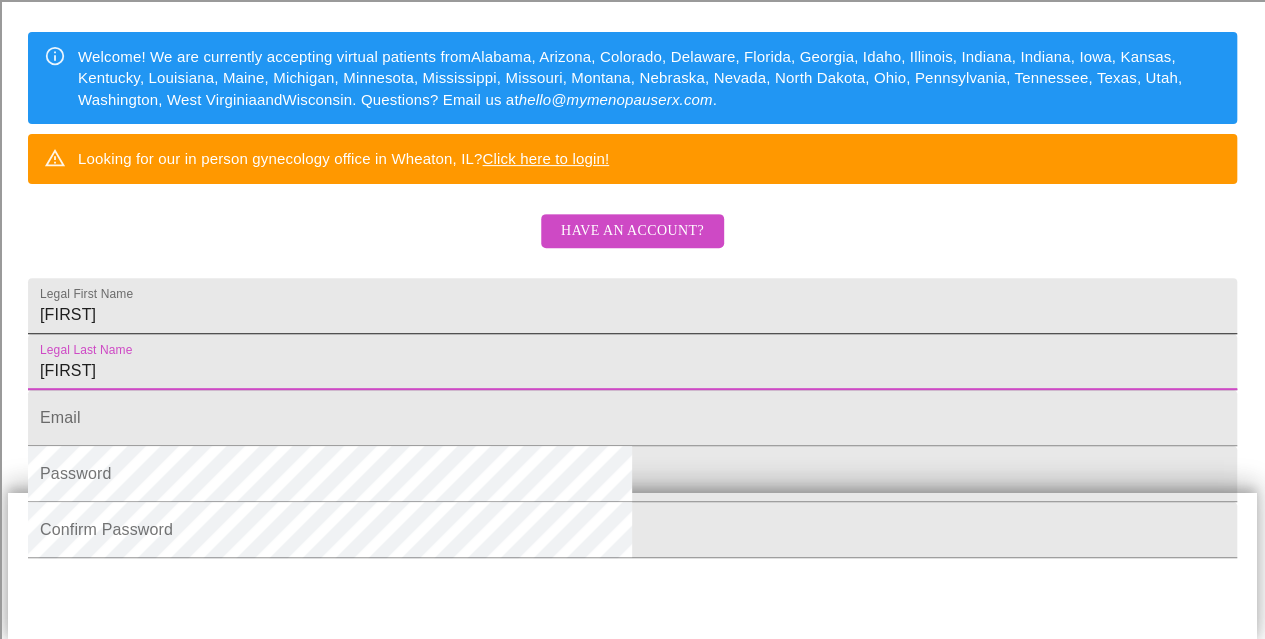 type on "Kelly" 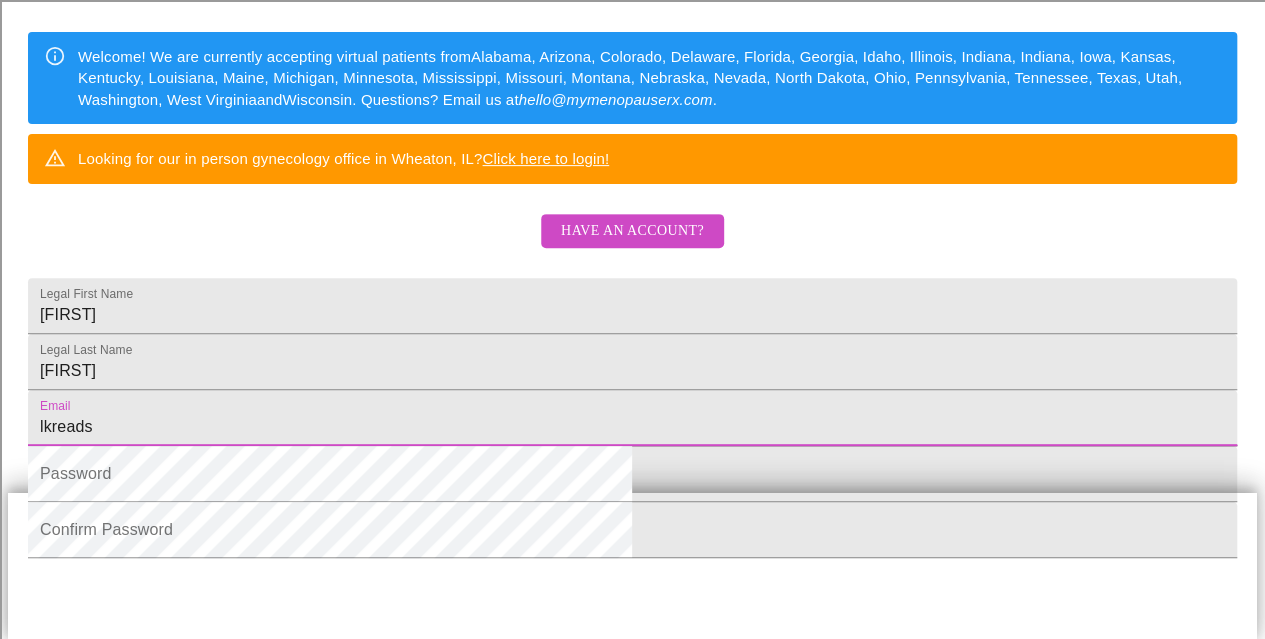type on "lkreads@gmail.com" 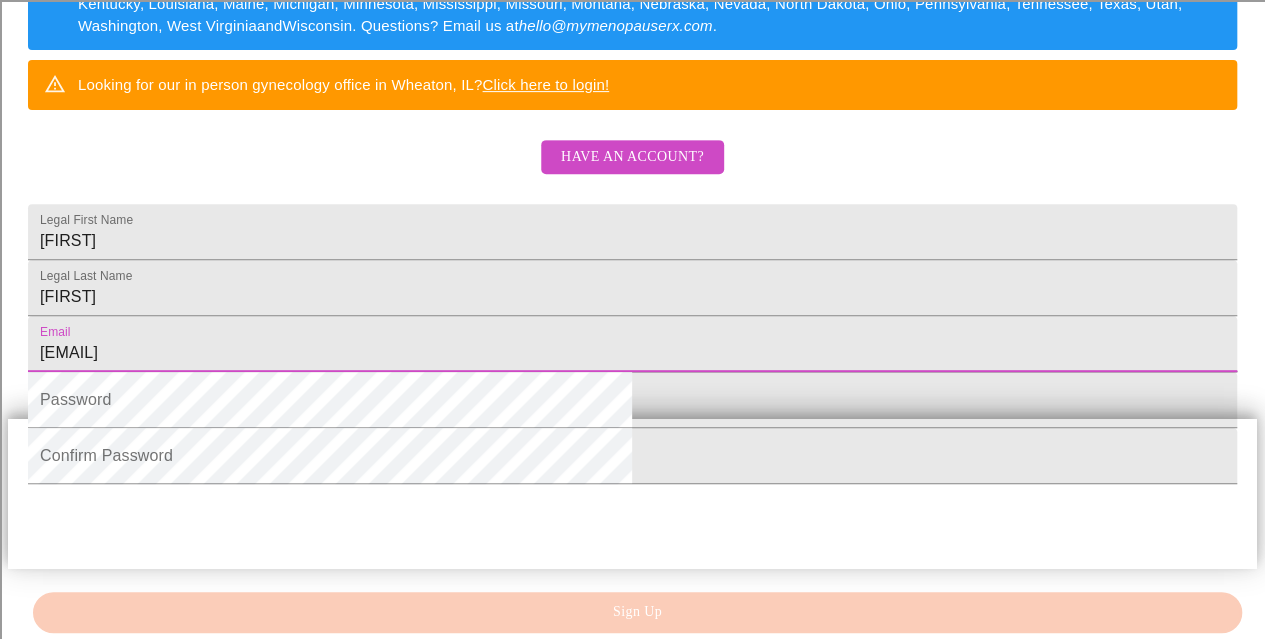 scroll, scrollTop: 482, scrollLeft: 0, axis: vertical 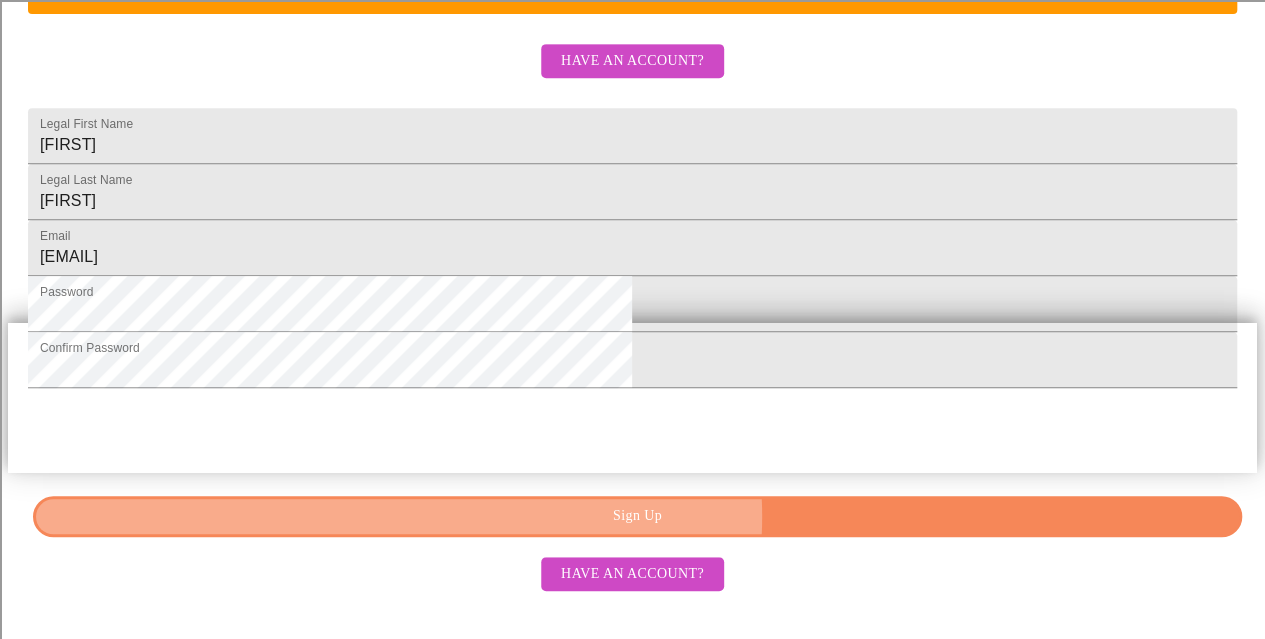 click on "Sign Up" at bounding box center (637, 516) 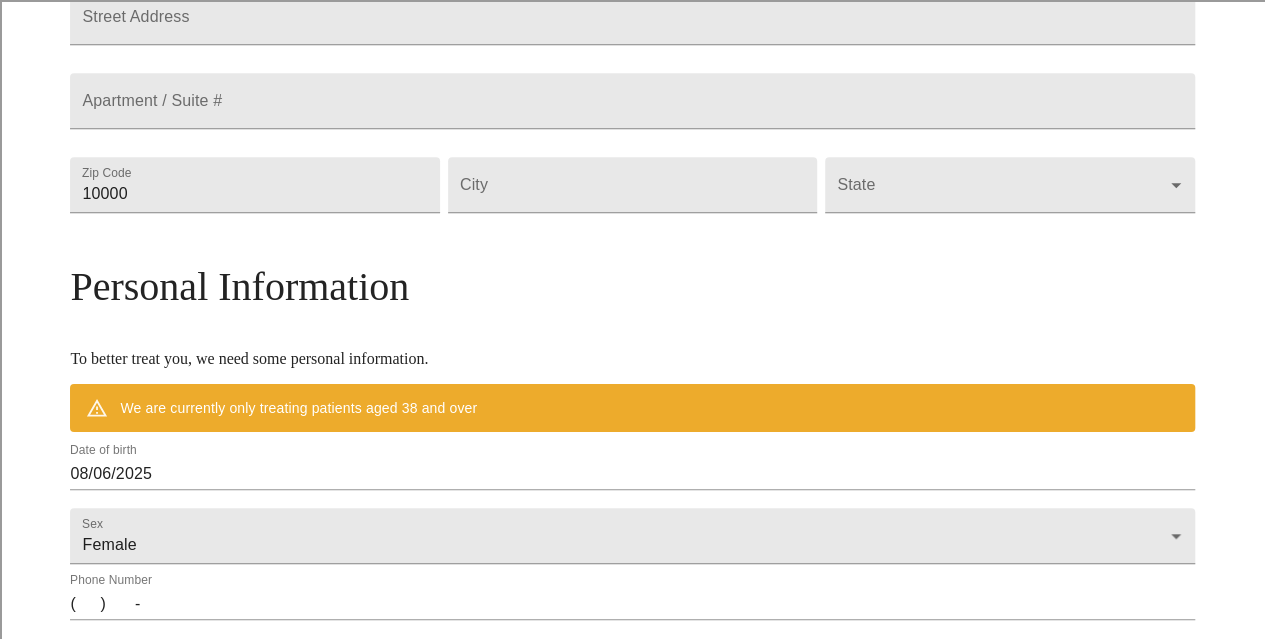 scroll, scrollTop: 488, scrollLeft: 0, axis: vertical 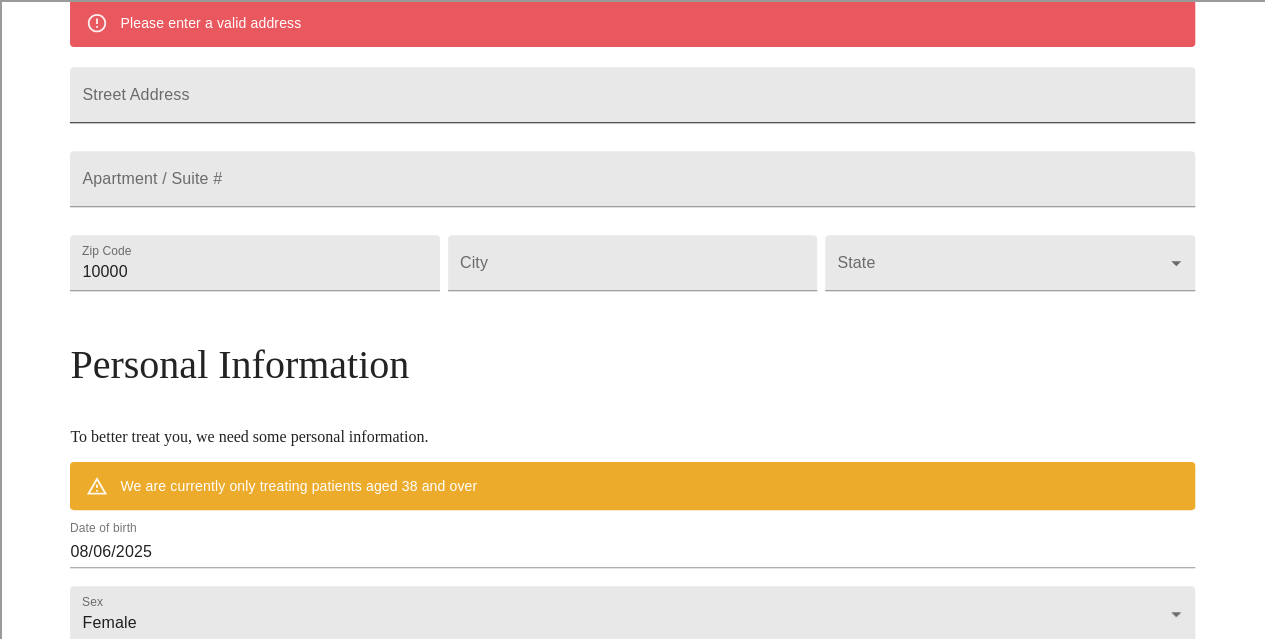 click on "Street Address" at bounding box center (632, 95) 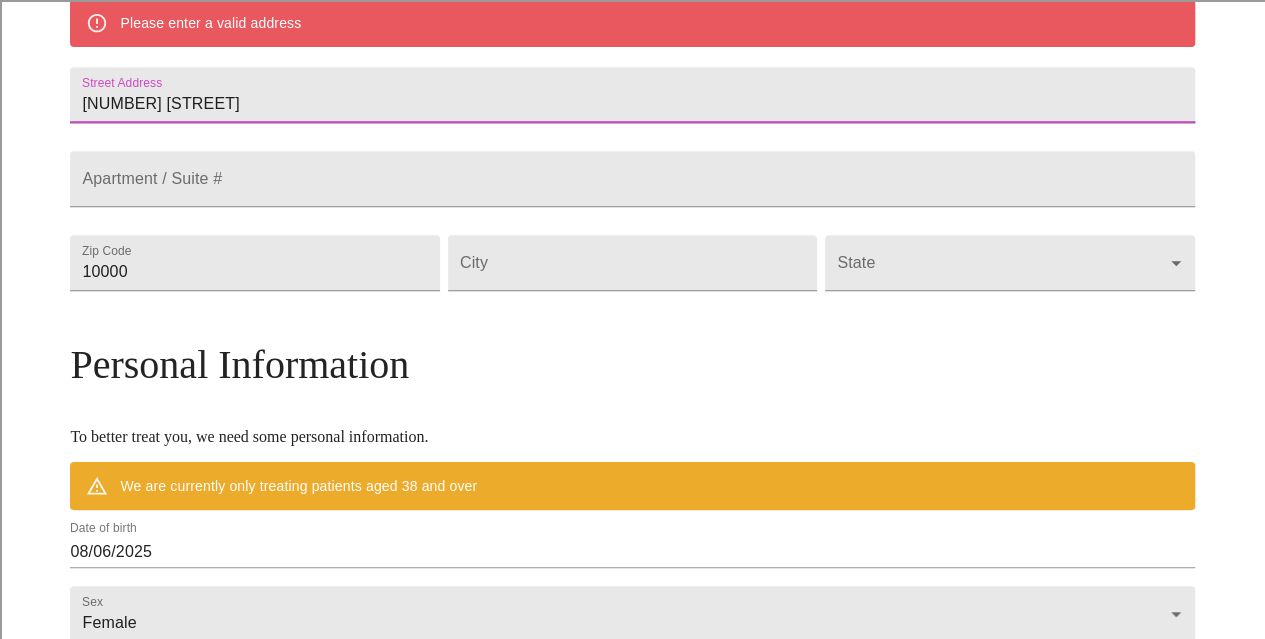 type on "710 70th ST" 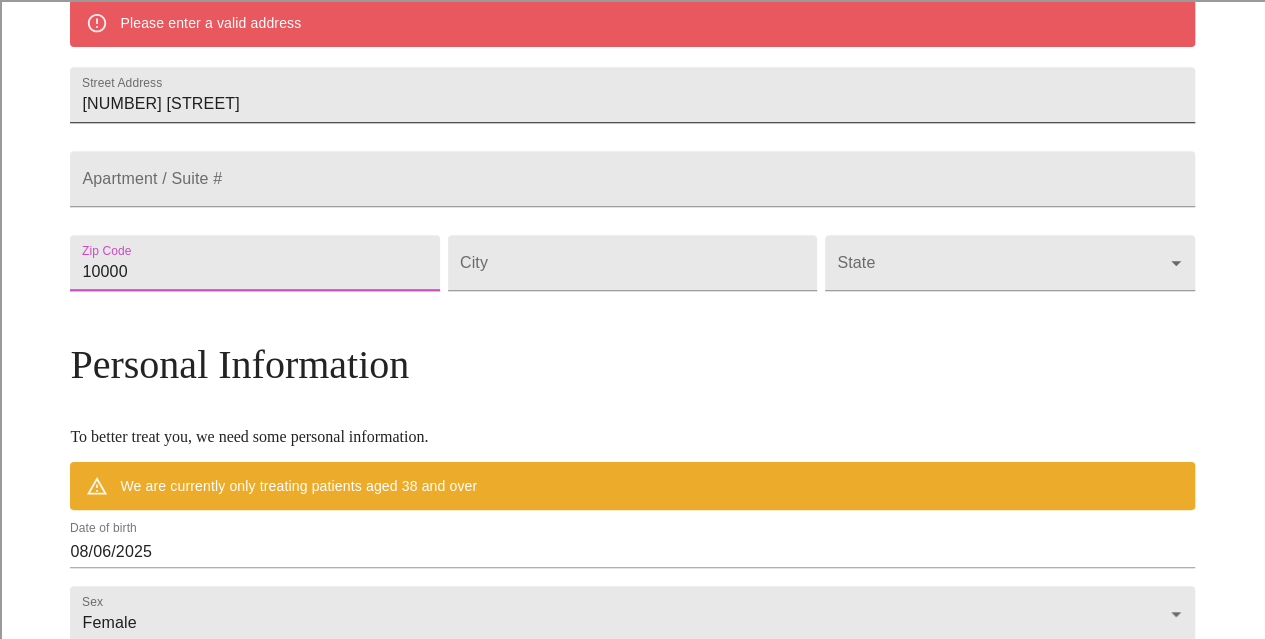 type on "60561" 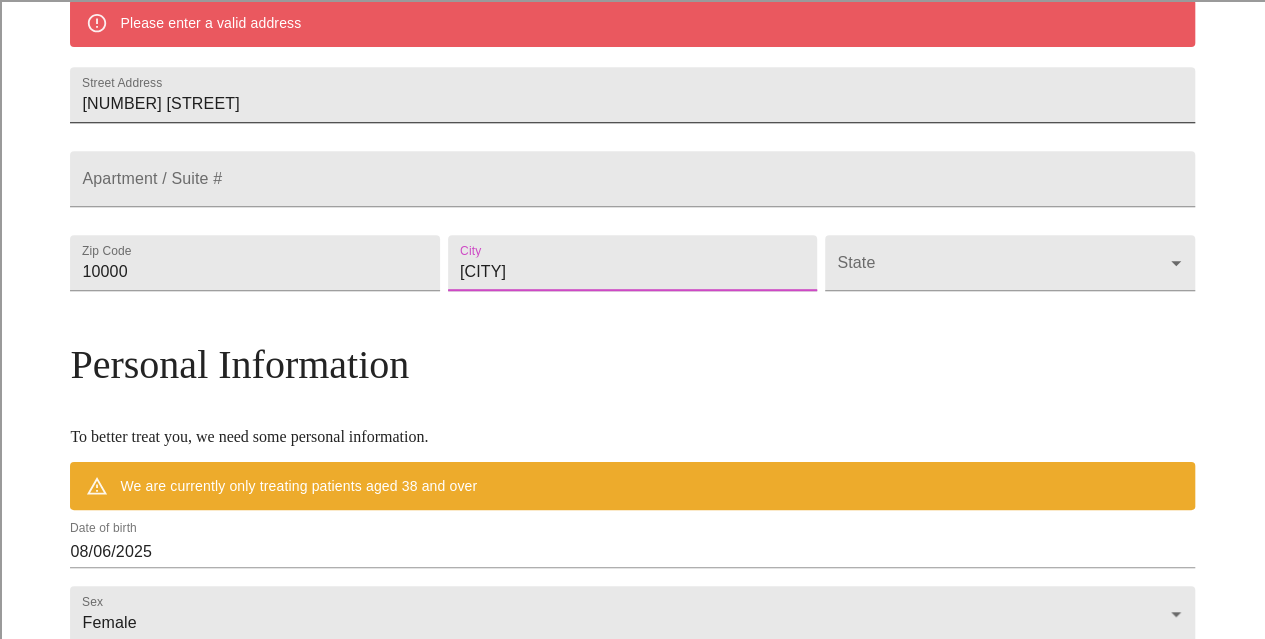 type on "Darien" 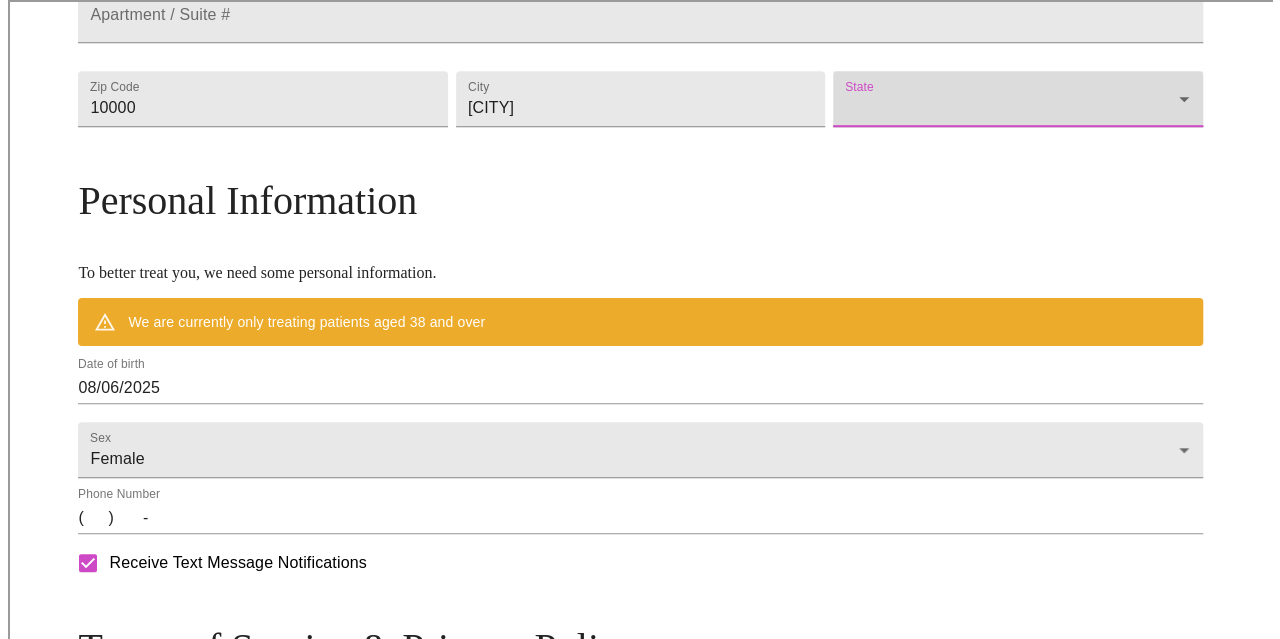 scroll, scrollTop: 688, scrollLeft: 0, axis: vertical 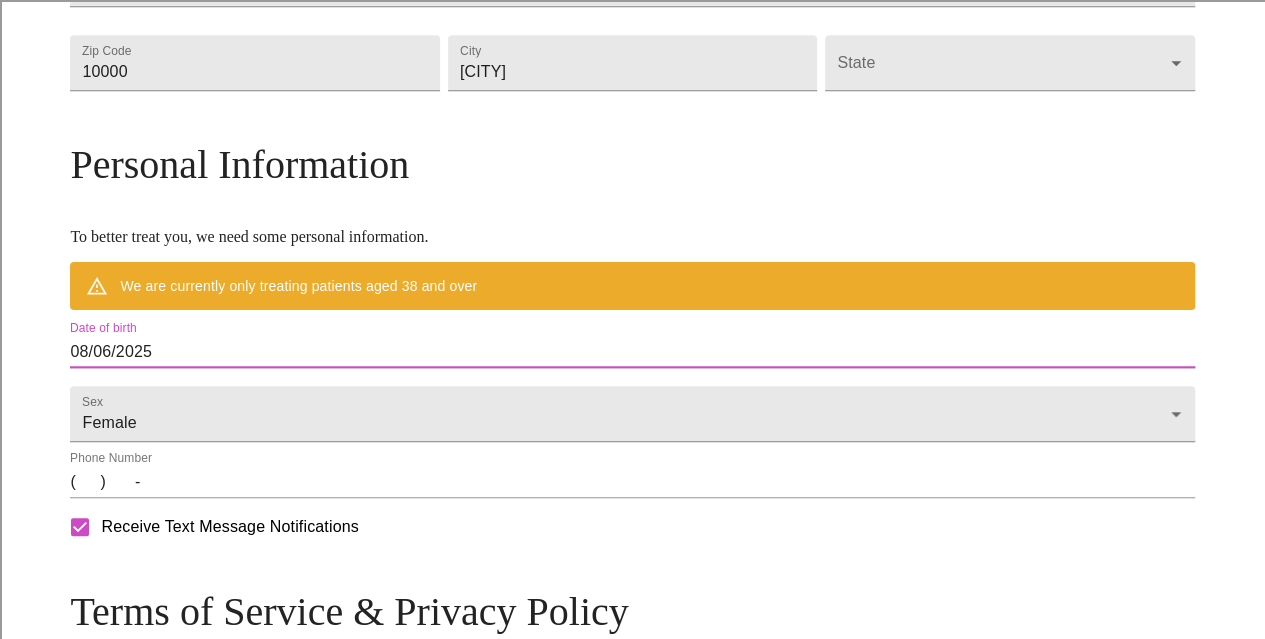 drag, startPoint x: 322, startPoint y: 410, endPoint x: 205, endPoint y: 425, distance: 117.95762 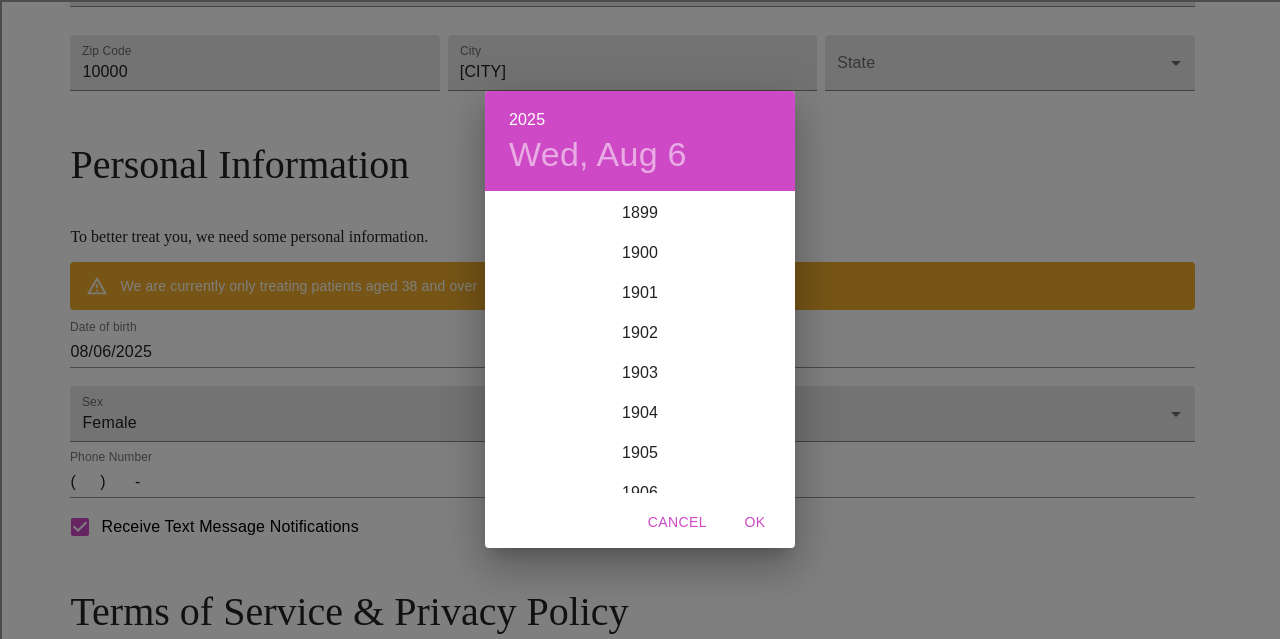 scroll, scrollTop: 4920, scrollLeft: 0, axis: vertical 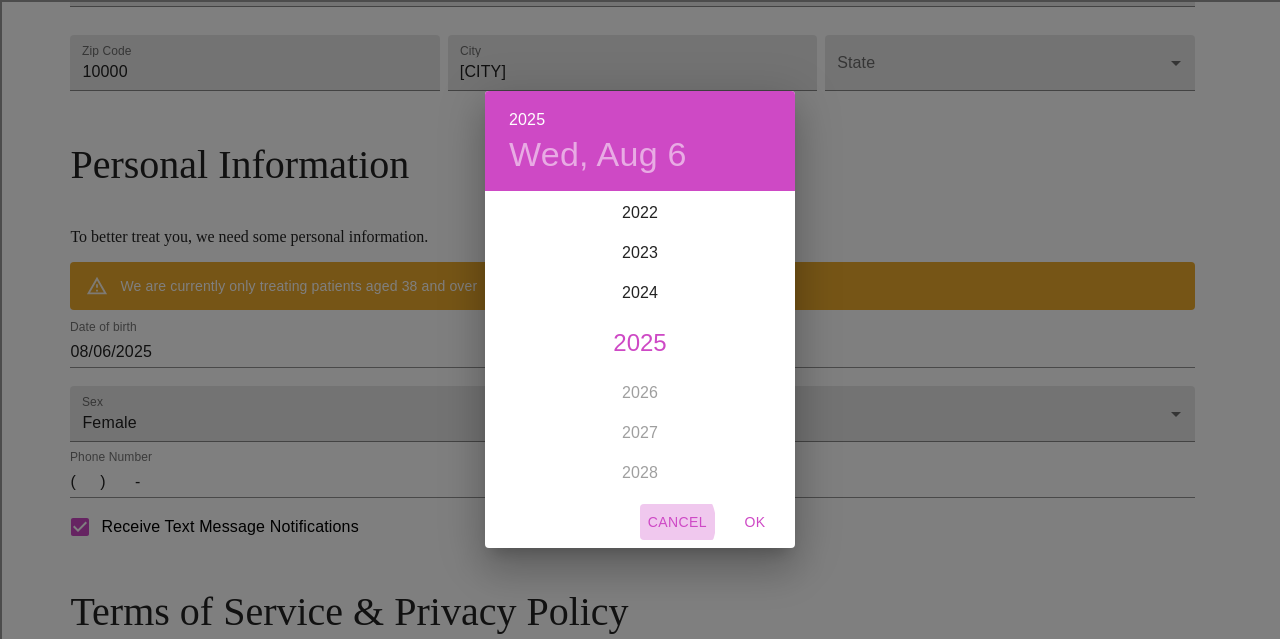 click on "Cancel" at bounding box center [677, 522] 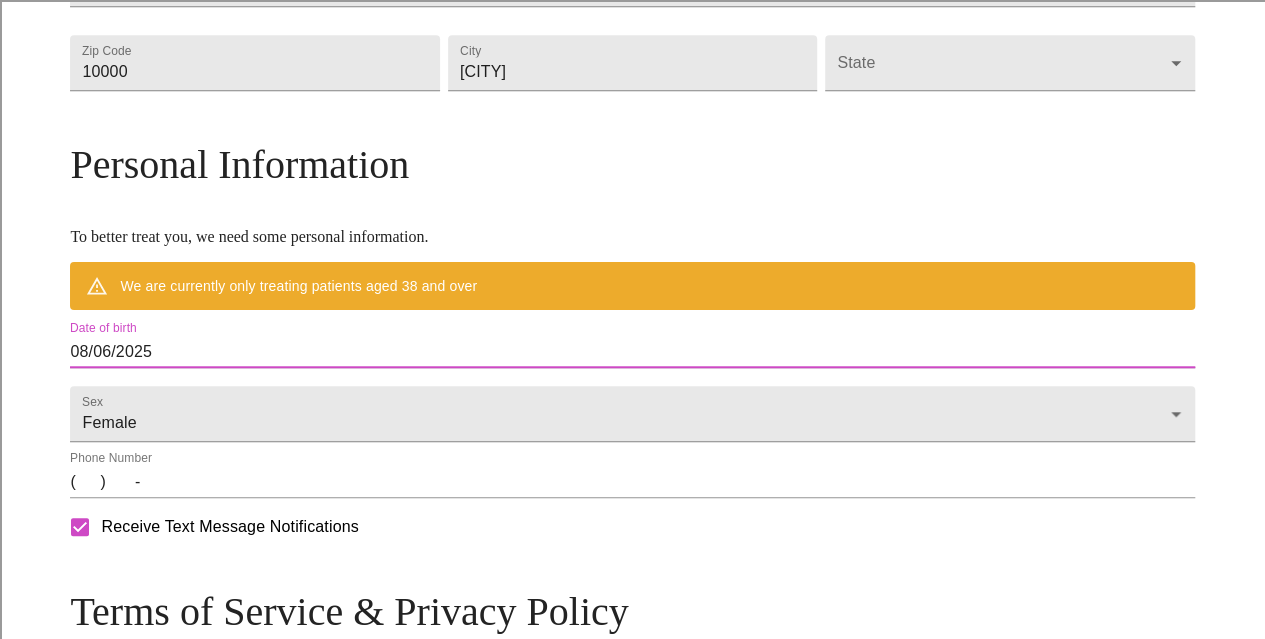 click on "08/06/2025" at bounding box center [632, 352] 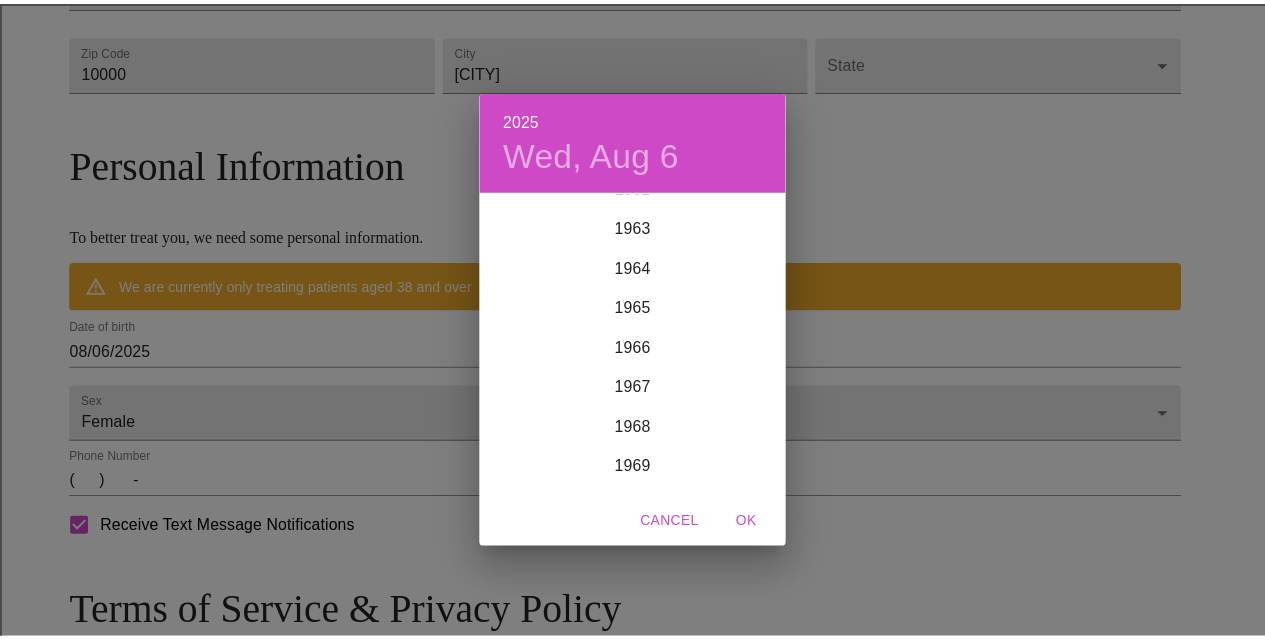 scroll, scrollTop: 2620, scrollLeft: 0, axis: vertical 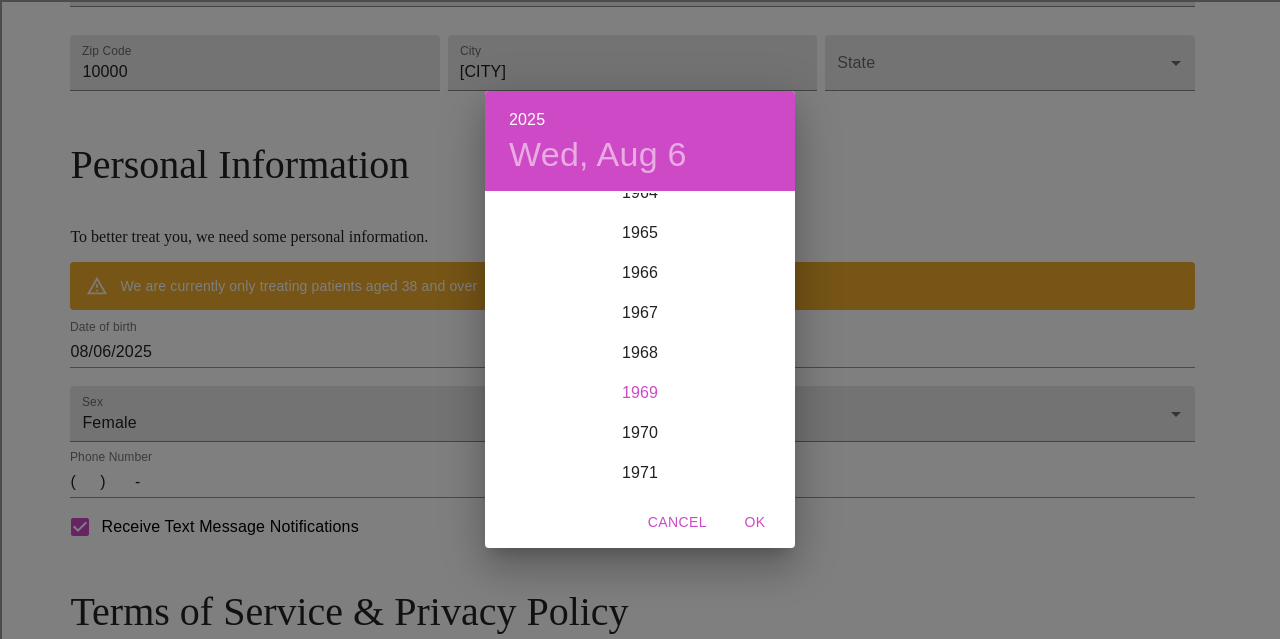 click on "1969" at bounding box center (640, 393) 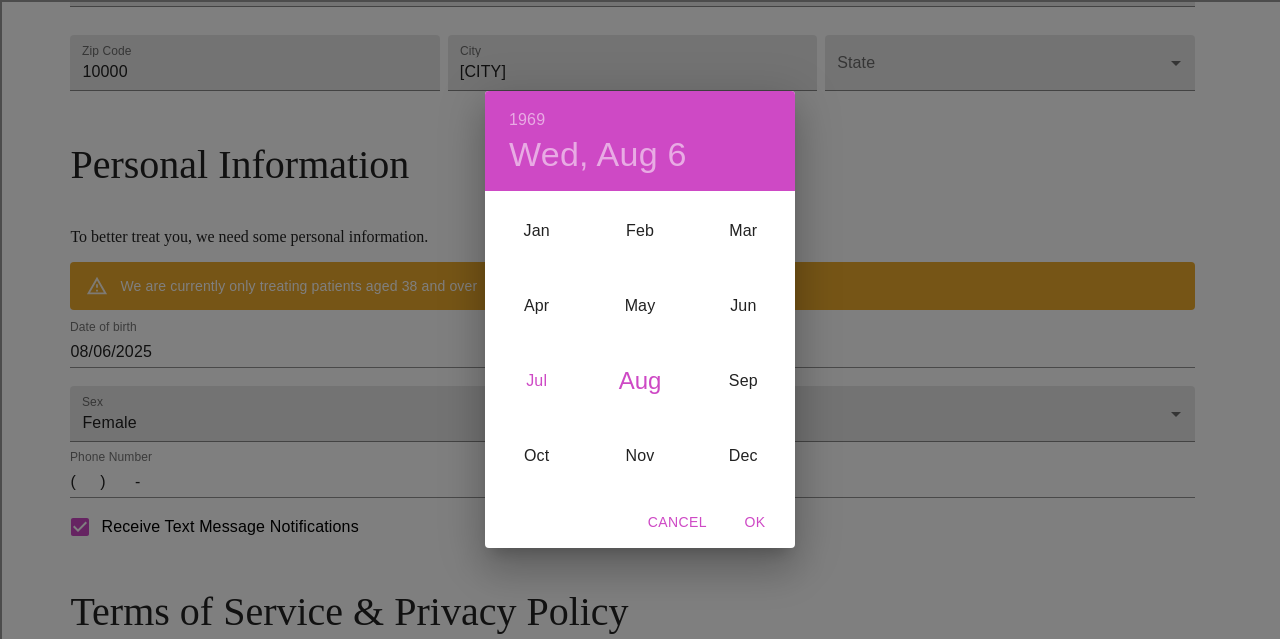 click on "Jul" at bounding box center (536, 380) 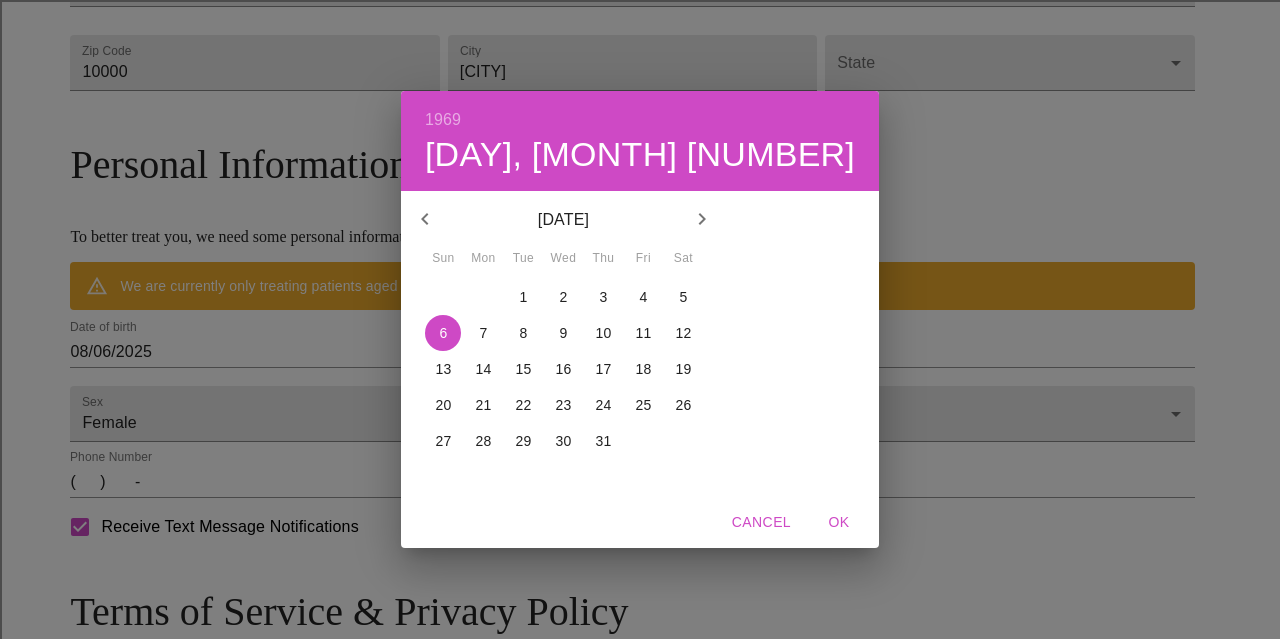 click on "15" at bounding box center [523, 369] 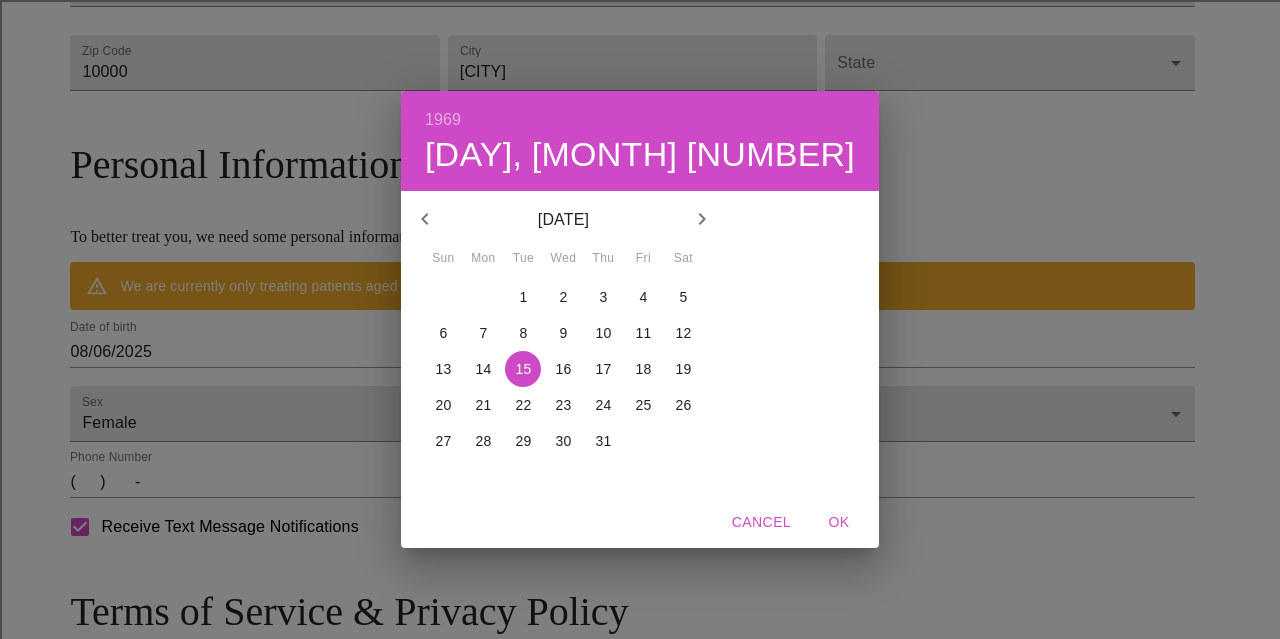 click on "OK" at bounding box center [839, 522] 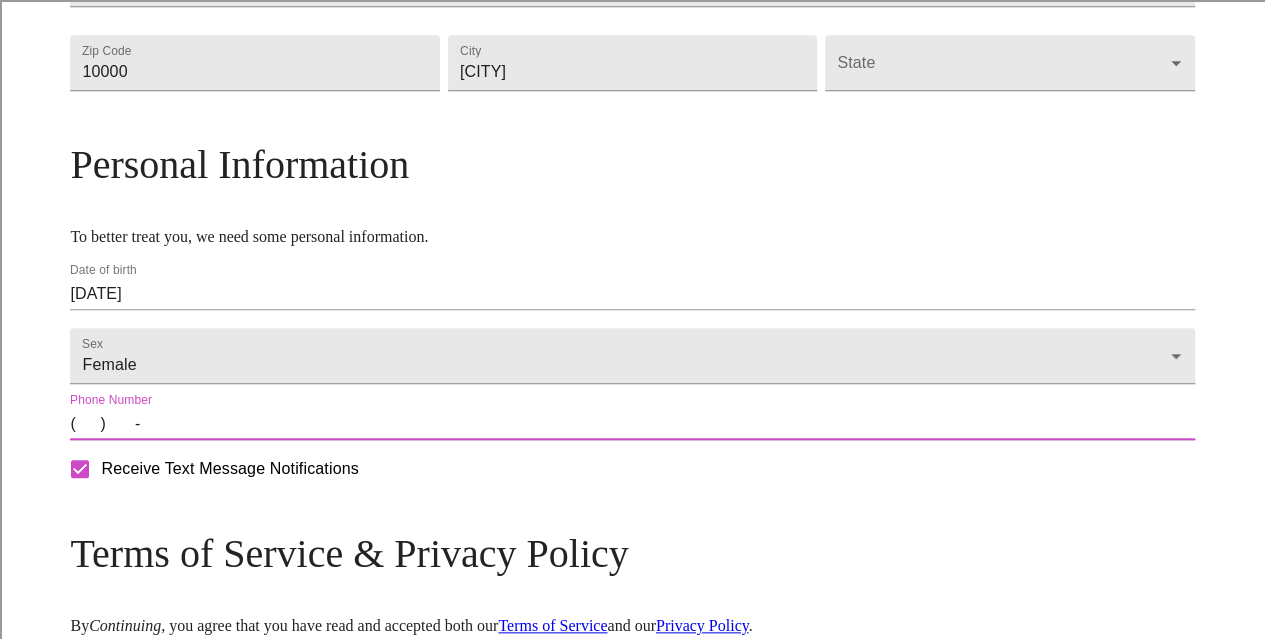 drag, startPoint x: 224, startPoint y: 507, endPoint x: 443, endPoint y: 516, distance: 219.18486 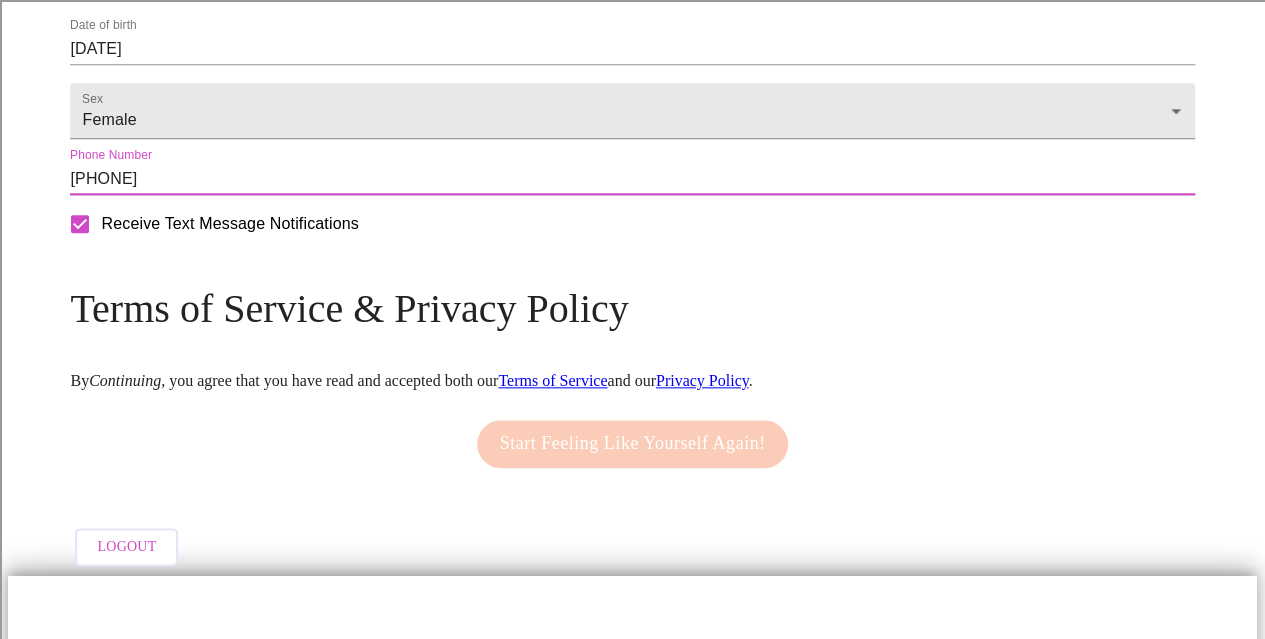 scroll, scrollTop: 956, scrollLeft: 0, axis: vertical 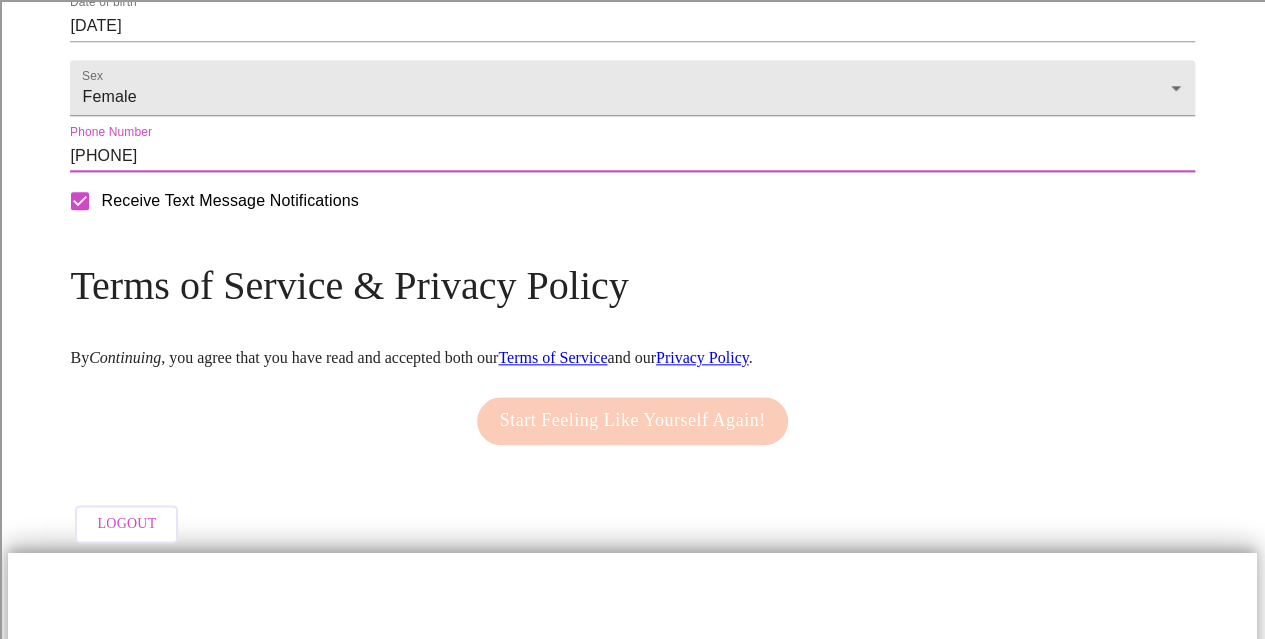 click on "(630) 334-2540" at bounding box center (632, 156) 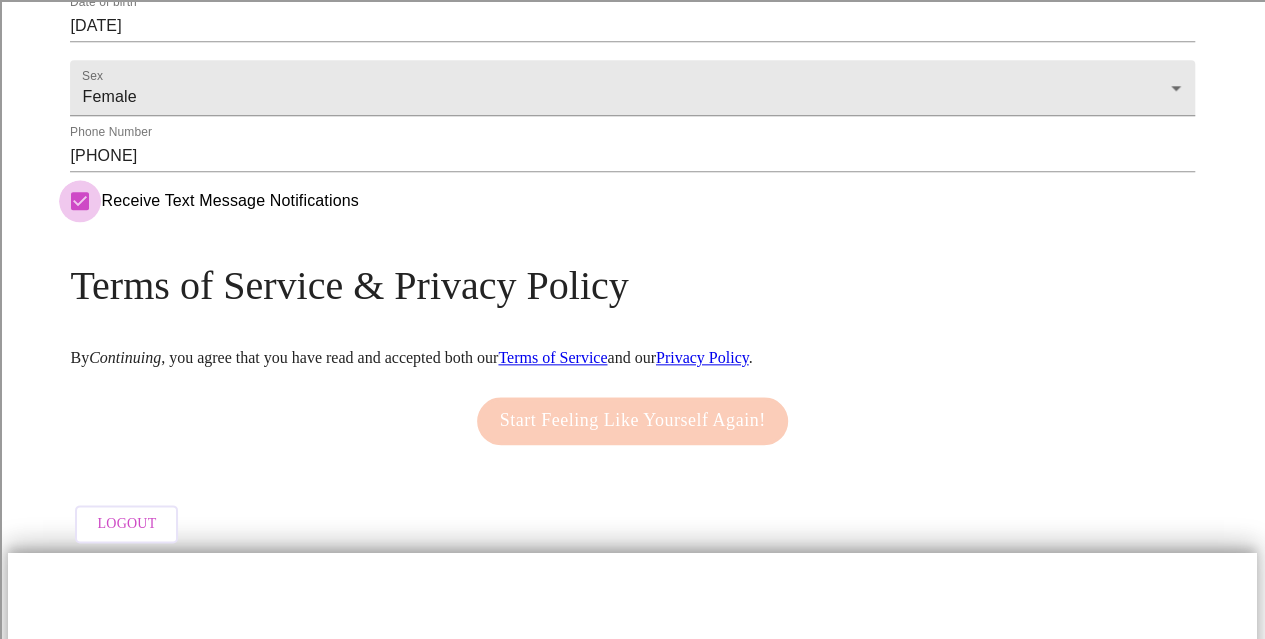 click on "Receive Text Message Notifications" at bounding box center [80, 201] 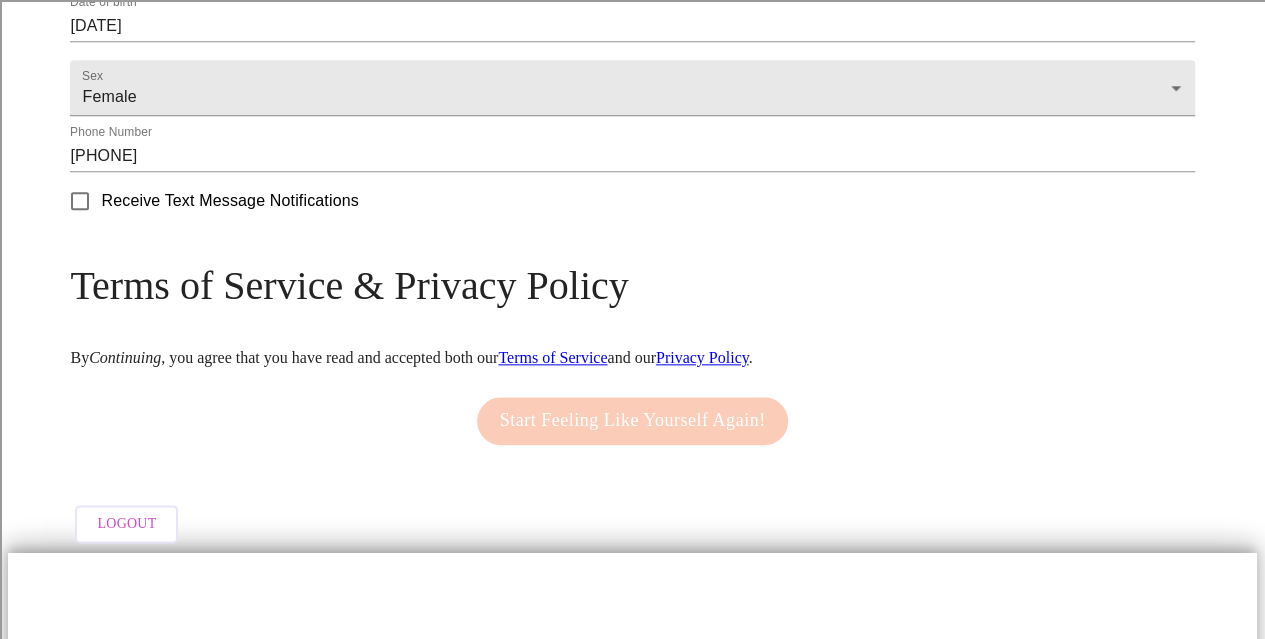 click on "Receive Text Message Notifications" at bounding box center [80, 201] 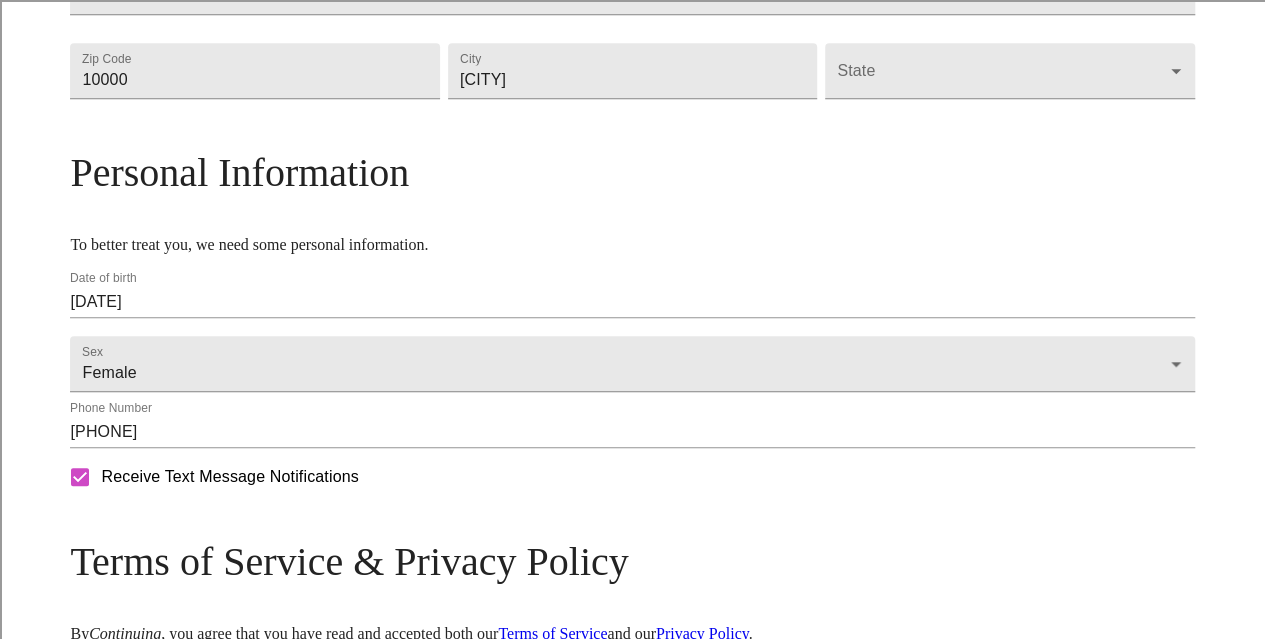 scroll, scrollTop: 456, scrollLeft: 0, axis: vertical 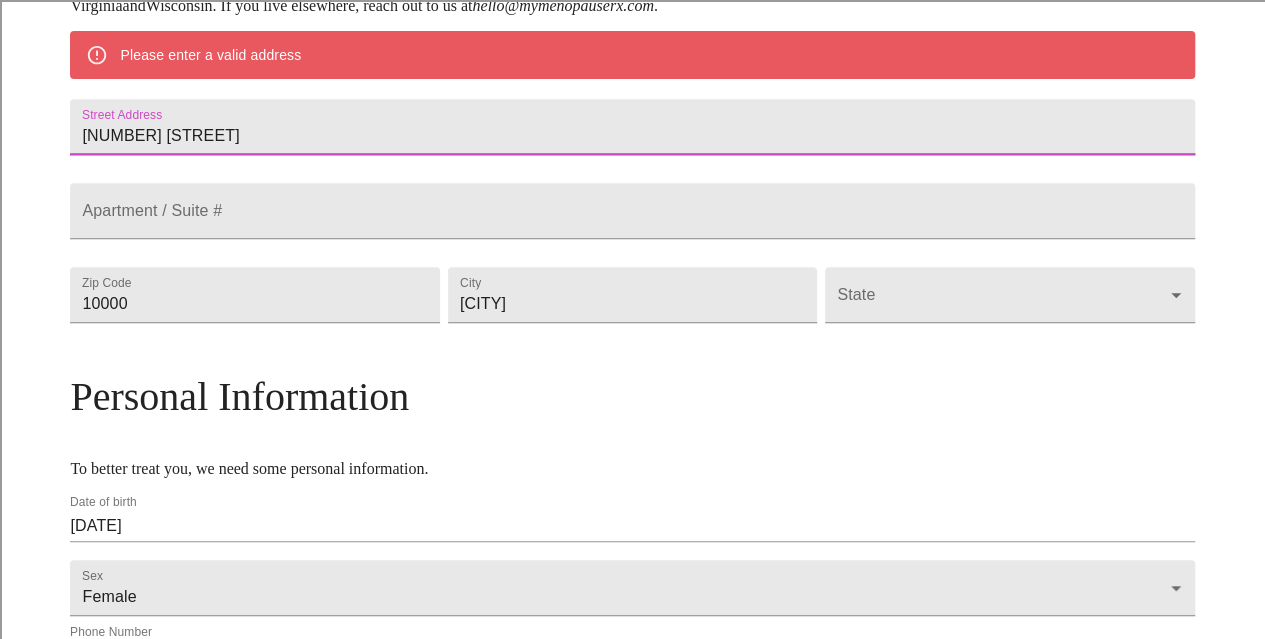 click on "710 70th ST" at bounding box center (632, 127) 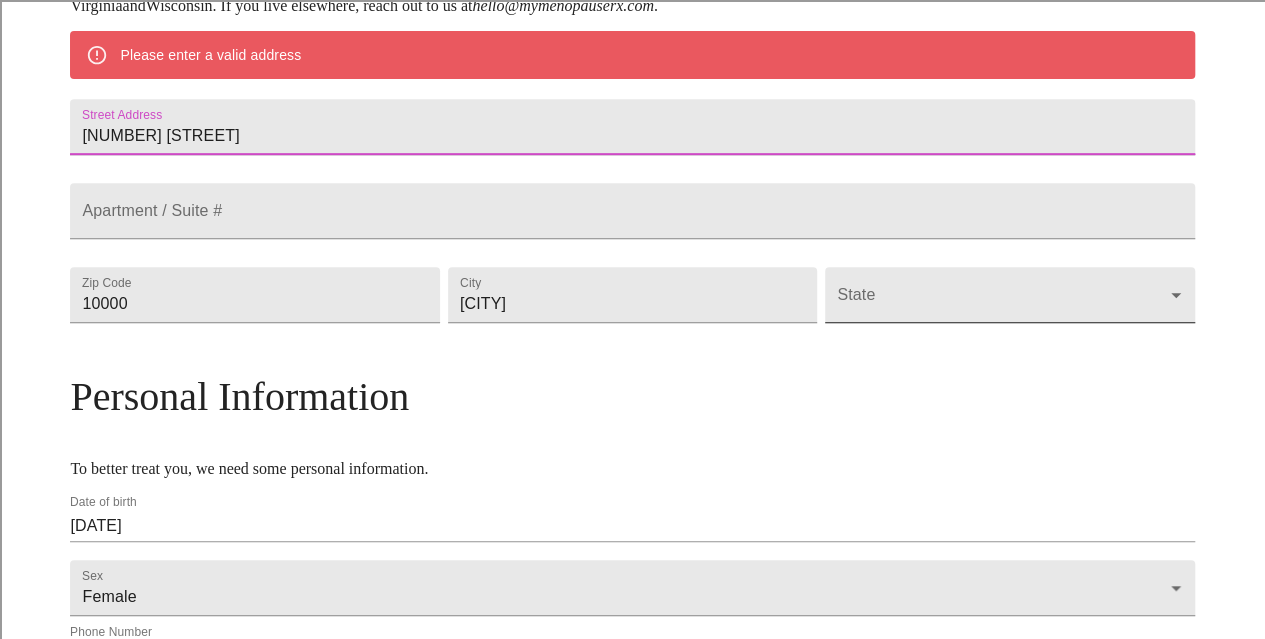 type on "710 70th St" 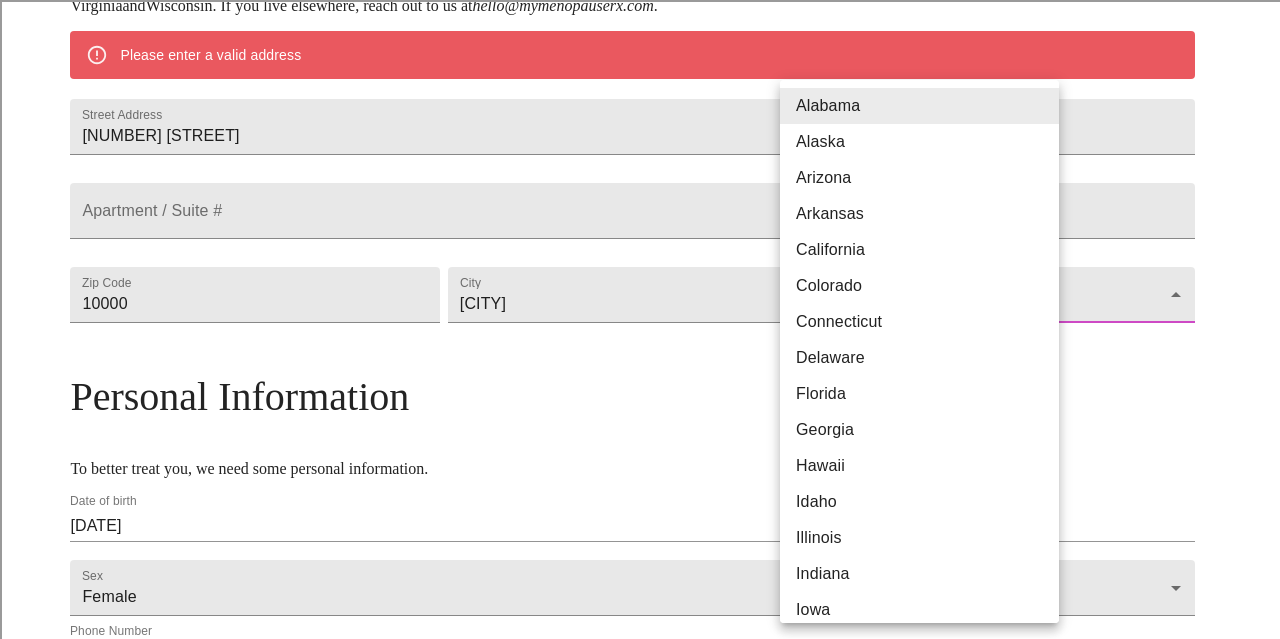 click on "MyMenopauseRx Welcome to MyMenopauseRx Since it's your first time here, you'll need to enter some medical and social information.  We'll guide you through it! Mailing Address We currently are only supporting patients from  Alabama, Arizona, Colorado, Delaware, Florida, Georgia, Idaho, Illinois, Indiana, Indiana, Iowa, Kansas, Kentucky, Louisiana, Maine, Michigan, Minnesota, Mississippi, Missouri, Montana, Nebraska, Nevada, Ohio, Oklahoma, Pennsylvania, Tennessee, Texas, Utah, Washington, West Virginia  and  Wisconsin . If you live elsewhere, reach out to us at  hello@mymenopauserx.com . Please enter a valid address Street Address 710 70th St Apartment / Suite # Zip Code 60561 City Darien State ​ Personal Information To better treat you, we need some personal information. Date of birth 07/15/1969 Sex Female Female Phone Number (630) 334-2540 Receive Text Message Notifications Terms of Service & Privacy Policy By  Continuing , you agree that you have read and accepted both our  Terms of Service  and our  ." at bounding box center [640, 379] 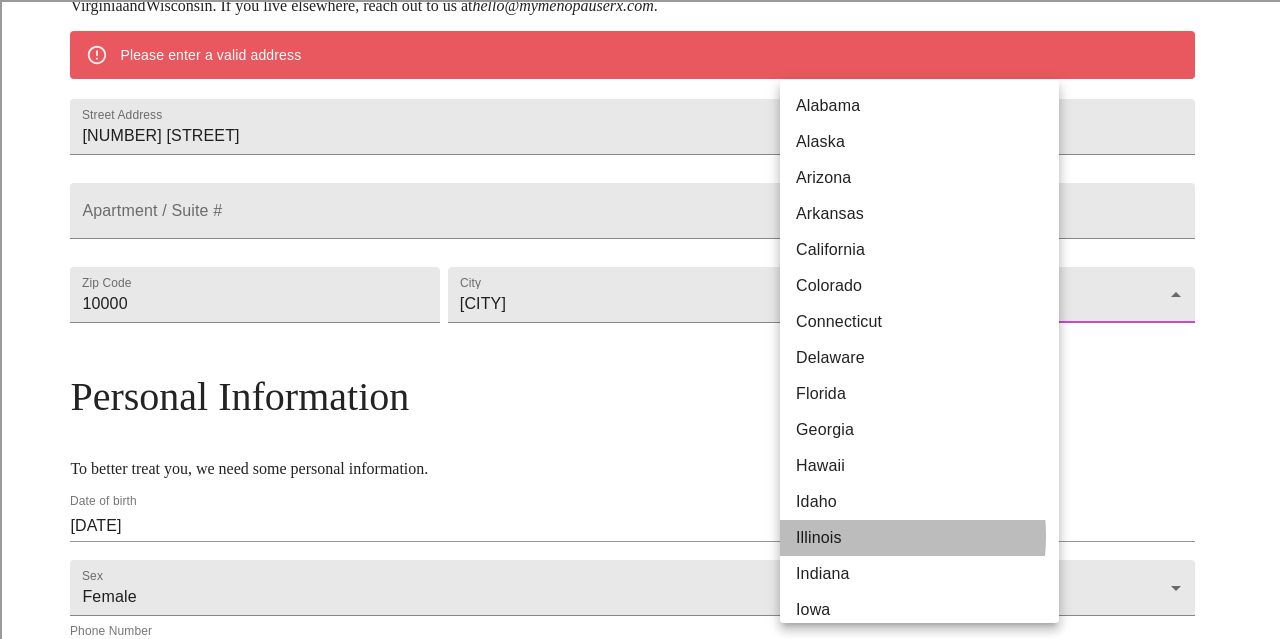click on "Illinois" at bounding box center (927, 538) 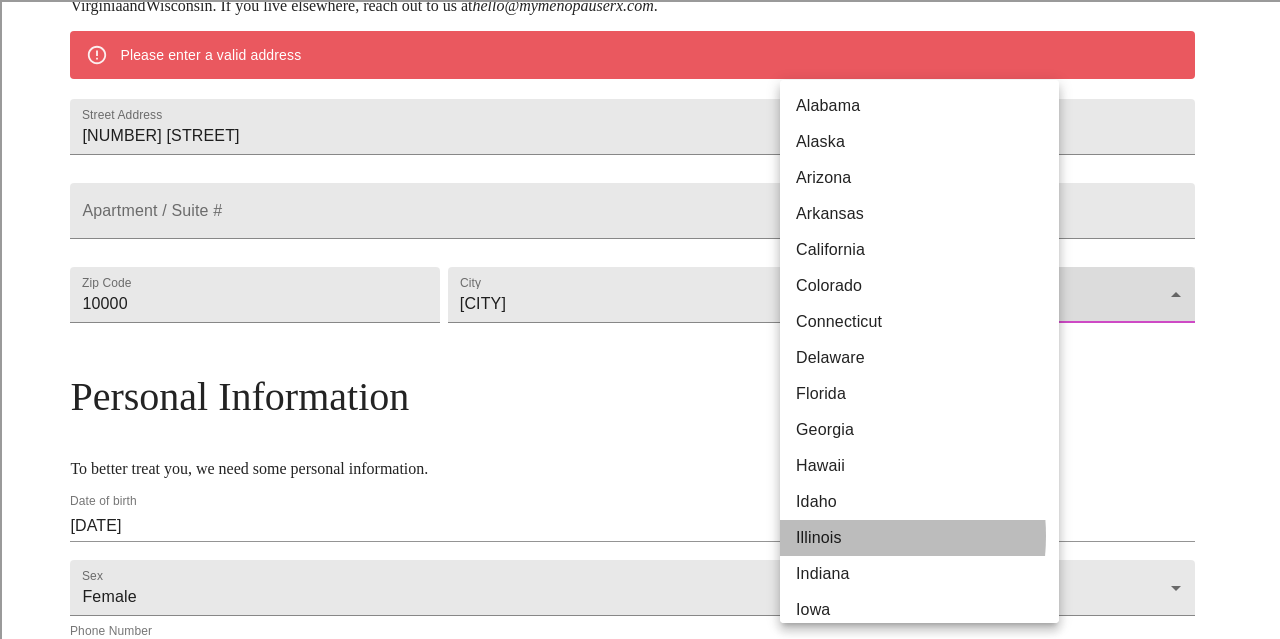 type on "Illinois" 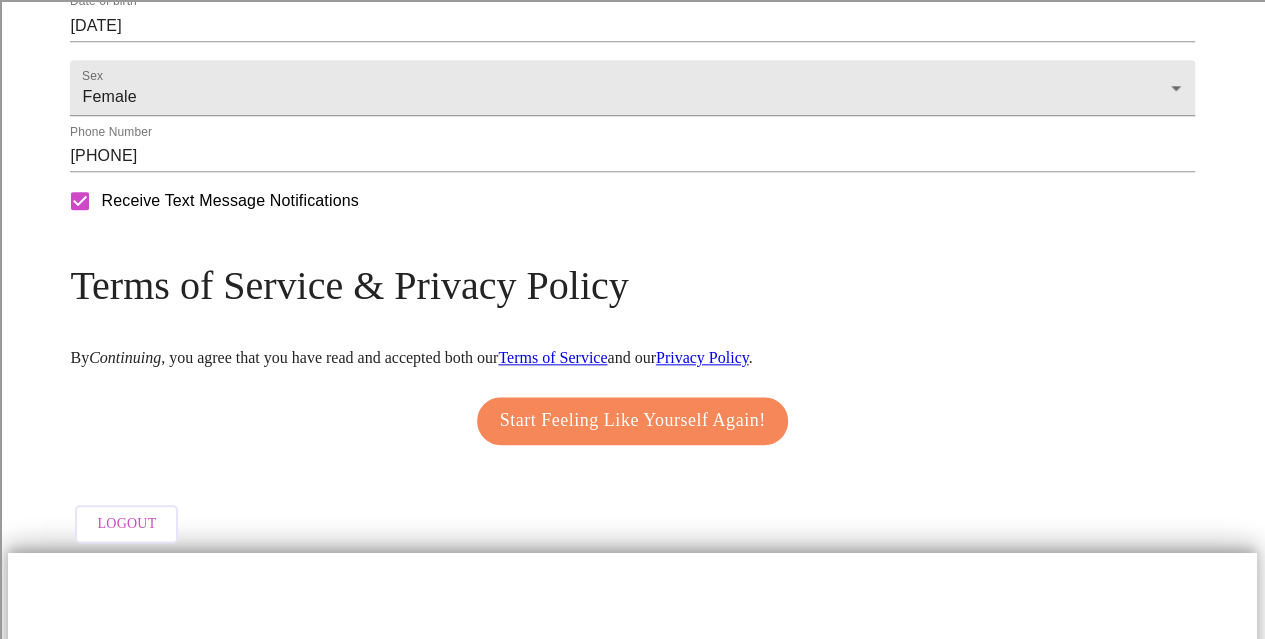 click on "Start Feeling Like Yourself Again!" at bounding box center [633, 421] 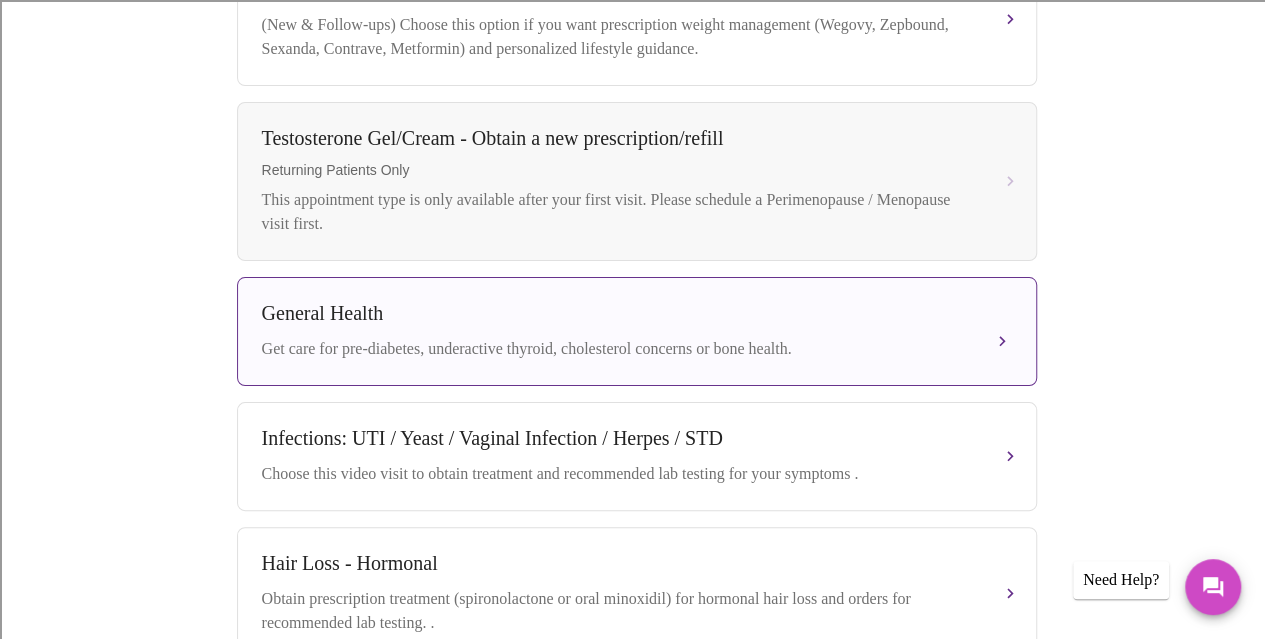 scroll, scrollTop: 177, scrollLeft: 0, axis: vertical 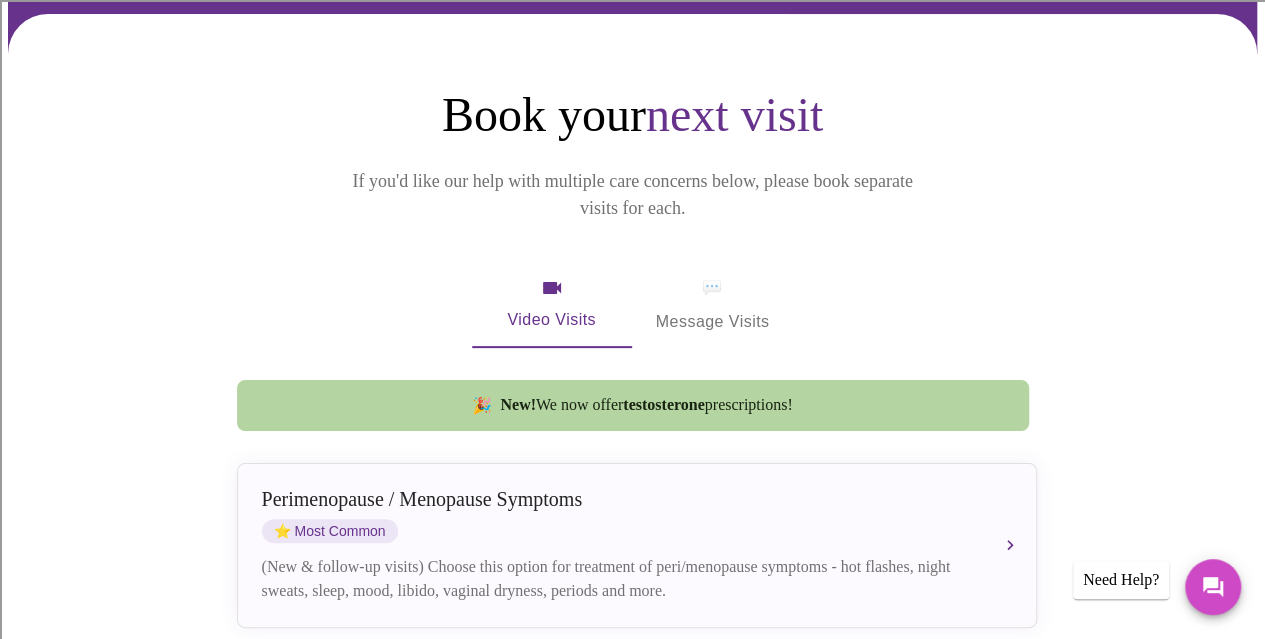 click on "Video Visits" at bounding box center [552, 305] 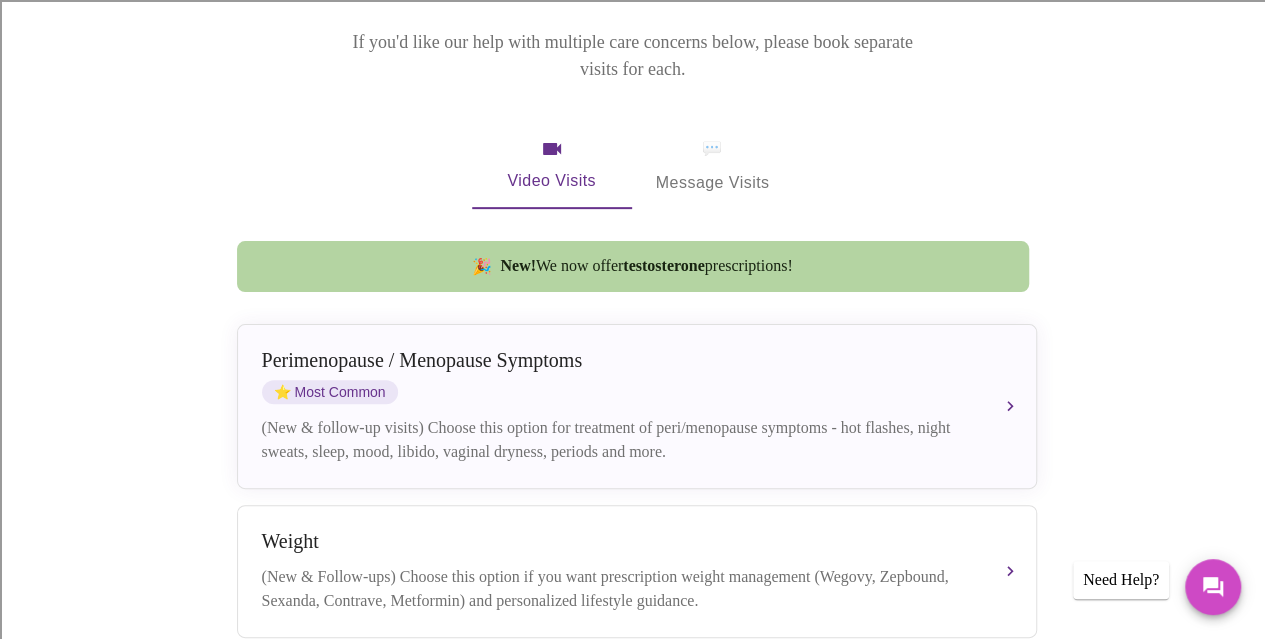 scroll, scrollTop: 477, scrollLeft: 0, axis: vertical 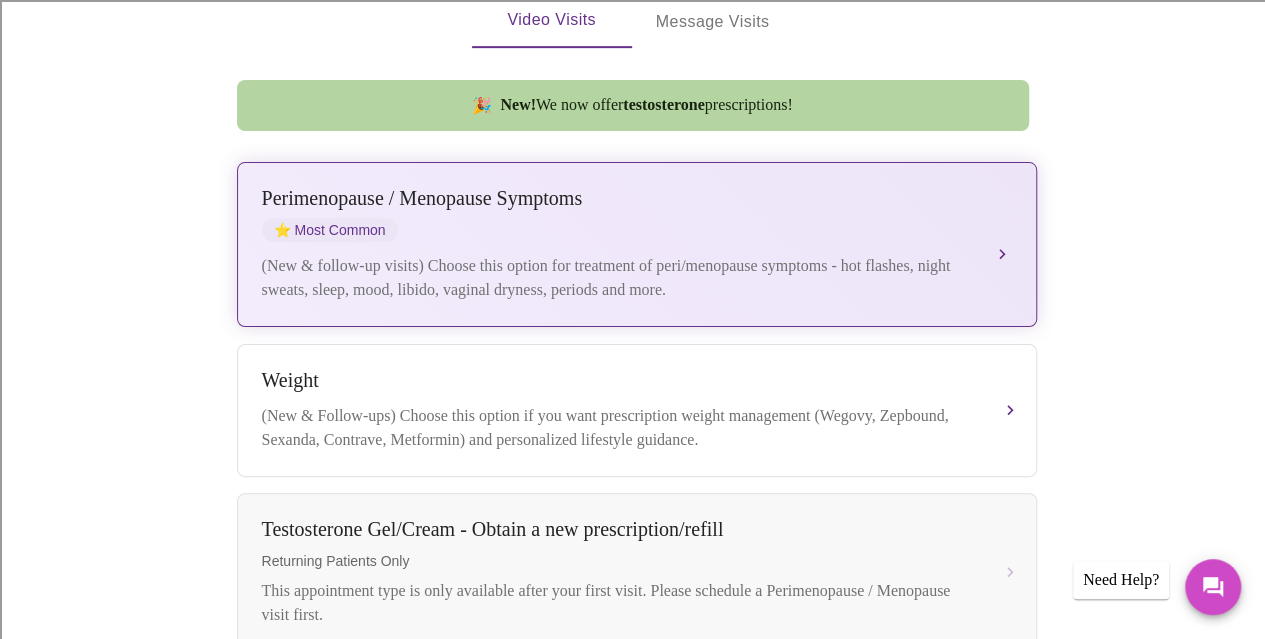 click on "(New & follow-up visits) Choose this option for treatment of peri/menopause symptoms - hot flashes, night sweats, sleep, mood, libido, vaginal dryness, periods and more." at bounding box center [617, 278] 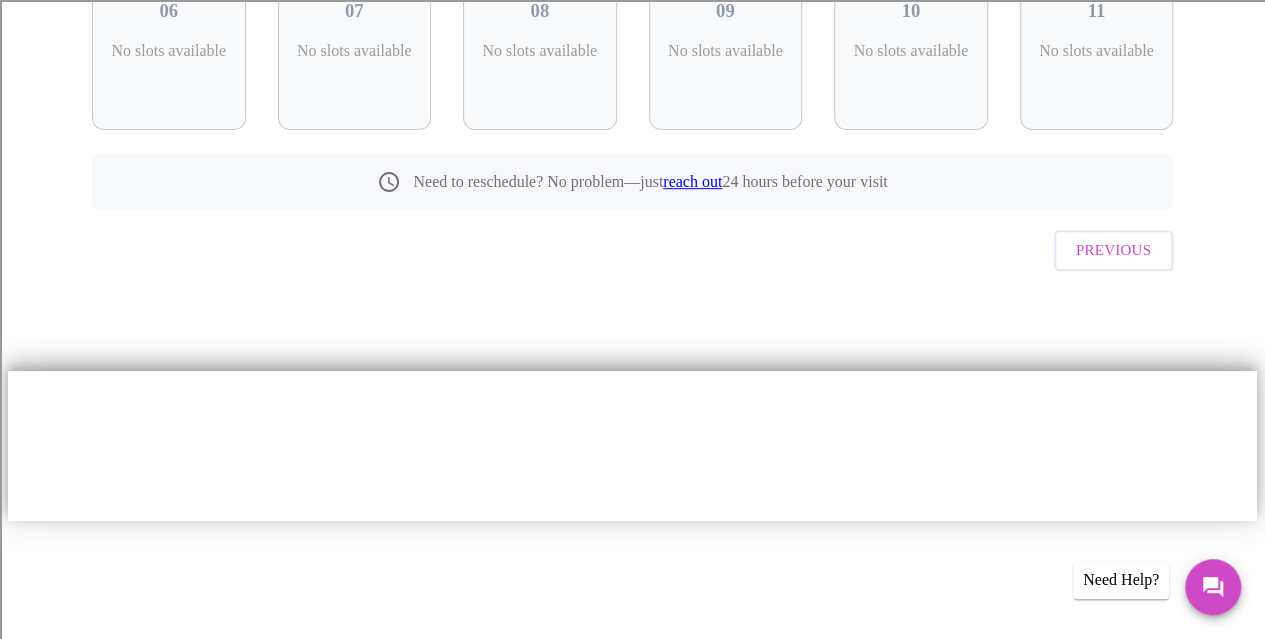 scroll, scrollTop: 146, scrollLeft: 0, axis: vertical 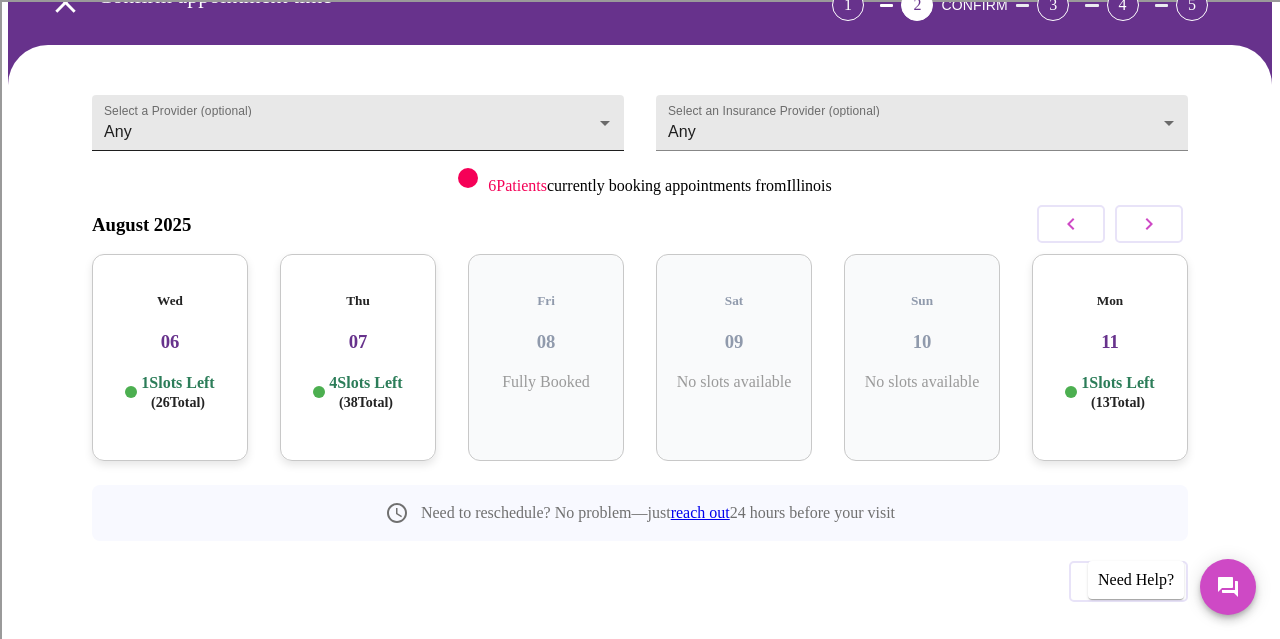 click on "MyMenopauseRx Appointments Messaging Labs Uploads Medications Community Refer a Friend Hi Laura   Confirm appointment time 1 2 CONFIRM 3 4 5 Select a Provider (optional) Any Any Select an Insurance Provider (optional) Any Any 6  Patients  currently booking appointments from  Illinois August 2025 Wed 06 1  Slots Left ( 26  Total) Thu 07 4  Slots Left ( 38  Total) Fri 08 Fully Booked Sat 09 No slots available Sun 10 No slots available Mon 11 1  Slots Left ( 13  Total) Need to reschedule? No problem—just  reach out  24 hours before your visit Previous Need Help? Settings Billing Invoices Log out" at bounding box center (640, 359) 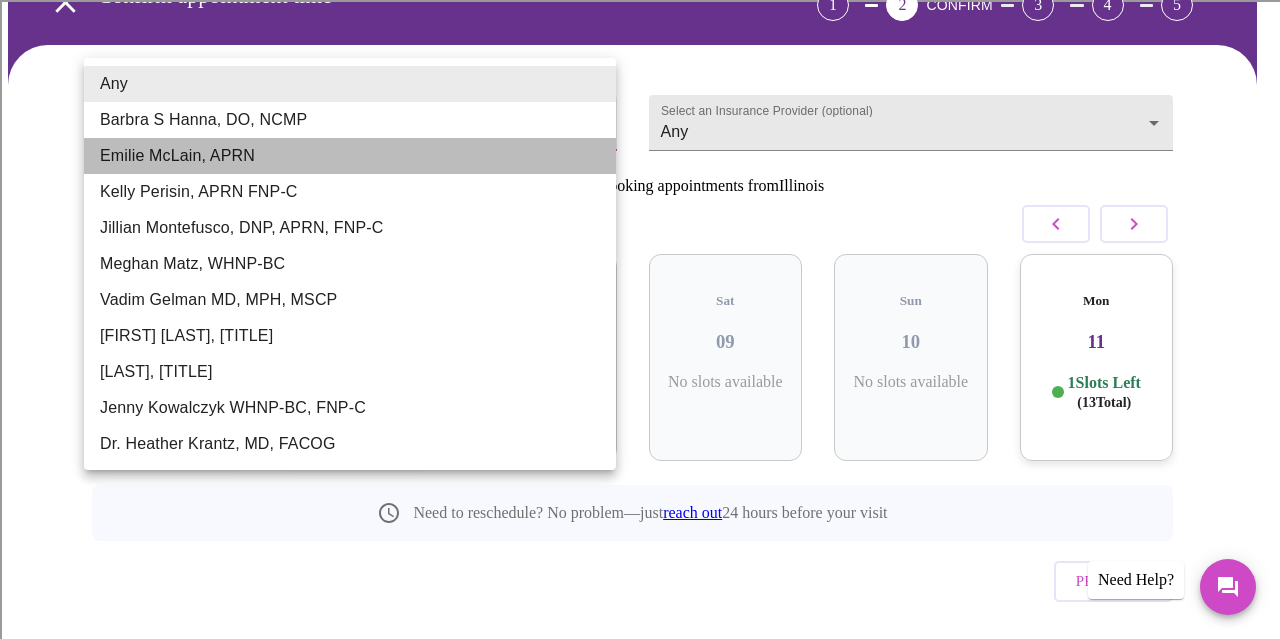 click on "Emilie McLain, APRN" at bounding box center [350, 156] 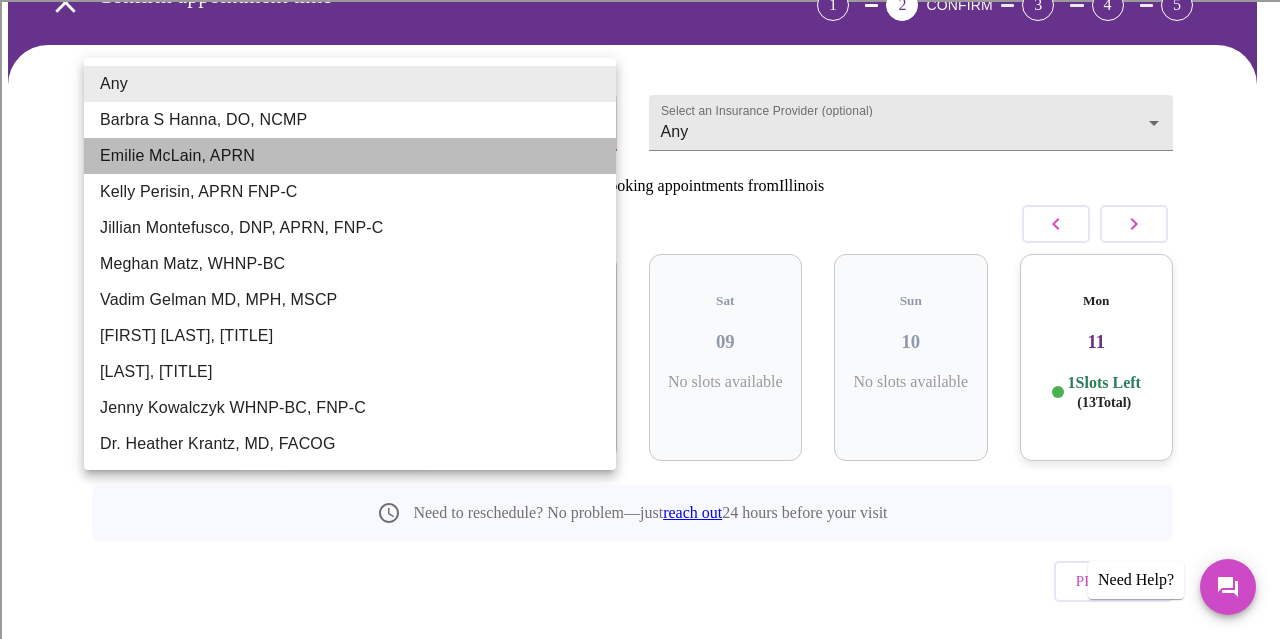 type on "Emilie McLain, APRN" 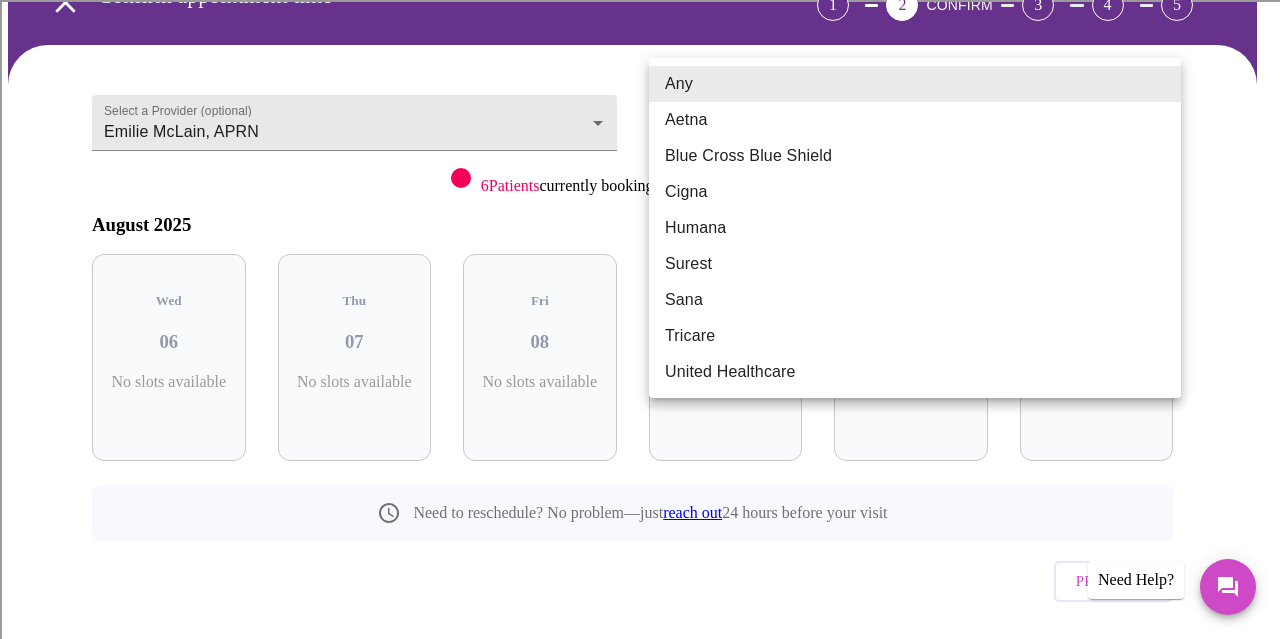 click on "MyMenopauseRx Appointments Messaging Labs Uploads Medications Community Refer a Friend Hi Laura   Confirm appointment time 1 2 CONFIRM 3 4 5 Select a Provider (optional) Emilie McLain, APRN Emilie McLain, APRN Select an Insurance Provider (optional) Any Any 6  Patients  currently booking appointments from  Illinois August 2025 Wed 06 No slots available Thu 07 No slots available Fri 08 No slots available Sat 09 No slots available Sun 10 No slots available Mon 11 Fully Booked Need to reschedule? No problem—just  reach out  24 hours before your visit Previous Need Help? Settings Billing Invoices Log out Any Aetna Blue Cross Blue Shield Cigna Humana Surest Sana Tricare United Healthcare" at bounding box center (640, 359) 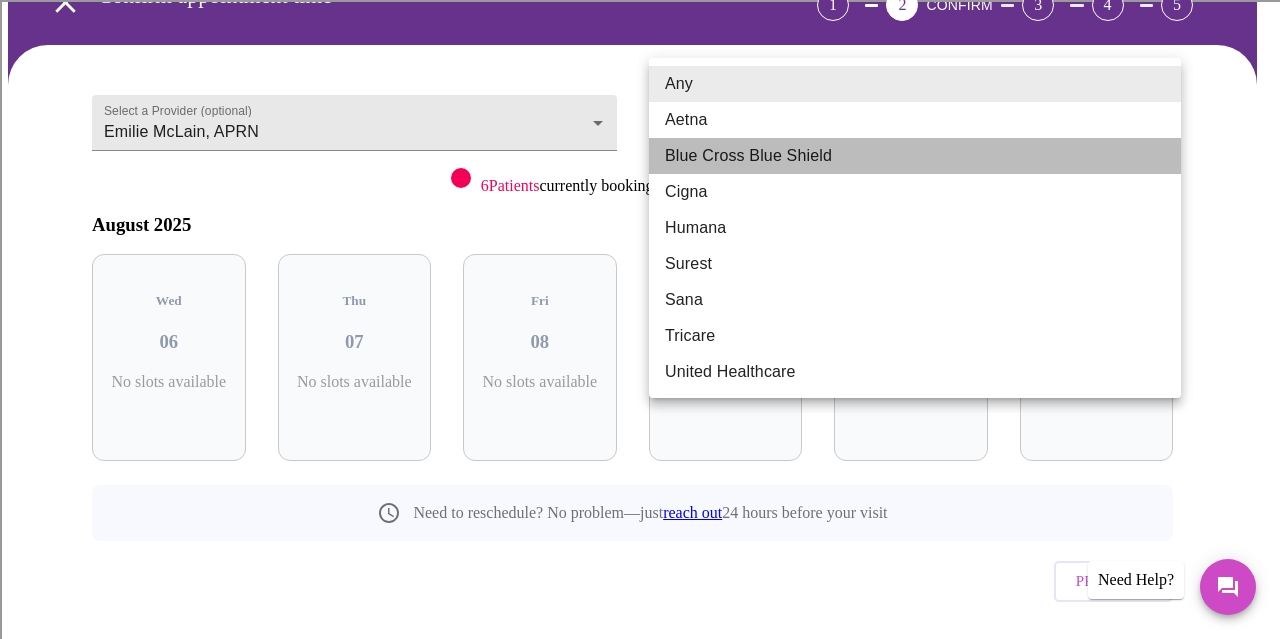 click on "Blue Cross Blue Shield" at bounding box center [915, 156] 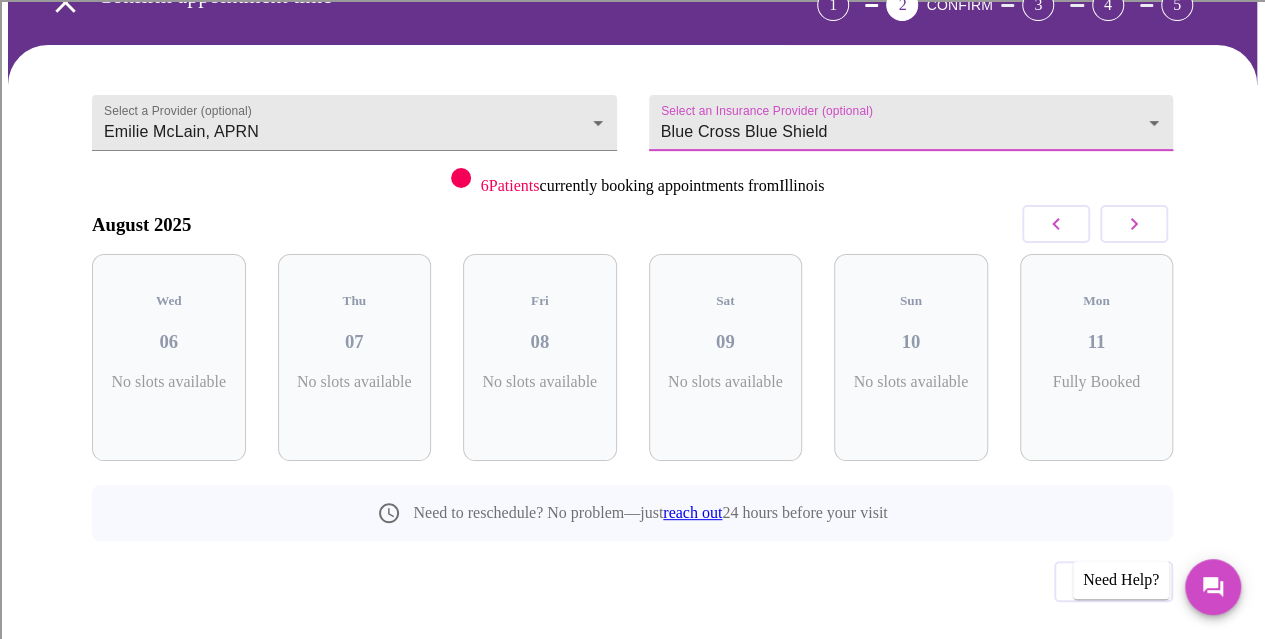 click at bounding box center [1134, 224] 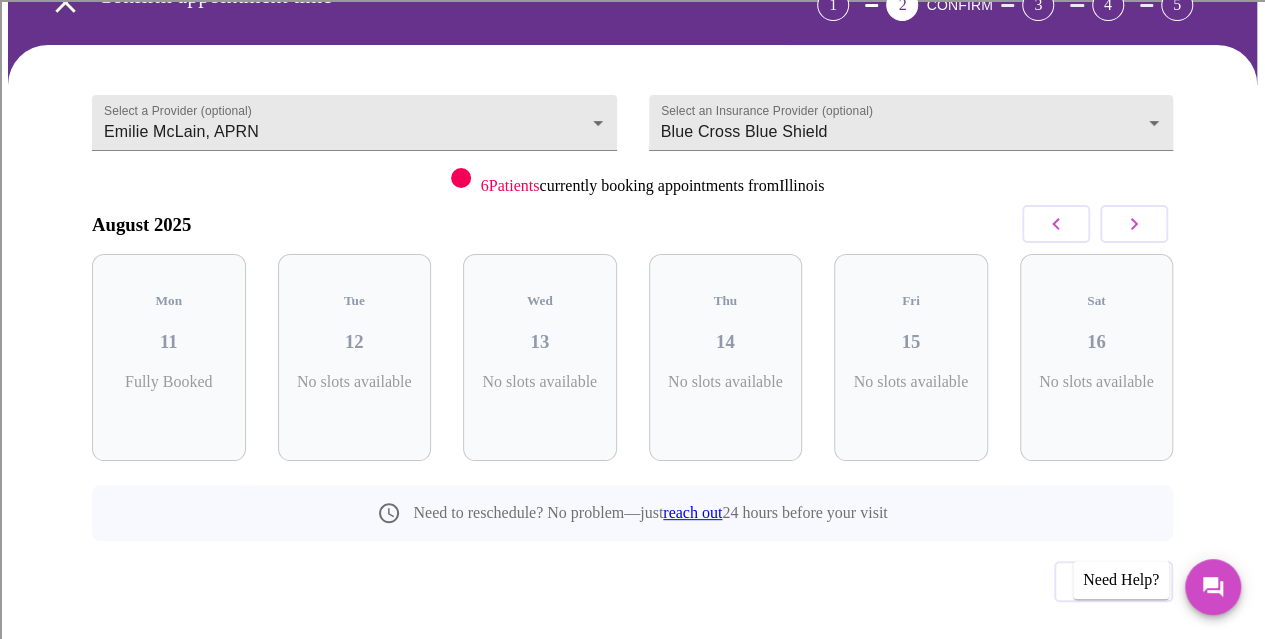 click at bounding box center [1134, 224] 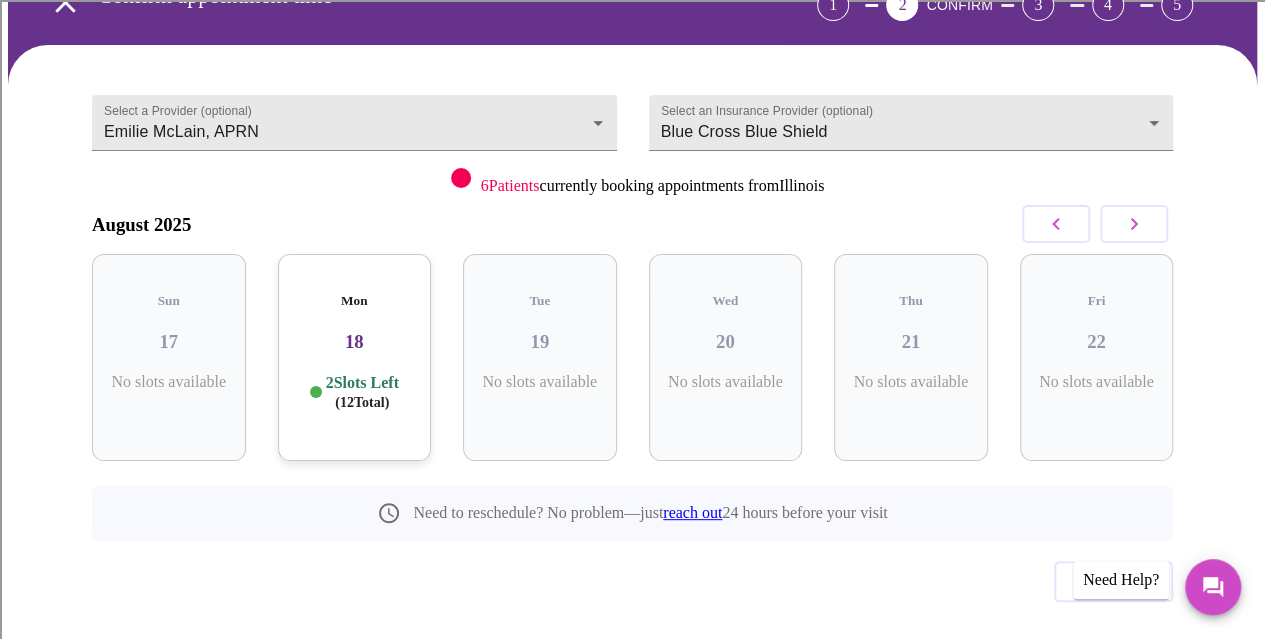 click 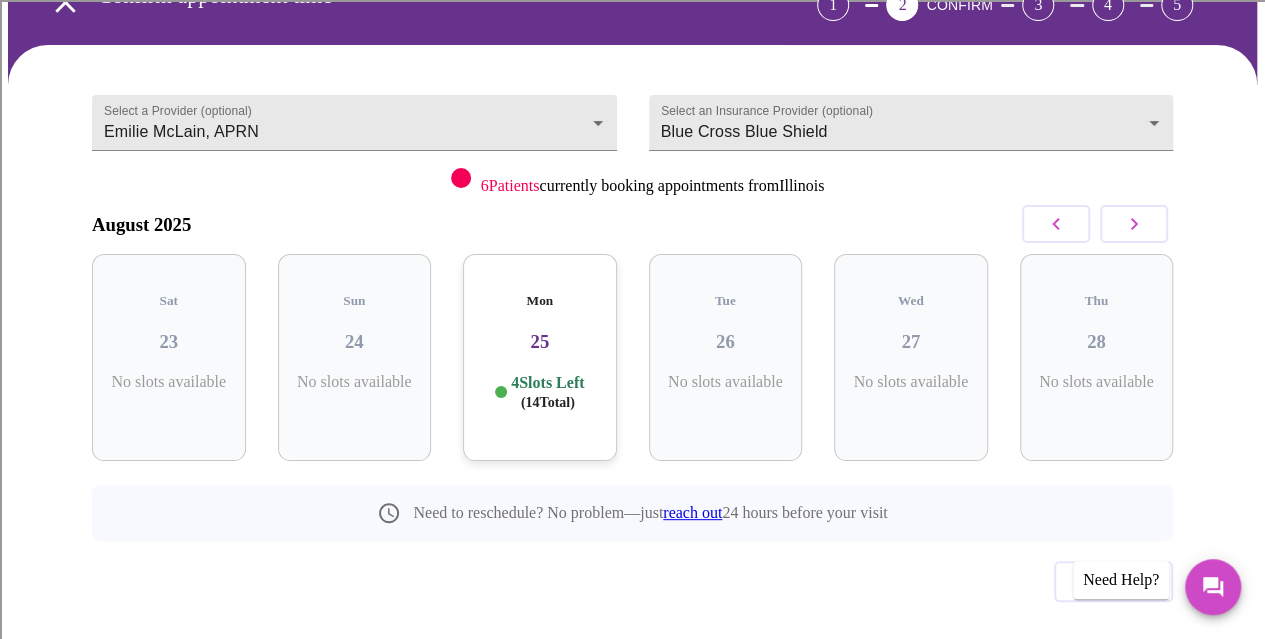 click 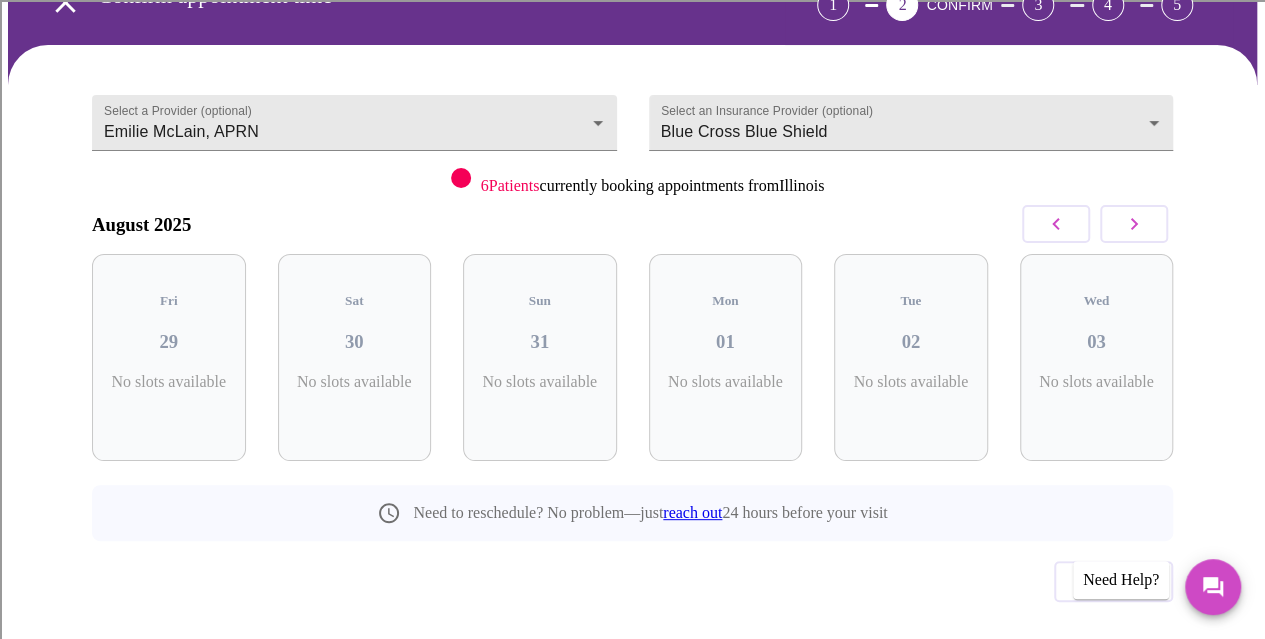 click 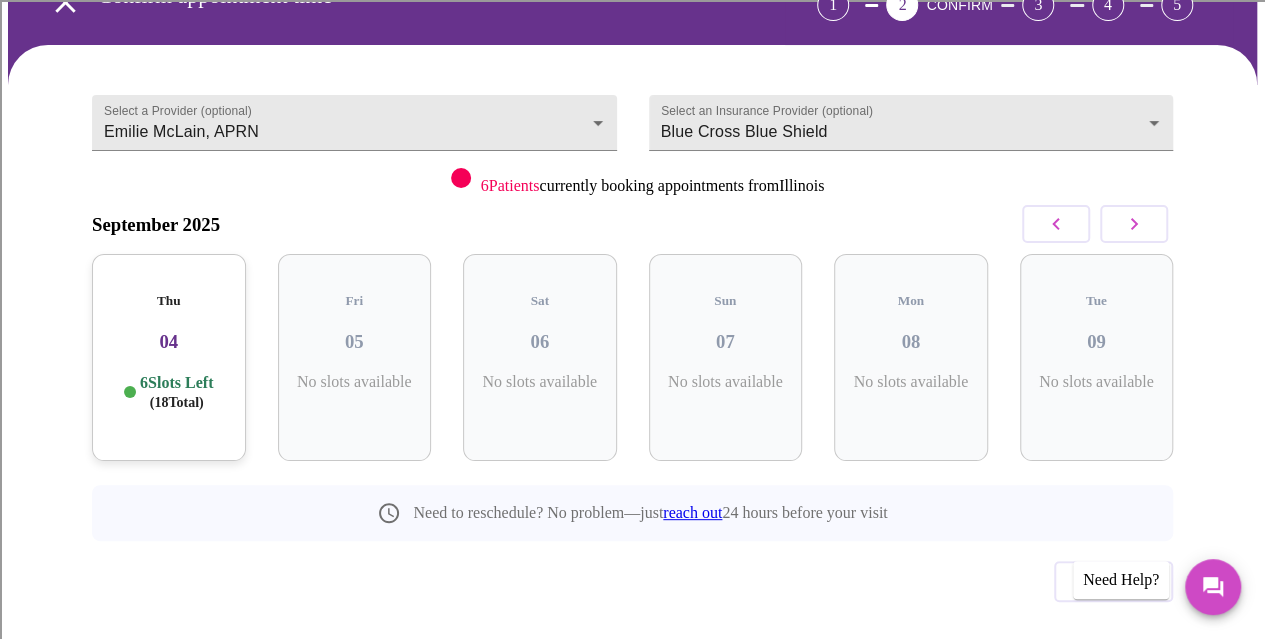 click 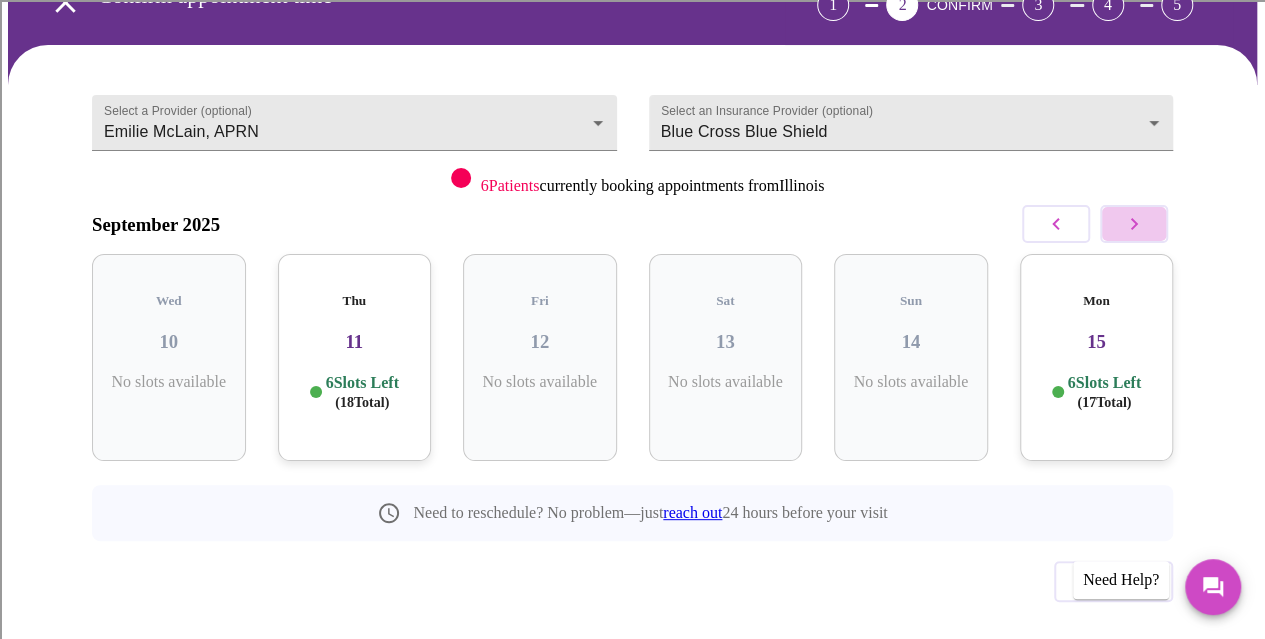 click 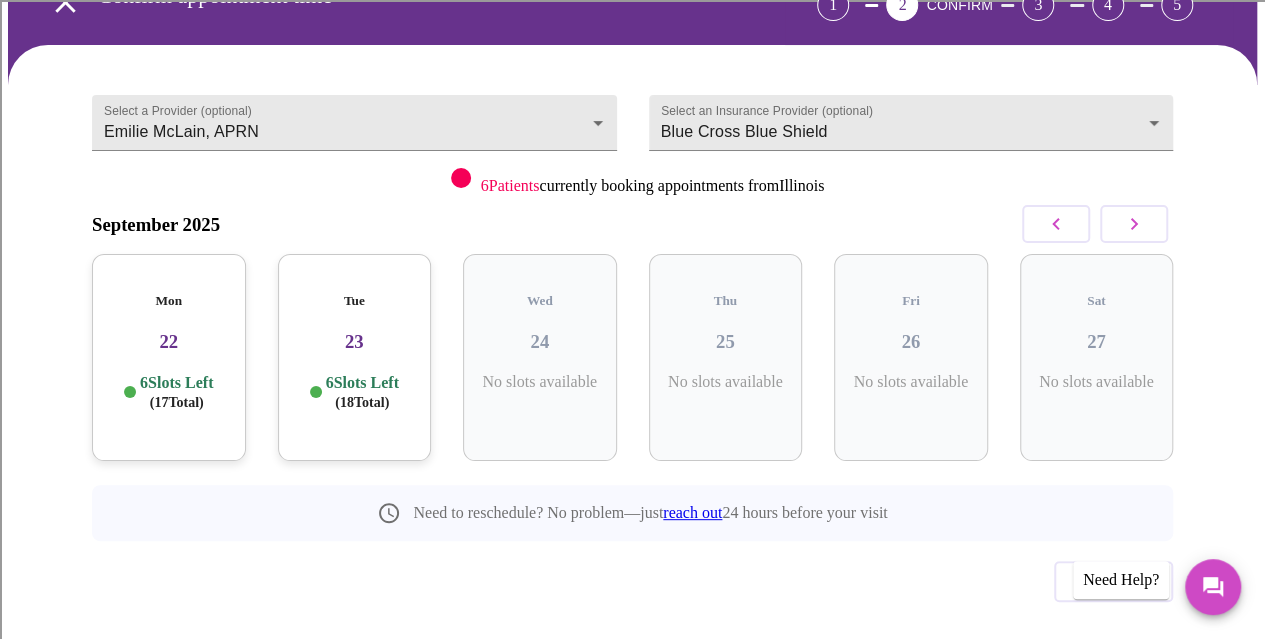click 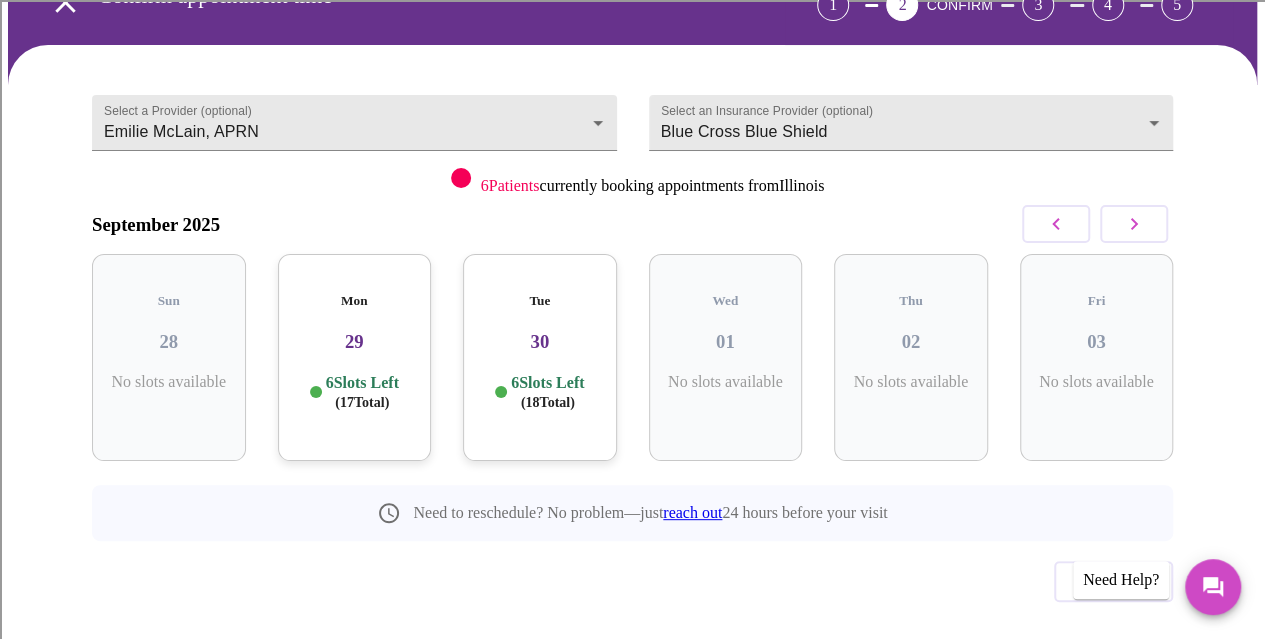 click 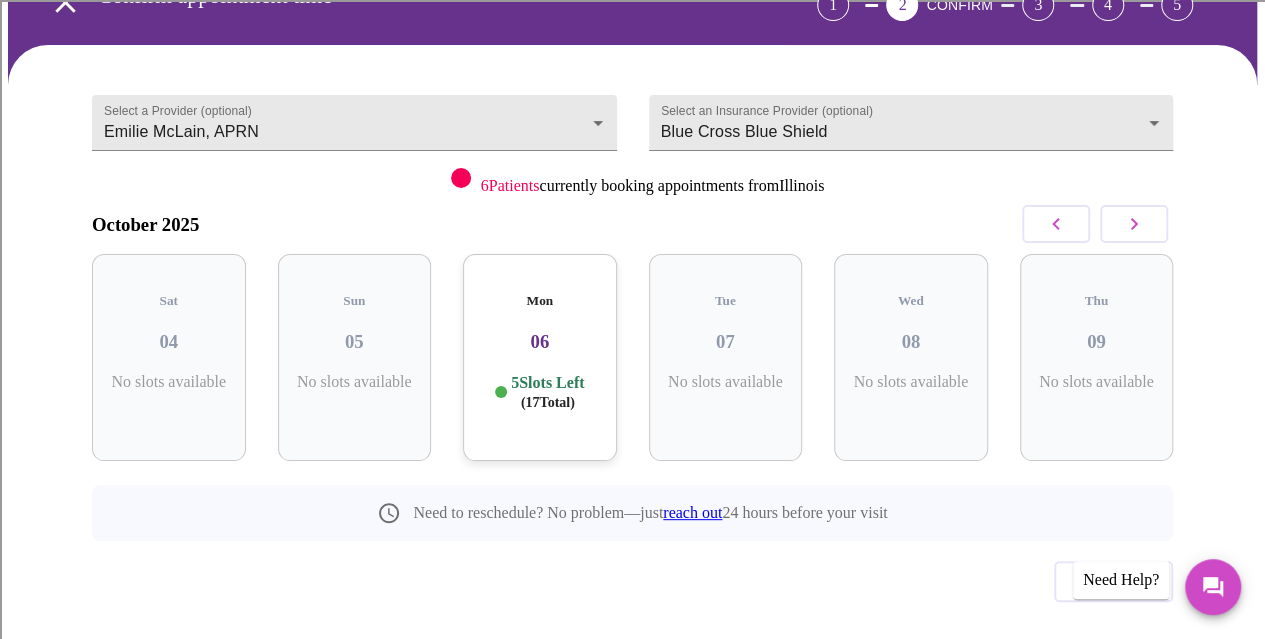 click 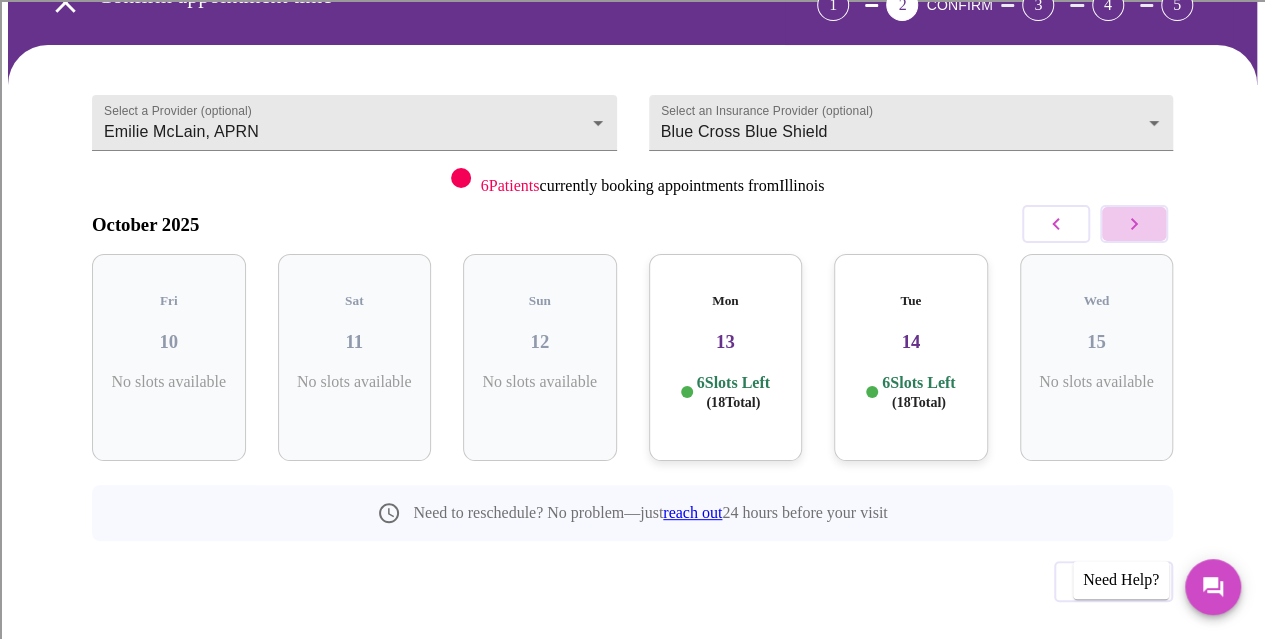 click 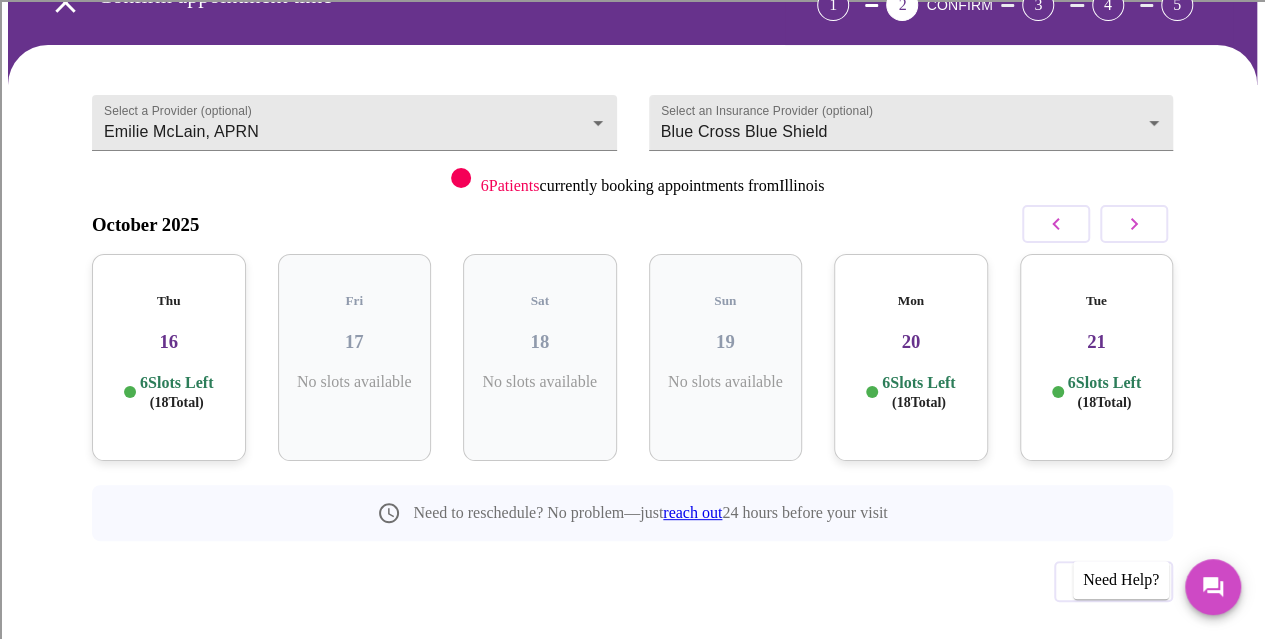 click 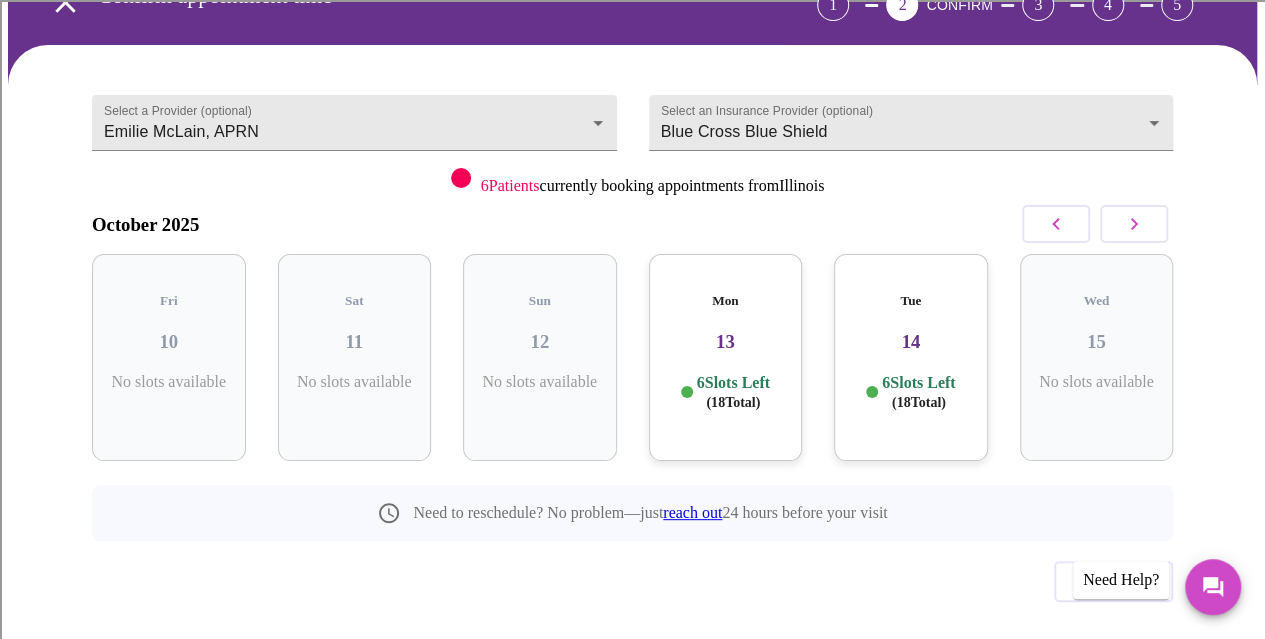 click 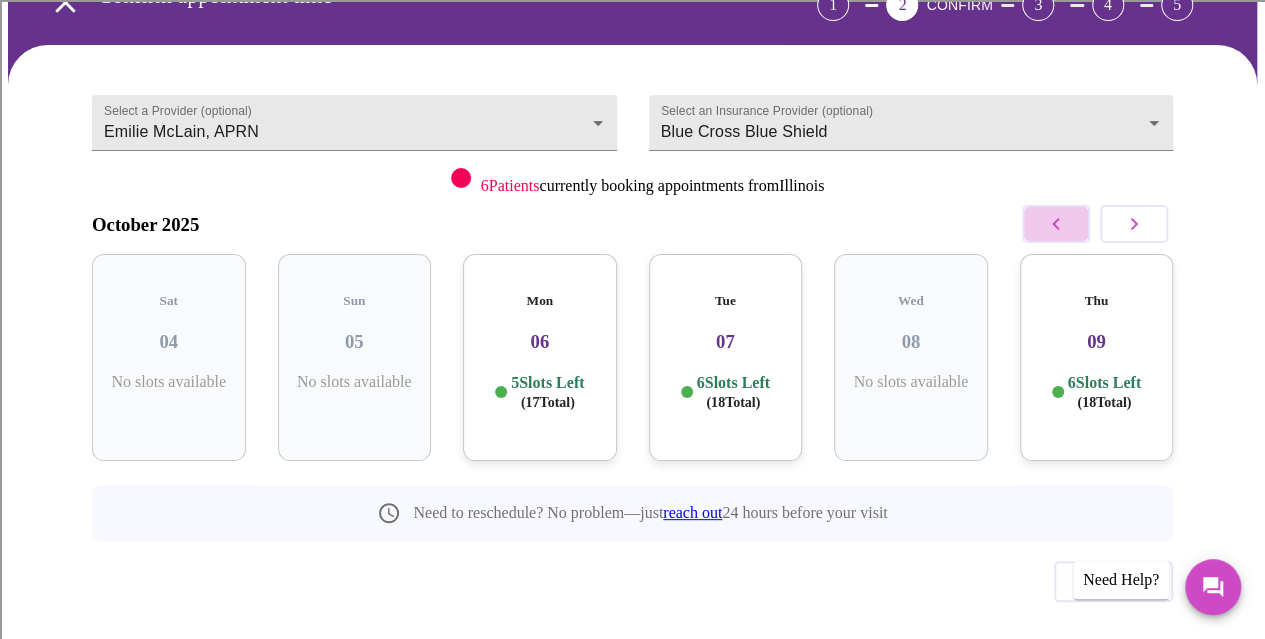 click 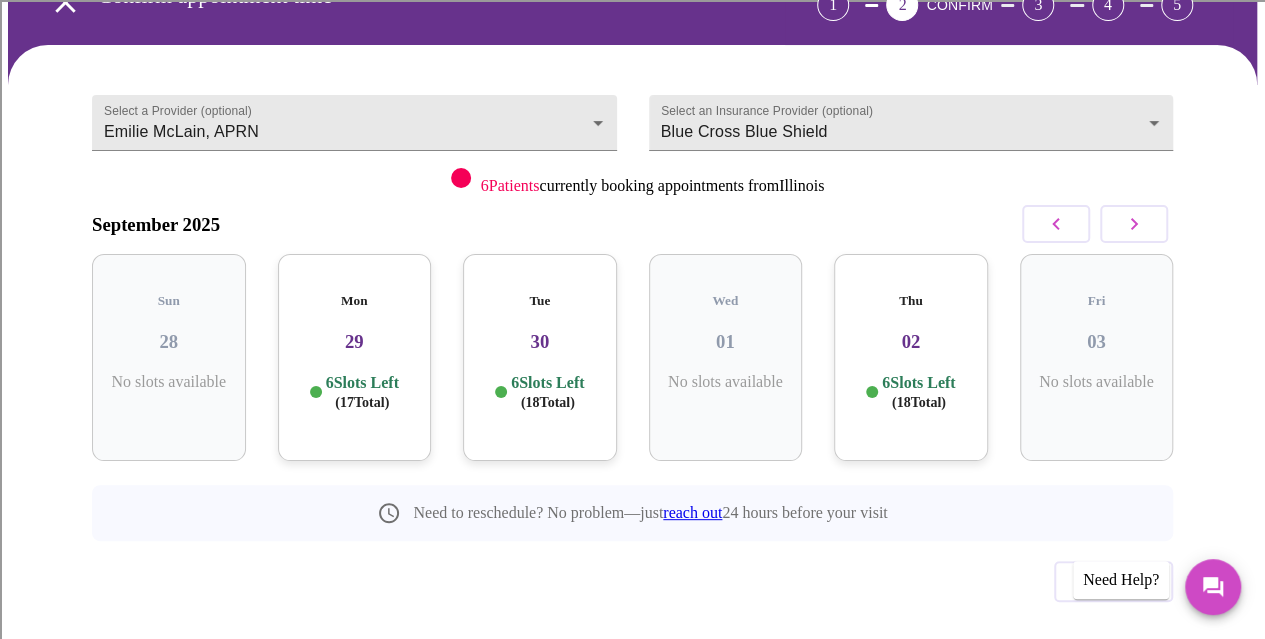 click on "Thu 02 6  Slots Left ( 18  Total)" at bounding box center (911, 357) 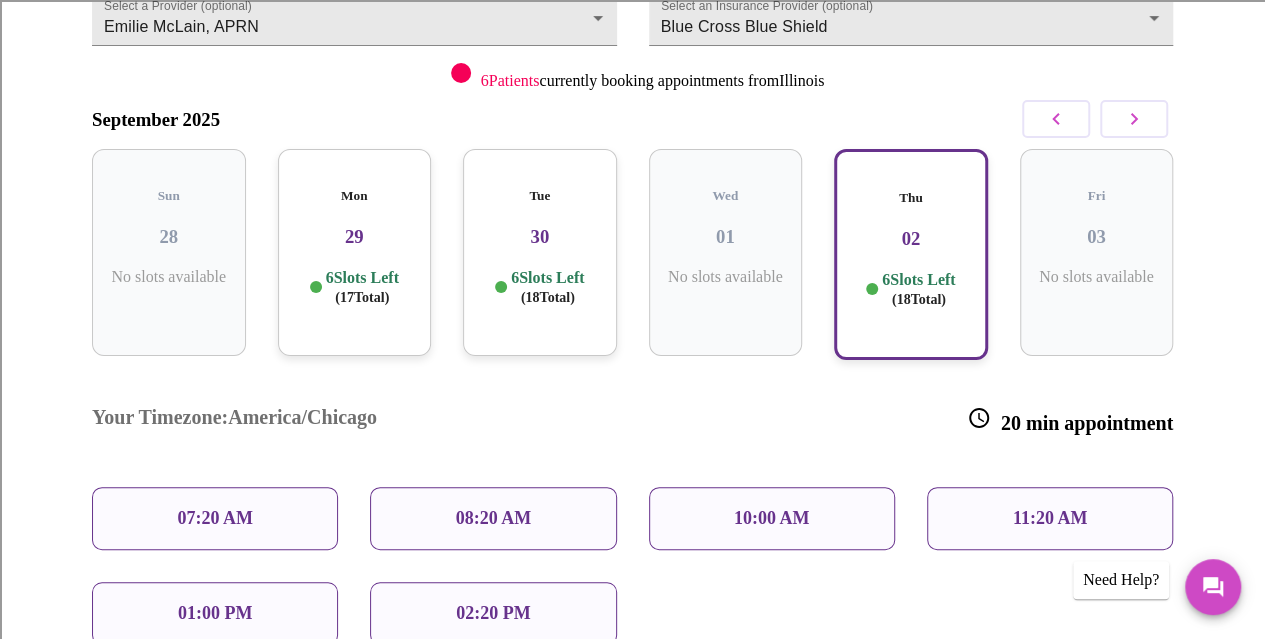 scroll, scrollTop: 408, scrollLeft: 0, axis: vertical 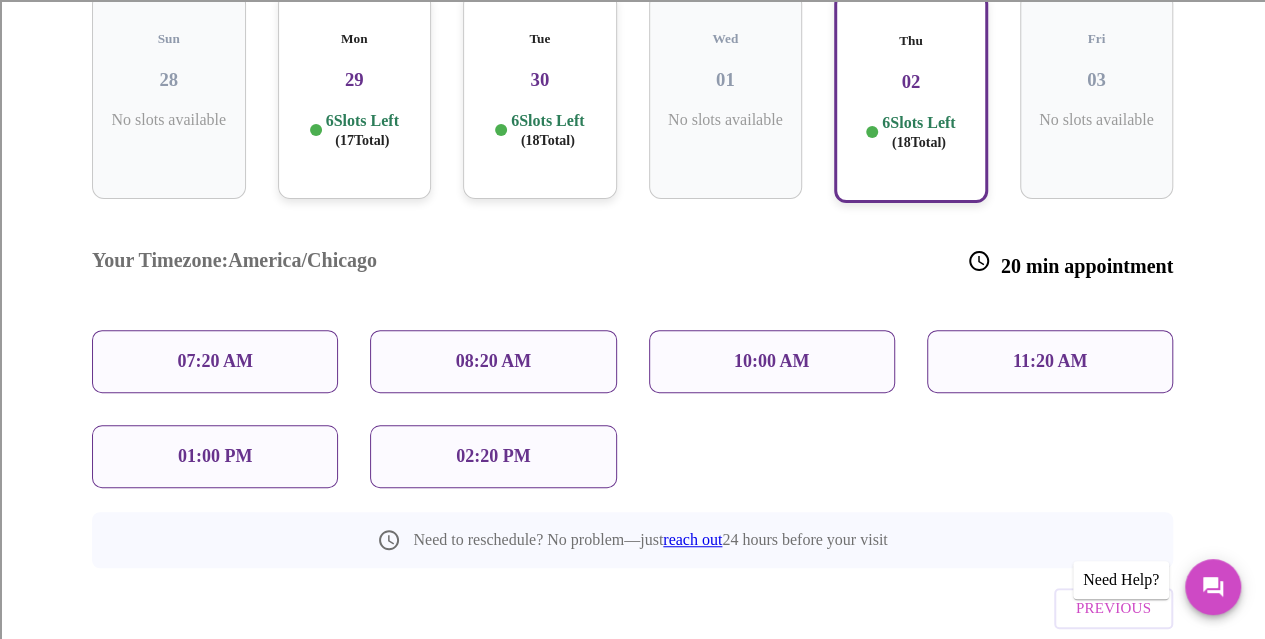 click on "07:20 AM" at bounding box center [215, 361] 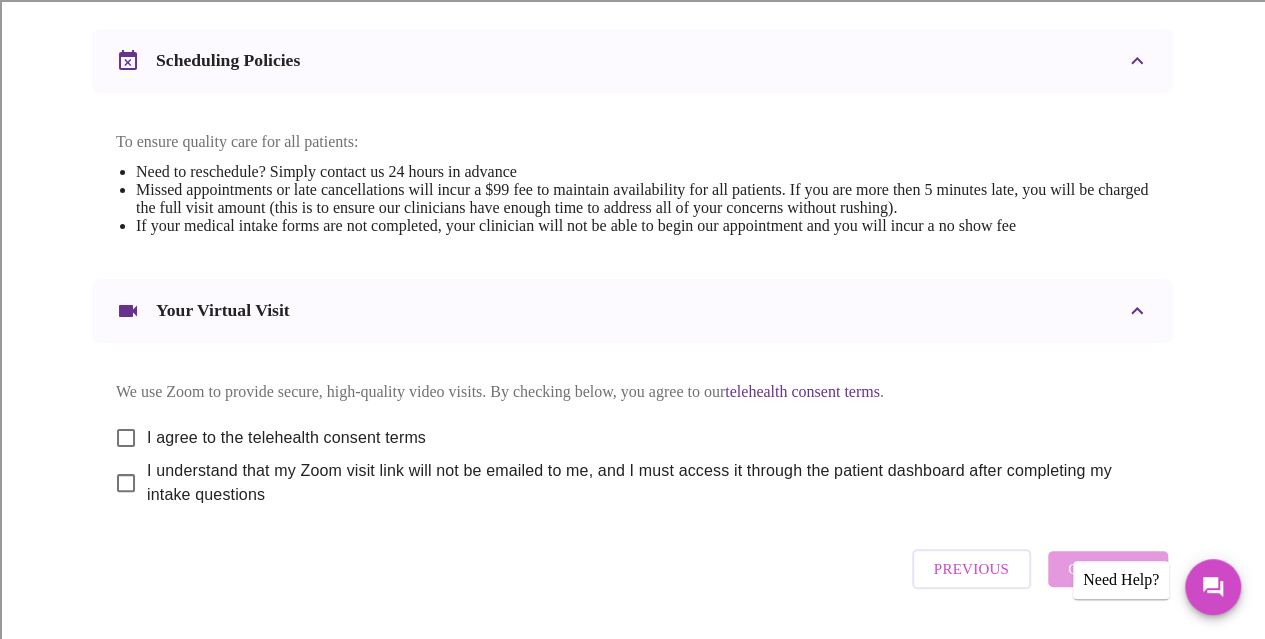 scroll, scrollTop: 816, scrollLeft: 0, axis: vertical 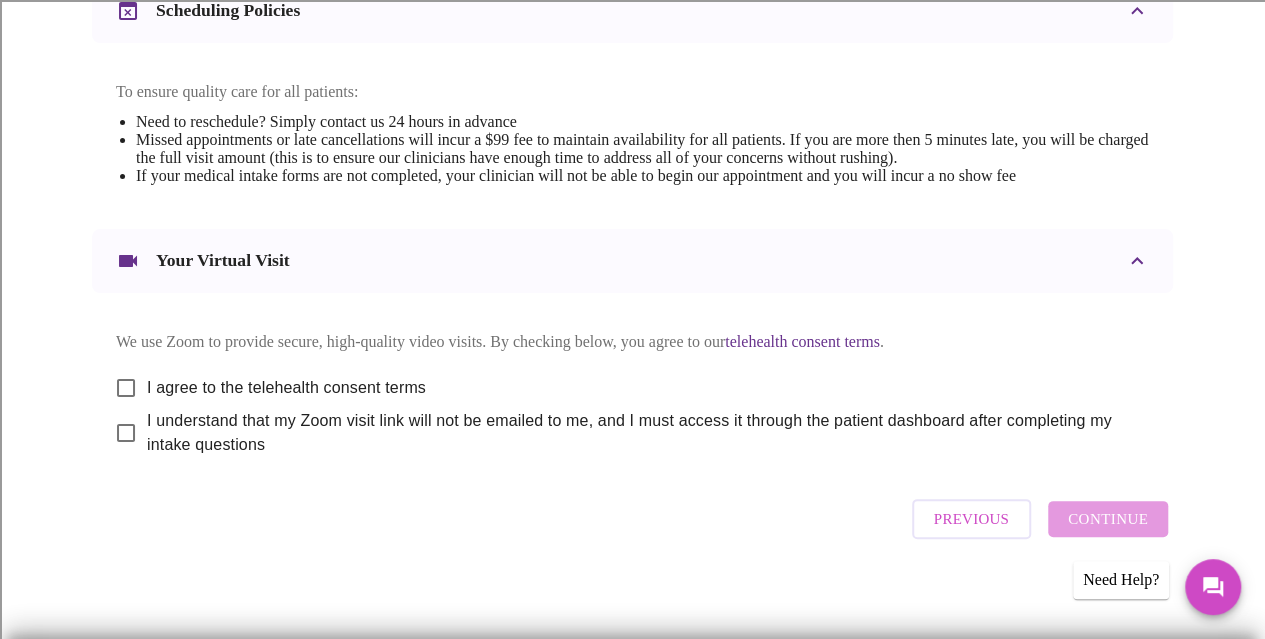 click on "I agree to the telehealth consent terms" at bounding box center [126, 388] 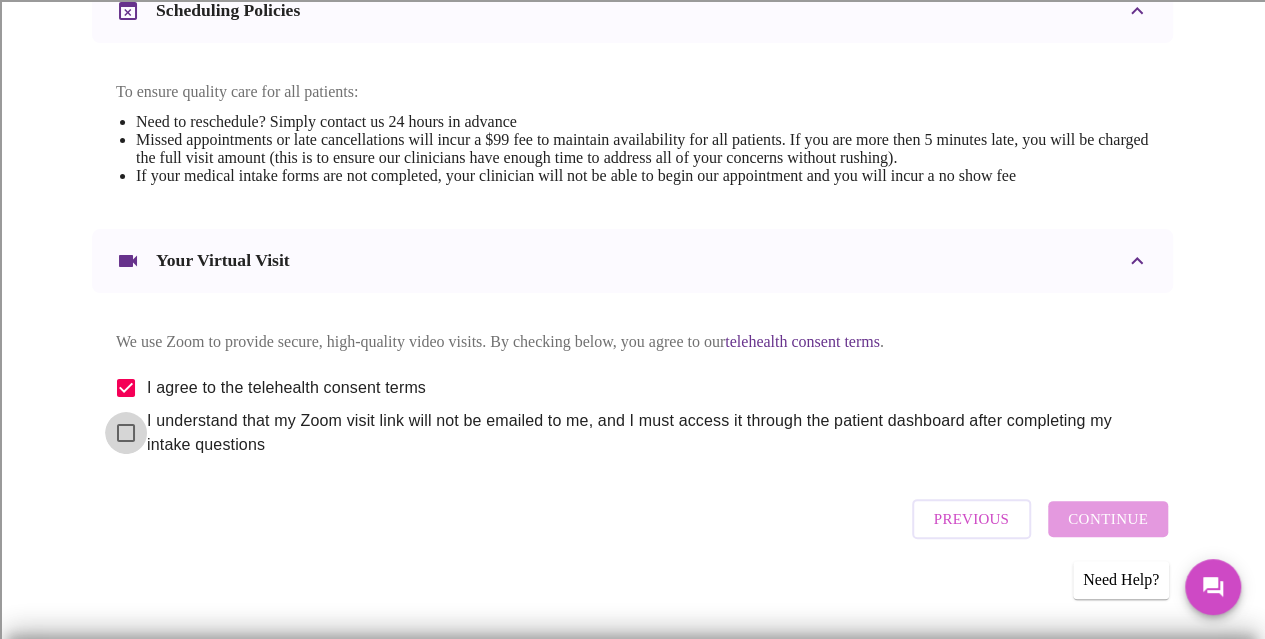 drag, startPoint x: 113, startPoint y: 423, endPoint x: 146, endPoint y: 429, distance: 33.54102 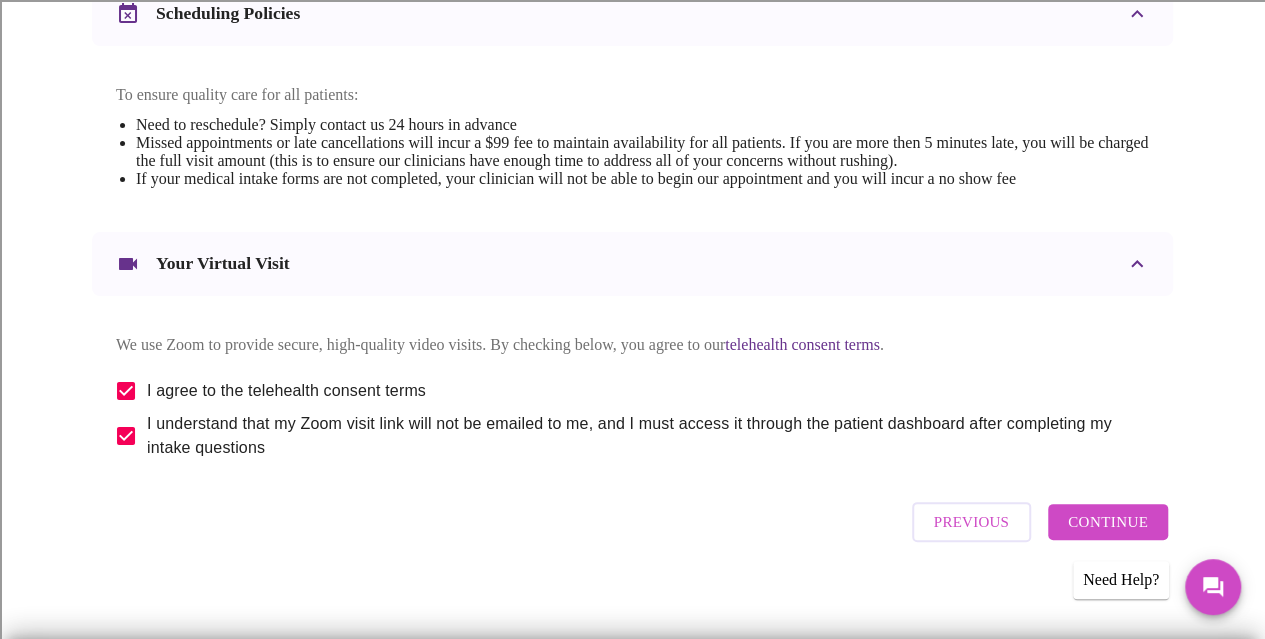 scroll, scrollTop: 816, scrollLeft: 0, axis: vertical 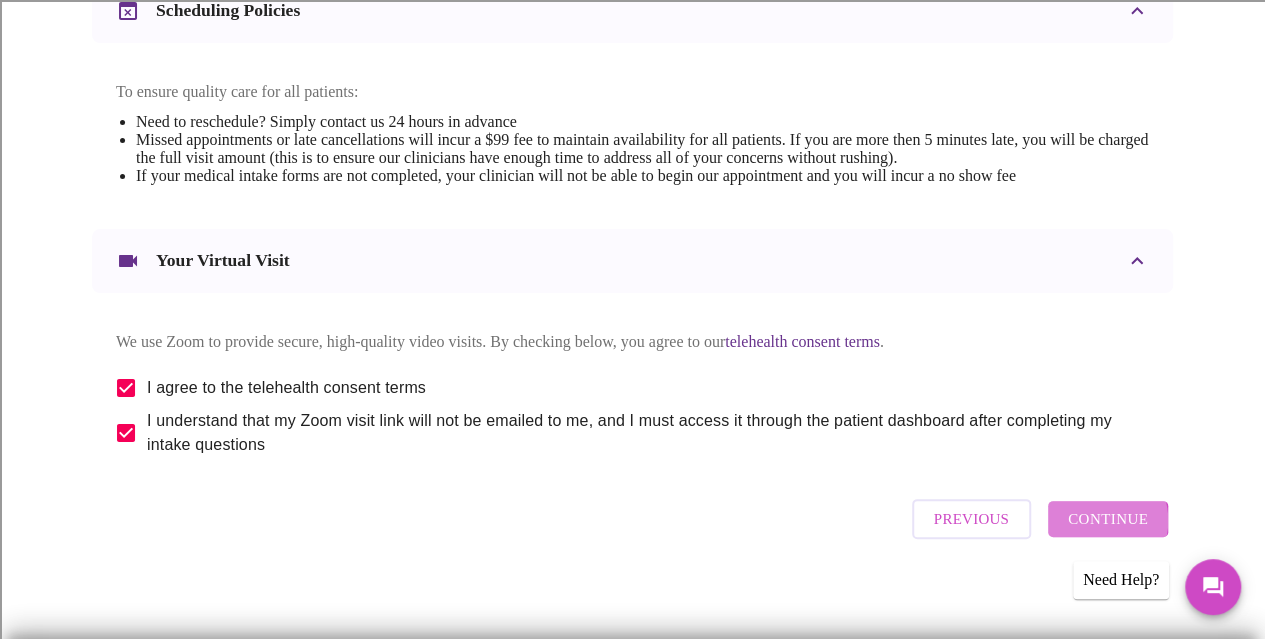 click on "Continue" at bounding box center [1108, 519] 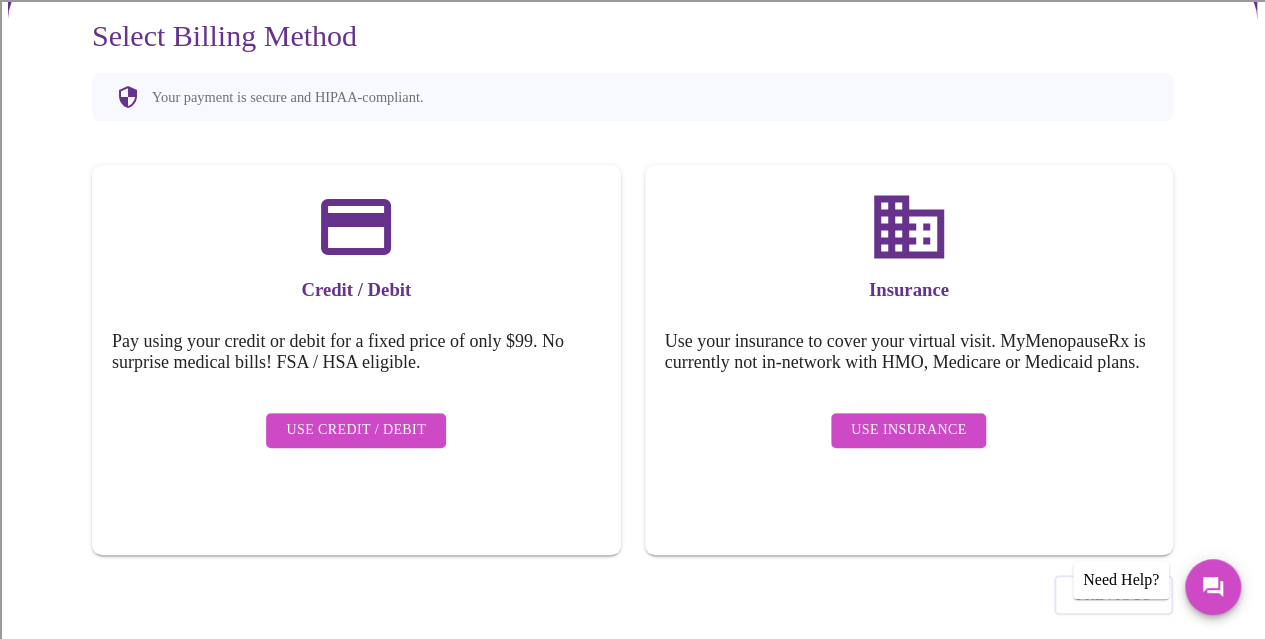 scroll, scrollTop: 112, scrollLeft: 0, axis: vertical 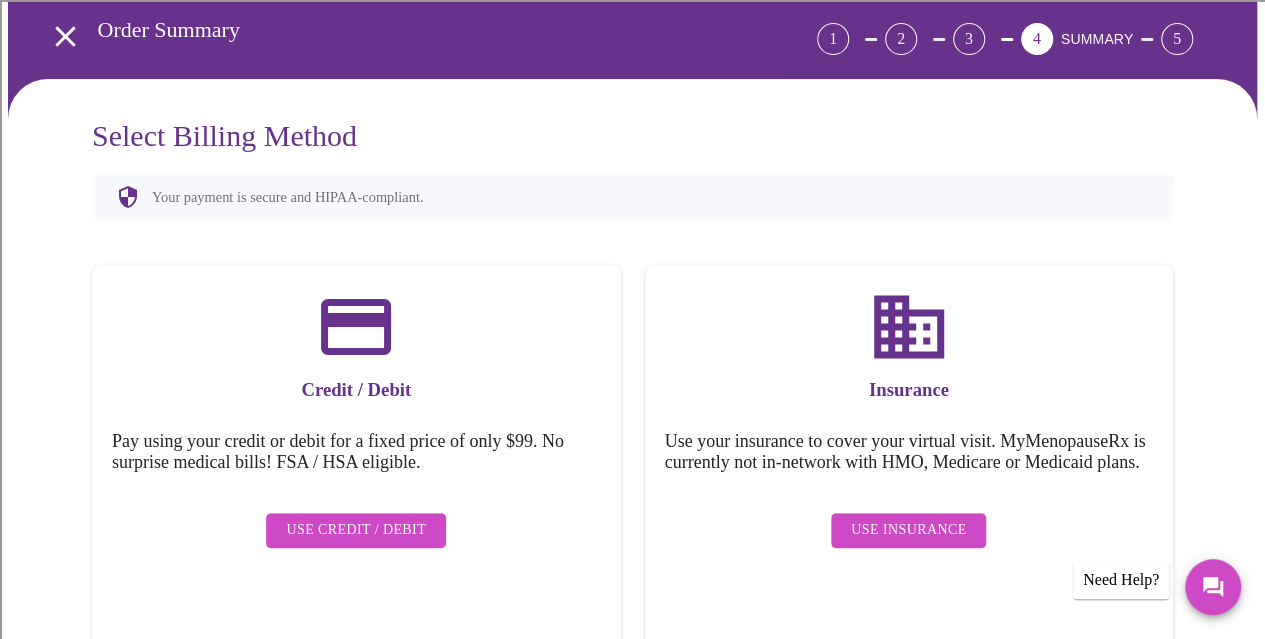 click on "Use Insurance" at bounding box center (908, 530) 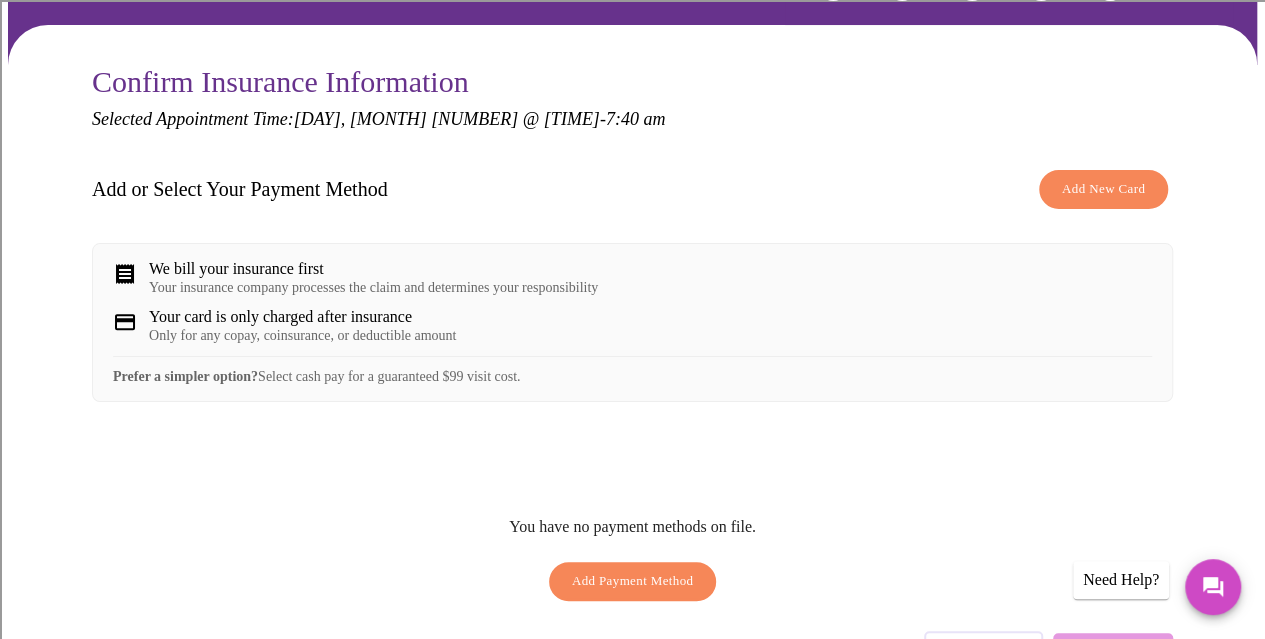 scroll, scrollTop: 0, scrollLeft: 0, axis: both 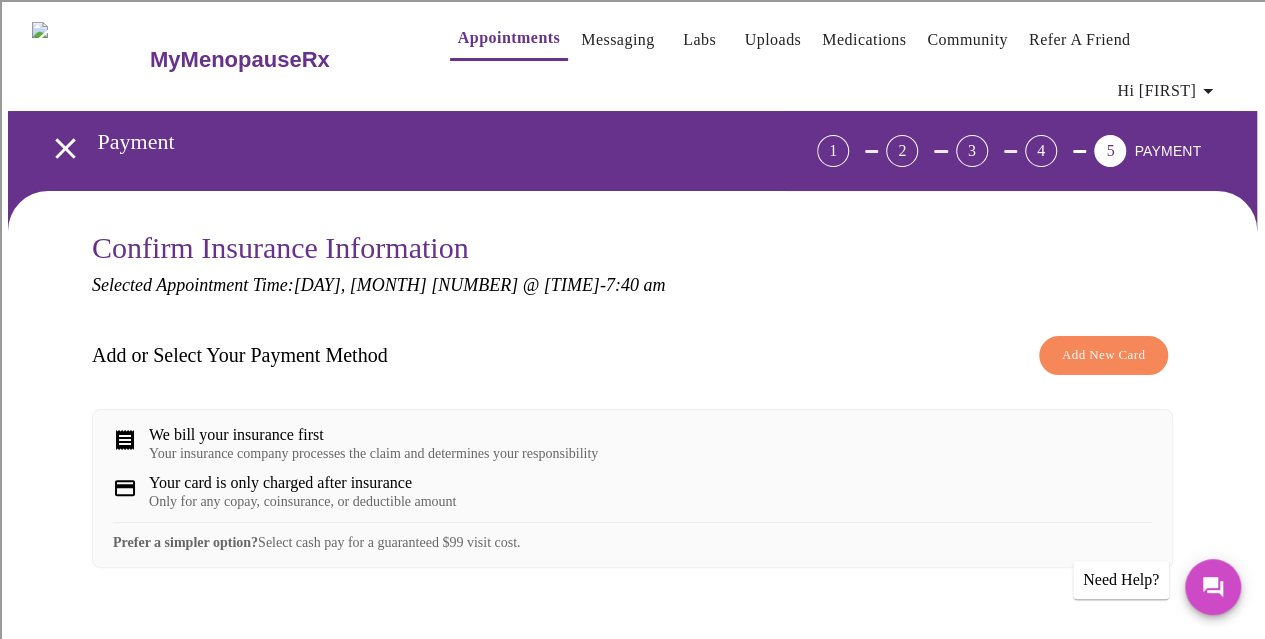 click on "Add New Card" at bounding box center [1103, 355] 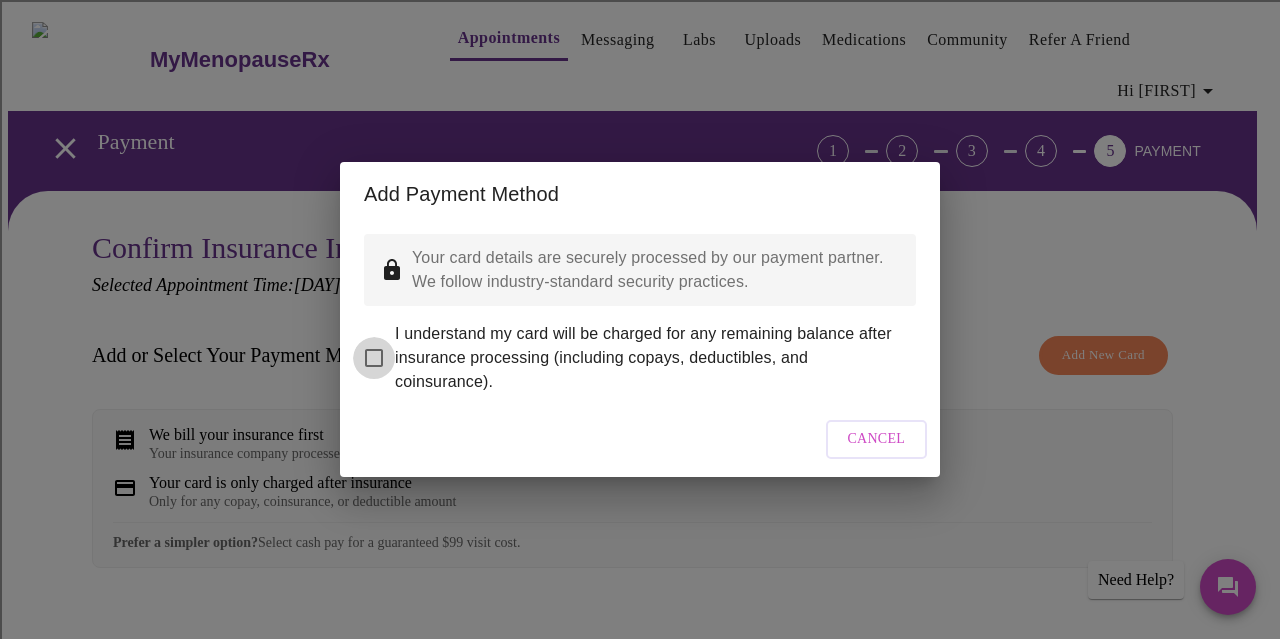 click on "I understand my card will be charged for any remaining balance after insurance processing (including copays, deductibles, and coinsurance)." at bounding box center [374, 358] 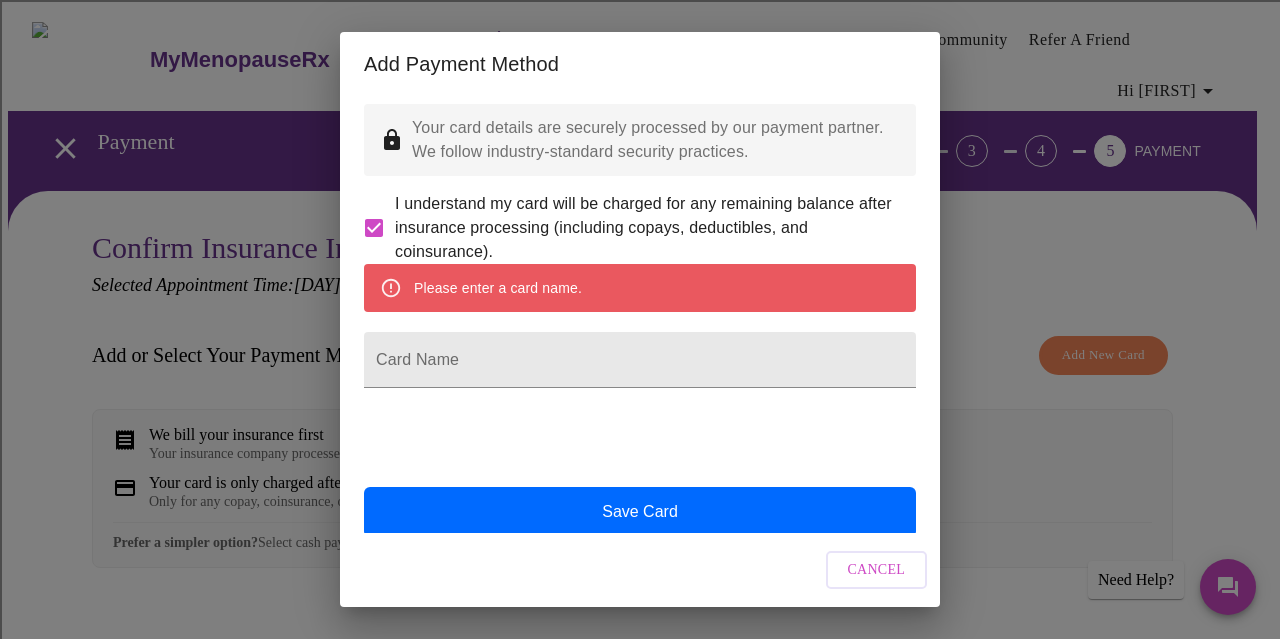 click on "Cancel" at bounding box center (877, 570) 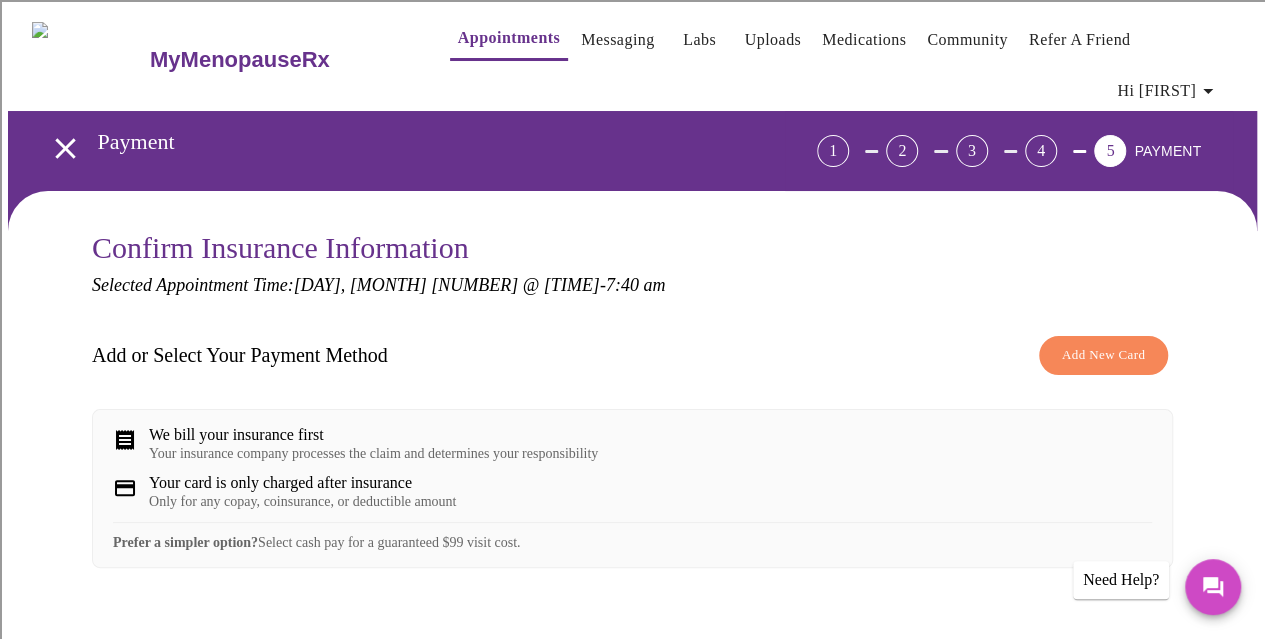 click on "Your insurance company processes the claim and determines your responsibility" at bounding box center [373, 454] 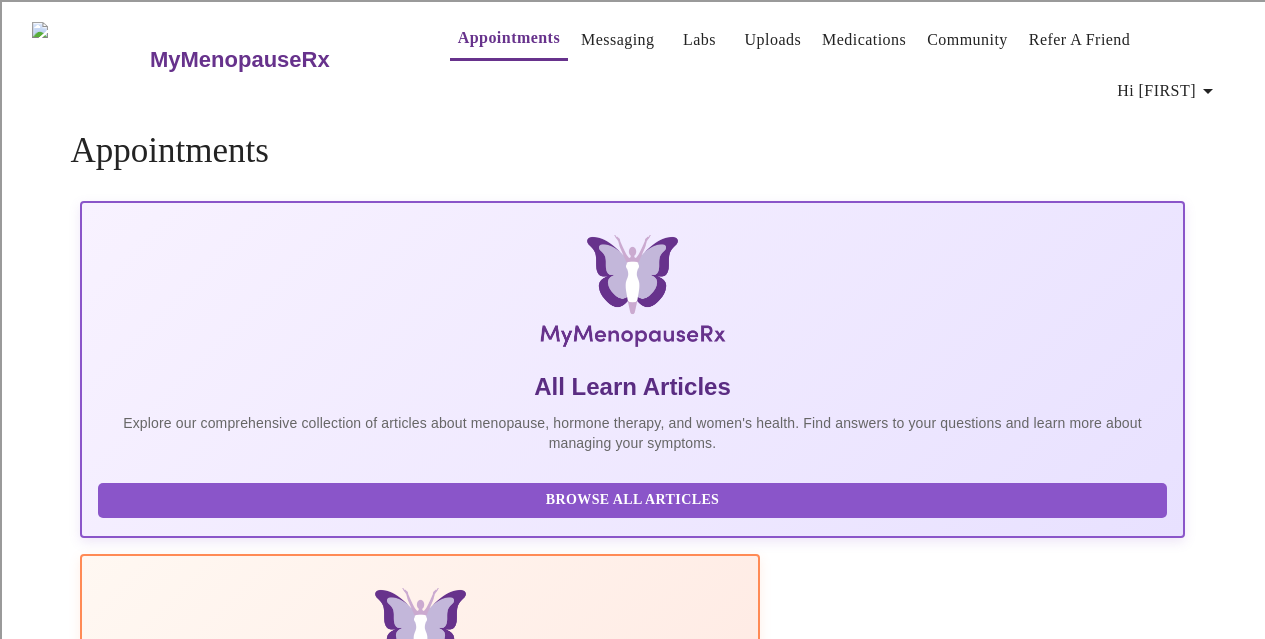 scroll, scrollTop: 0, scrollLeft: 0, axis: both 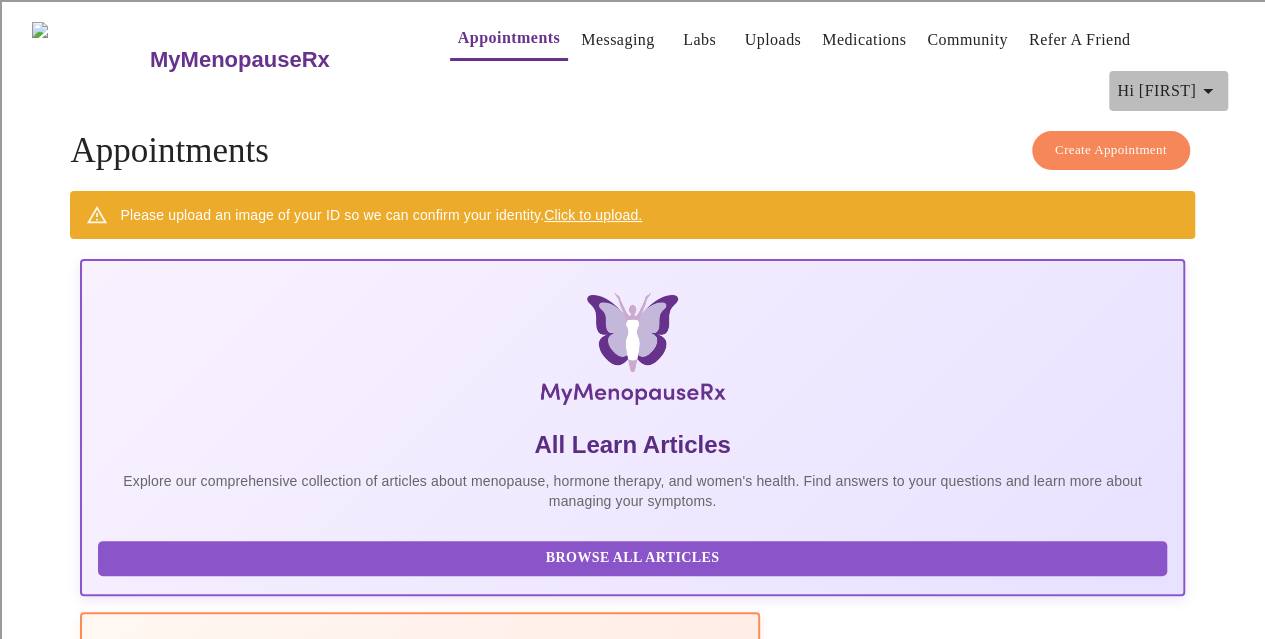 click 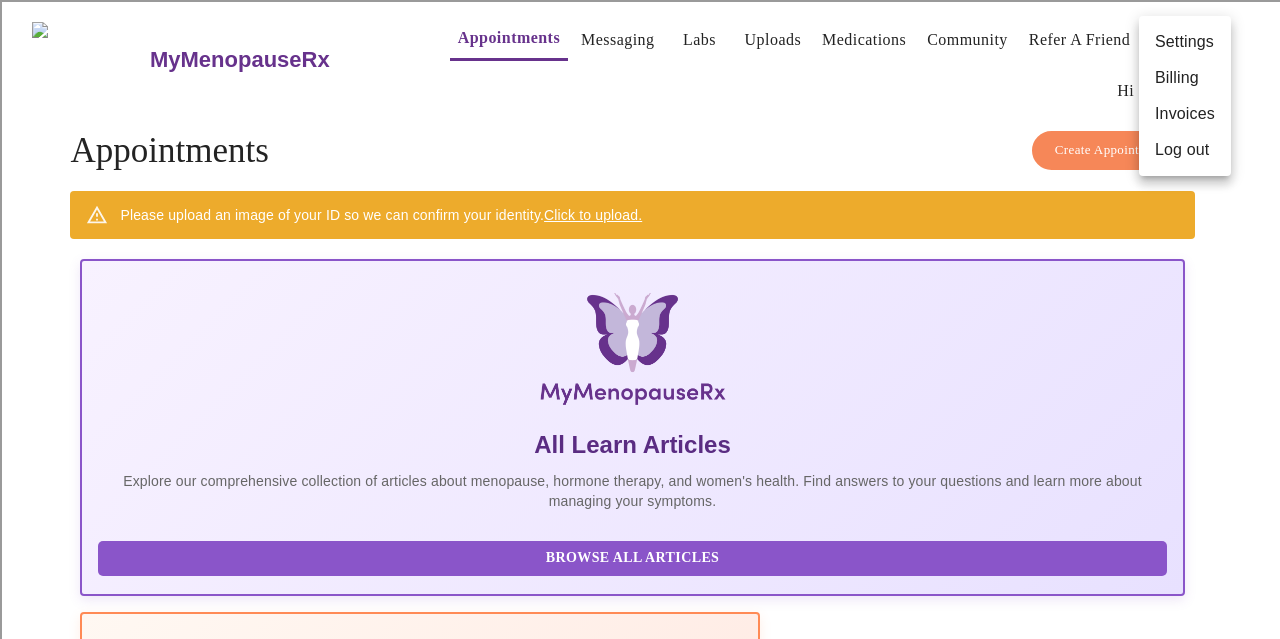 click at bounding box center [640, 319] 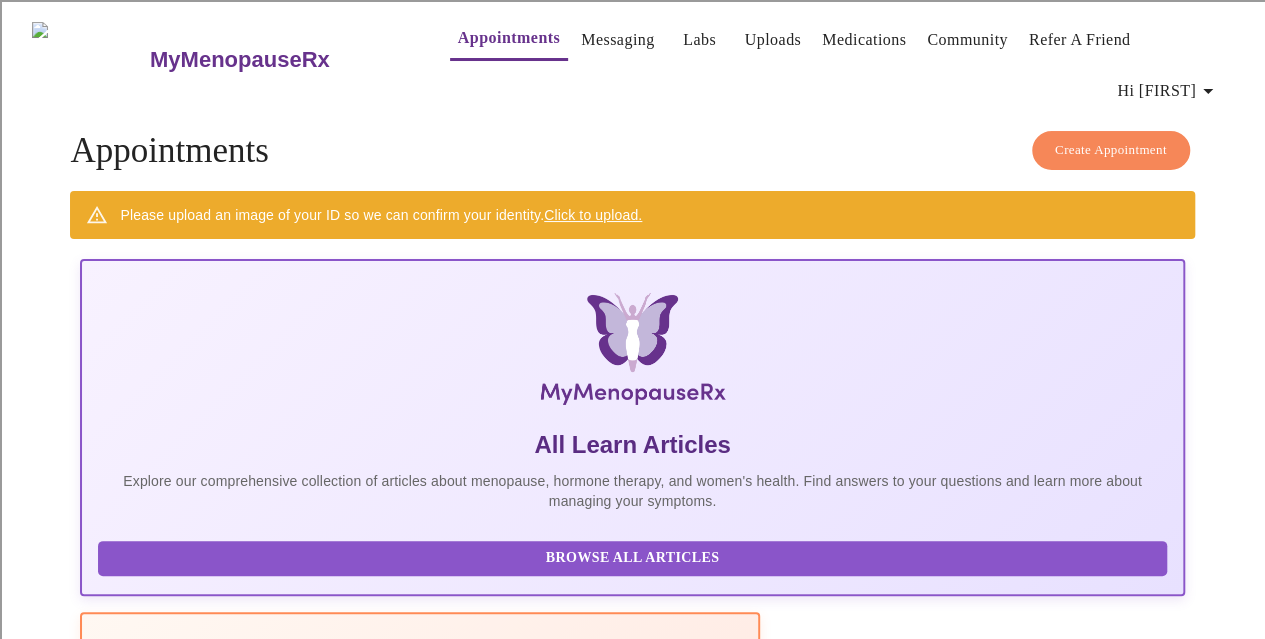 click on "Create Appointment" at bounding box center [1111, 150] 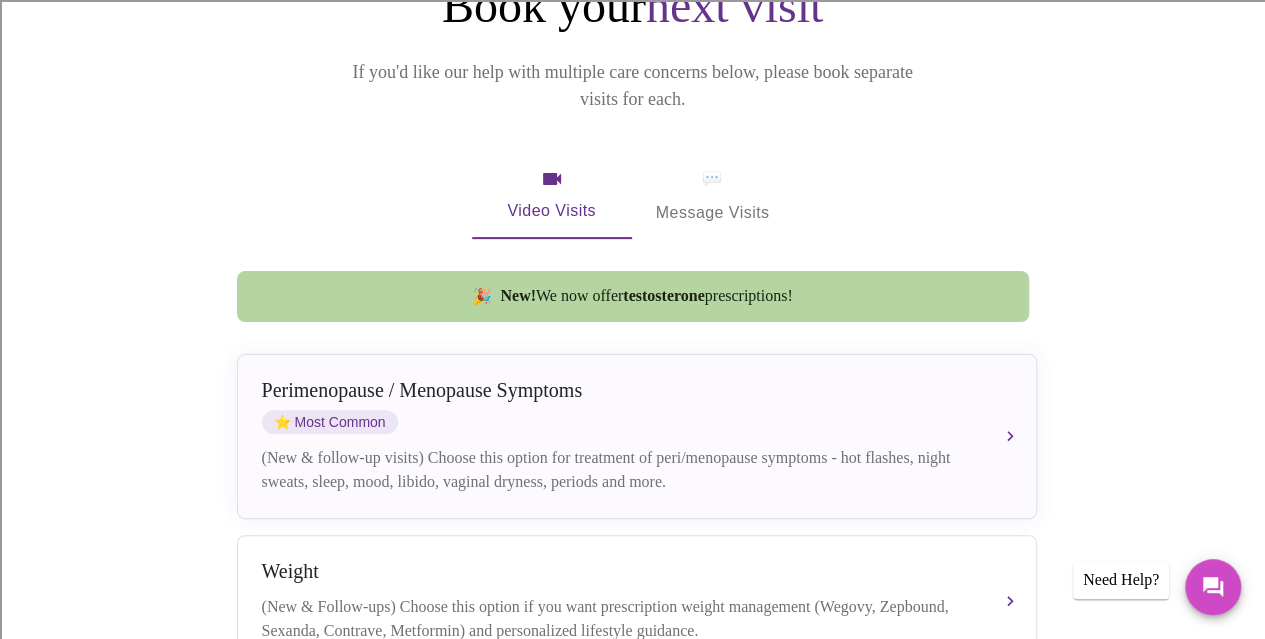 scroll, scrollTop: 200, scrollLeft: 0, axis: vertical 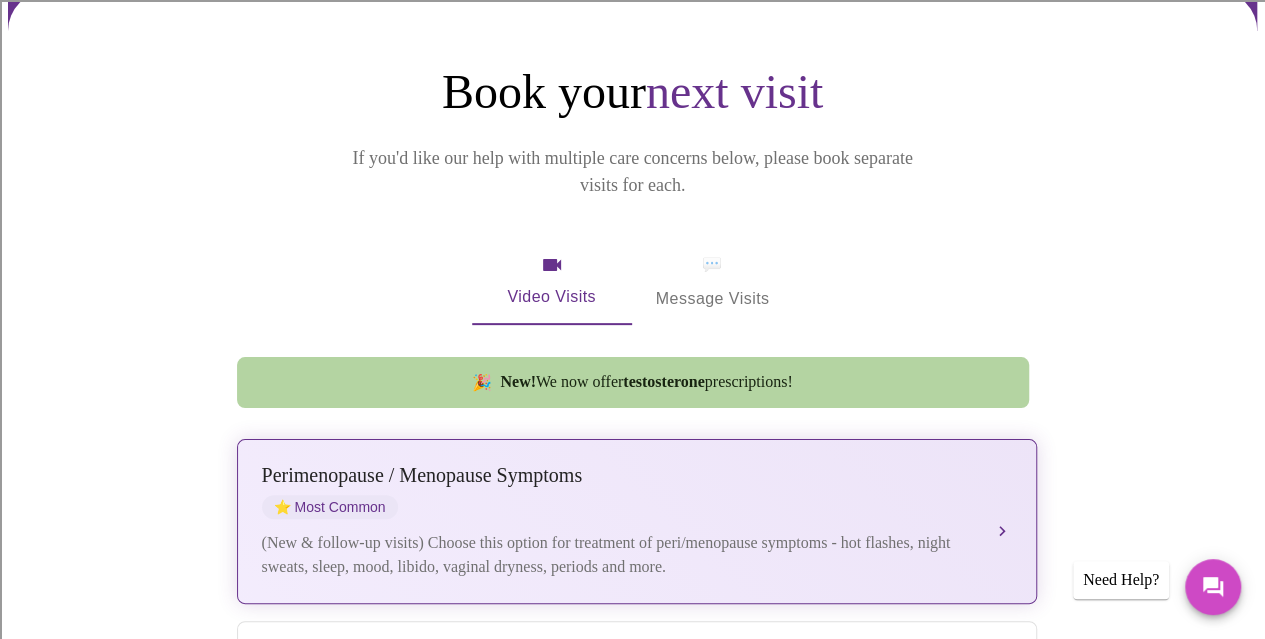 click on "⭐  Most Common" at bounding box center (330, 507) 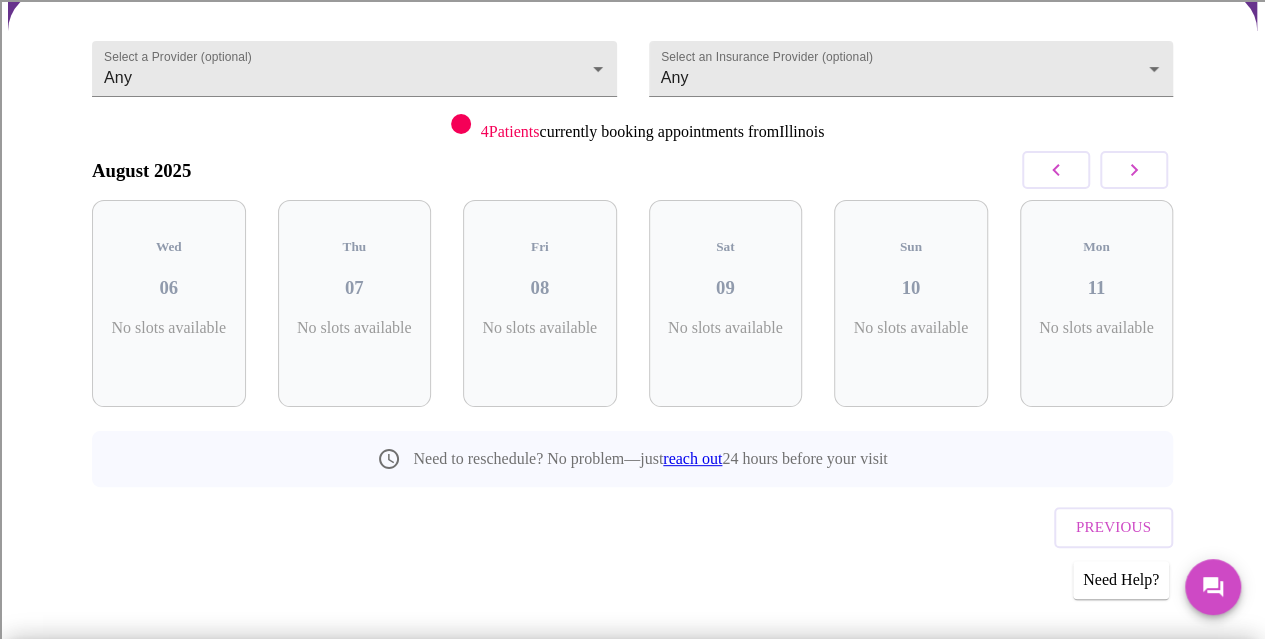 scroll, scrollTop: 146, scrollLeft: 0, axis: vertical 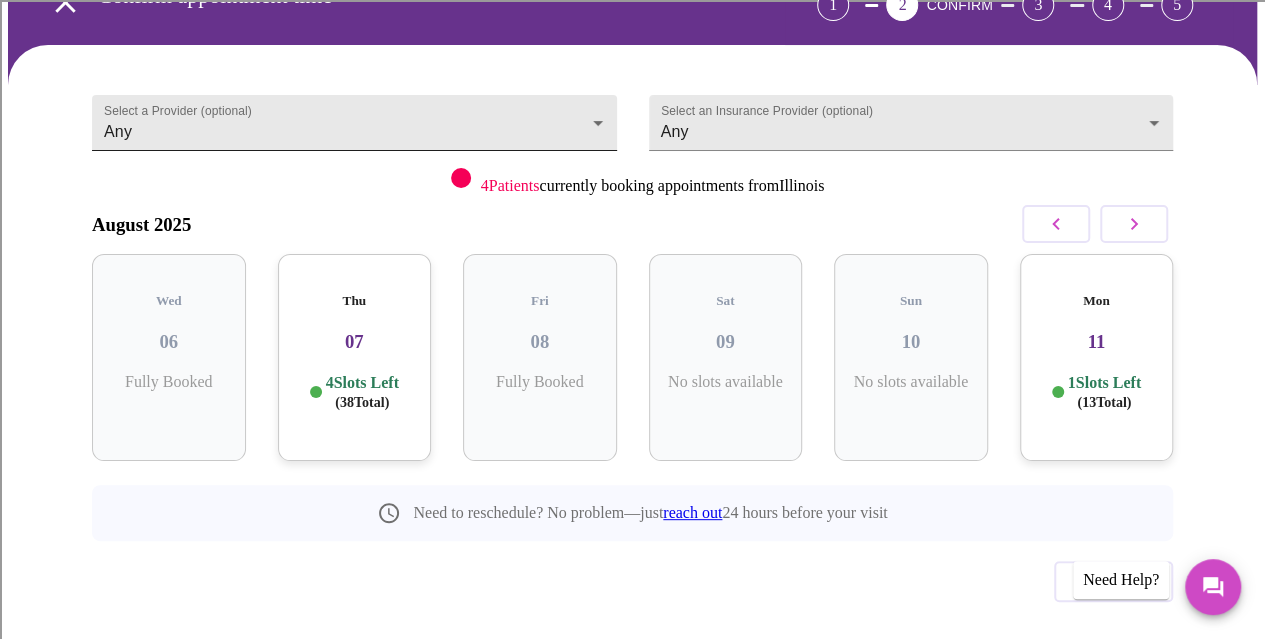 click on "MyMenopauseRx Appointments Messaging Labs Uploads Medications Community Refer a Friend Hi [FIRST]   Confirm appointment time 1 2 CONFIRM 3 4 5 Select a Provider (optional) Any Any Select an Insurance Provider (optional) Any Any 4  Patients  currently booking appointments from  [STATE] [MONTH] [YEAR] Wed 06 Fully Booked Thu 07 4  Slots Left ( 38  Total) Fri 08 Fully Booked Sat 09 No slots available Sun 10 No slots available Mon 11 1  Slots Left ( 13  Total) Need to reschedule? No problem—just  reach out  24 hours before your visit Previous Need Help? Settings Billing Invoices Log out" at bounding box center (632, 359) 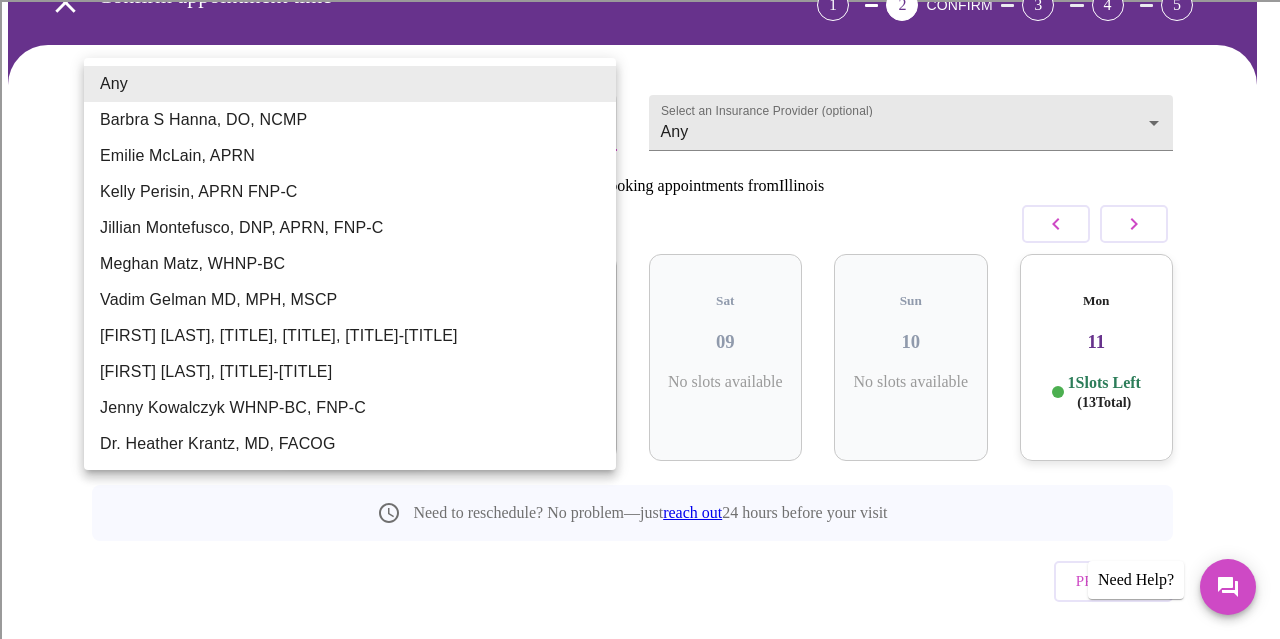 click on "Emilie McLain, APRN" at bounding box center [350, 156] 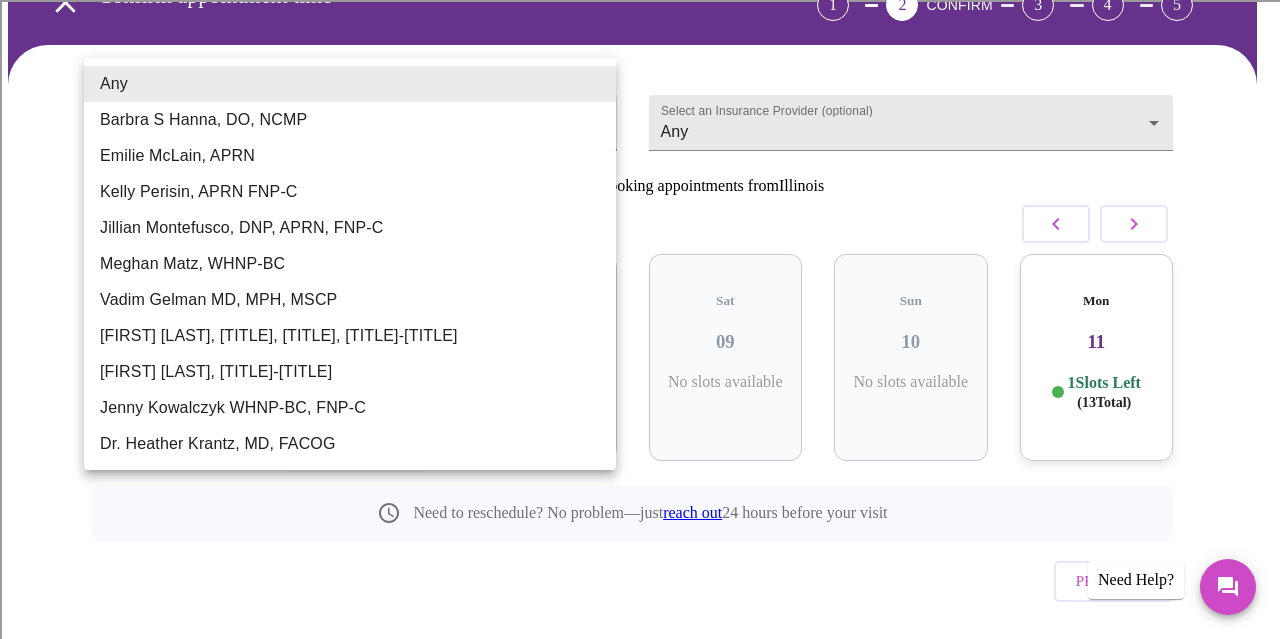 type on "Emilie McLain, APRN" 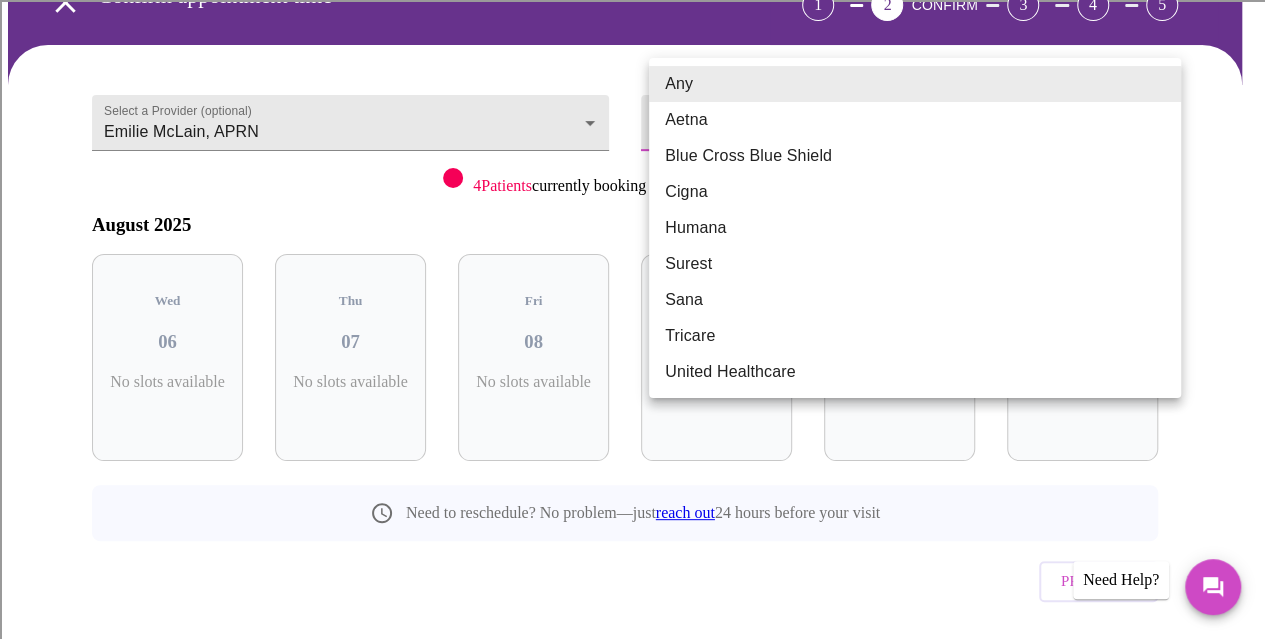 click on "MyMenopauseRx Appointments Messaging Labs Uploads Medications Community Refer a Friend Hi [FIRST]   Confirm appointment time 1 2 CONFIRM 3 4 5 Select a Provider (optional) [FIRST] [LAST], [TITLE] [FIRST] [LAST], [TITLE] Select an Insurance Provider (optional) Any Any 4  Patients  currently booking appointments from  [STATE] [MONTH] [YEAR] Wed 06 No slots available Thu 07 No slots available Fri 08 No slots available Sat 09 No slots available Sun 10 No slots available Mon 11 Fully Booked Need to reschedule? No problem—just  reach out  24 hours before your visit Previous Need Help? Settings Billing Invoices Log out Any Aetna Blue Cross Blue Shield Cigna Humana Surest Sana Tricare United Healthcare" at bounding box center [632, 359] 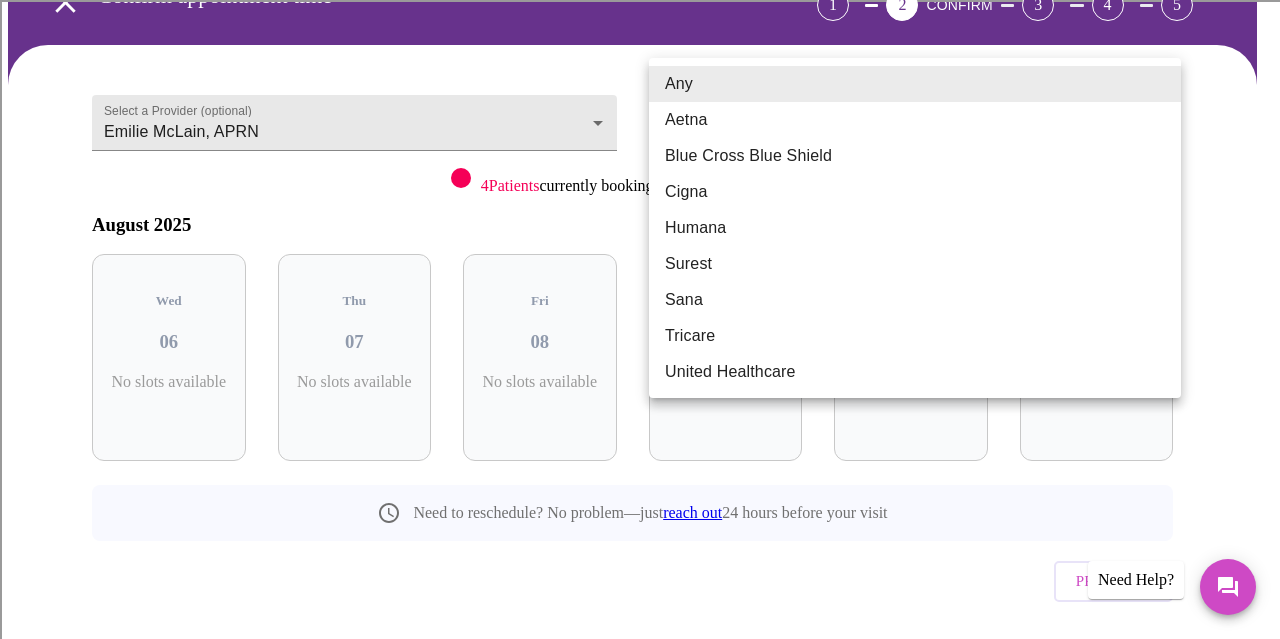 click on "Blue Cross Blue Shield" at bounding box center (915, 156) 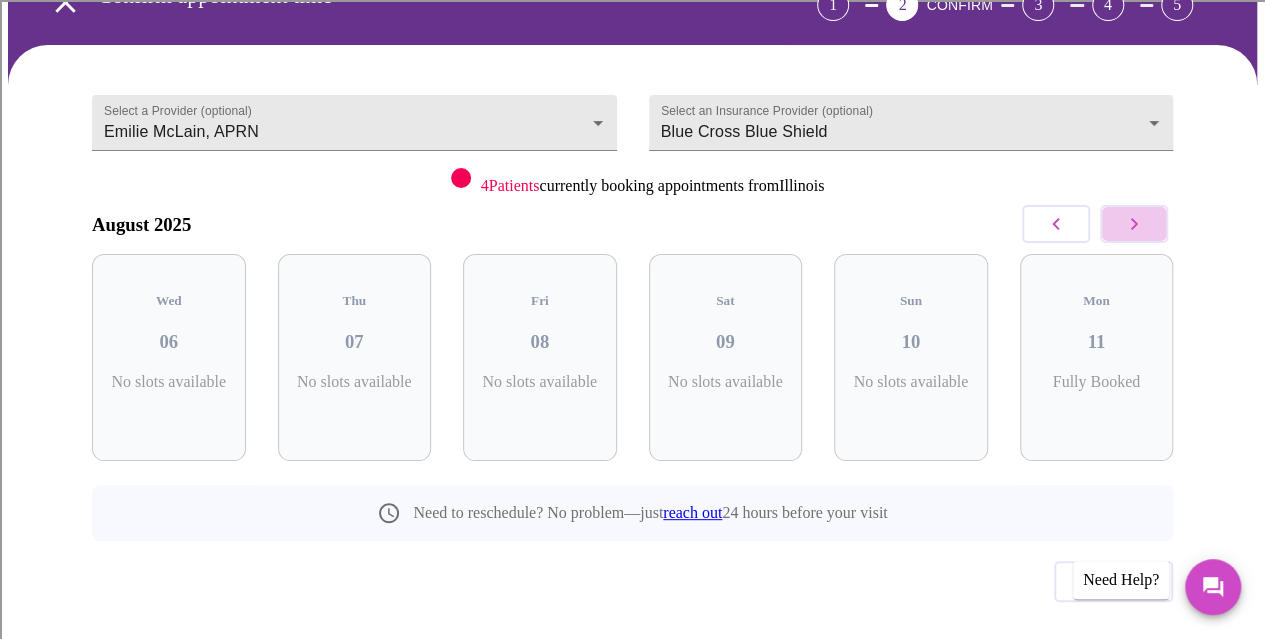 click 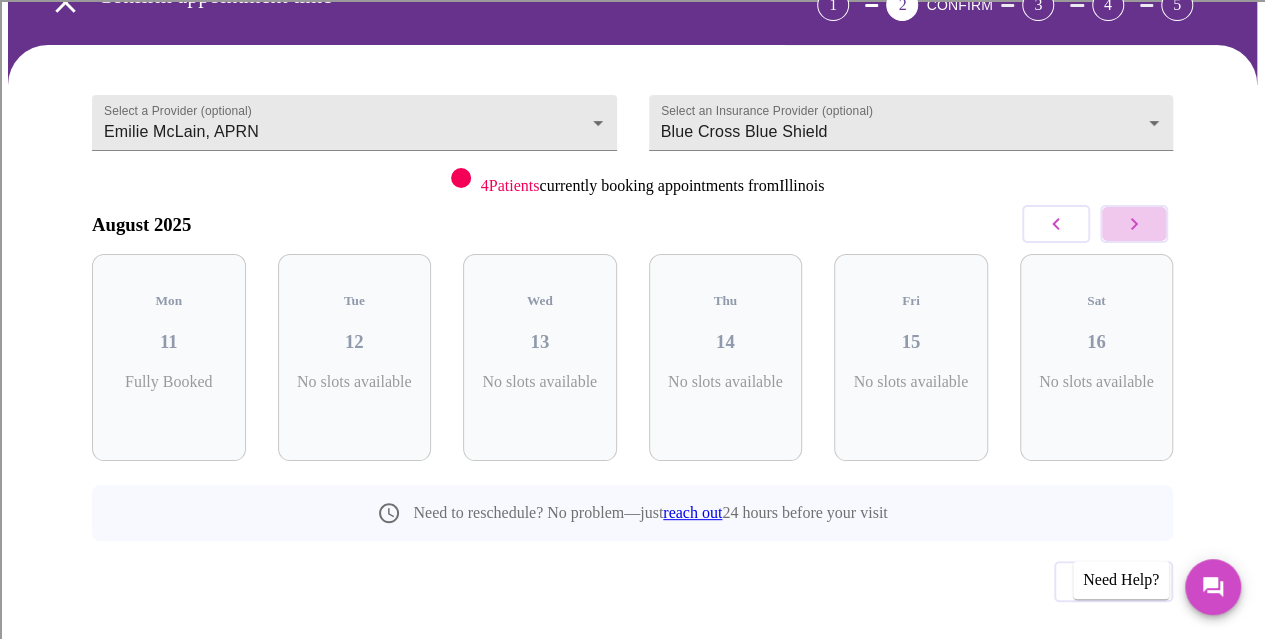 click 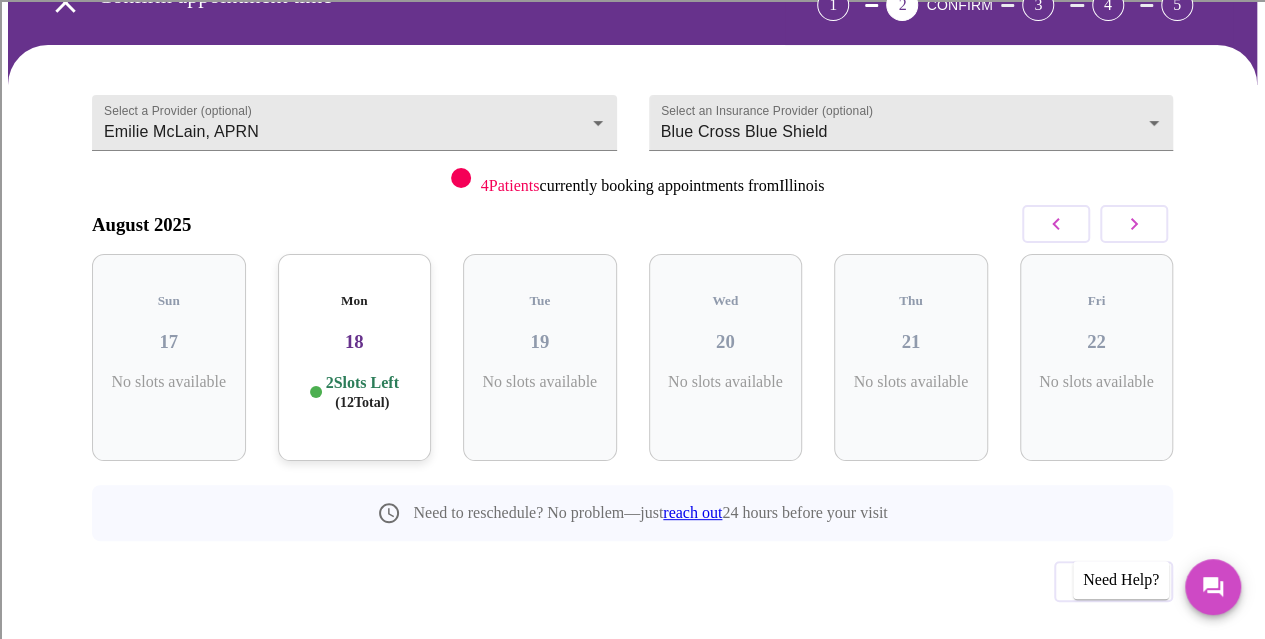 click 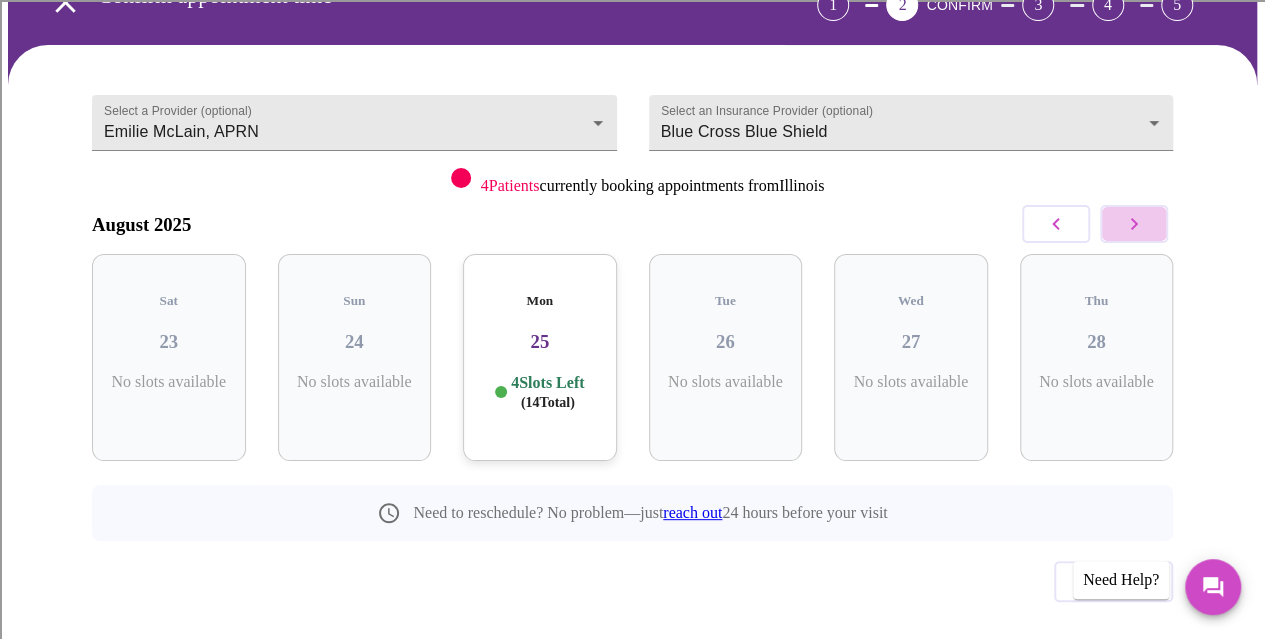 click 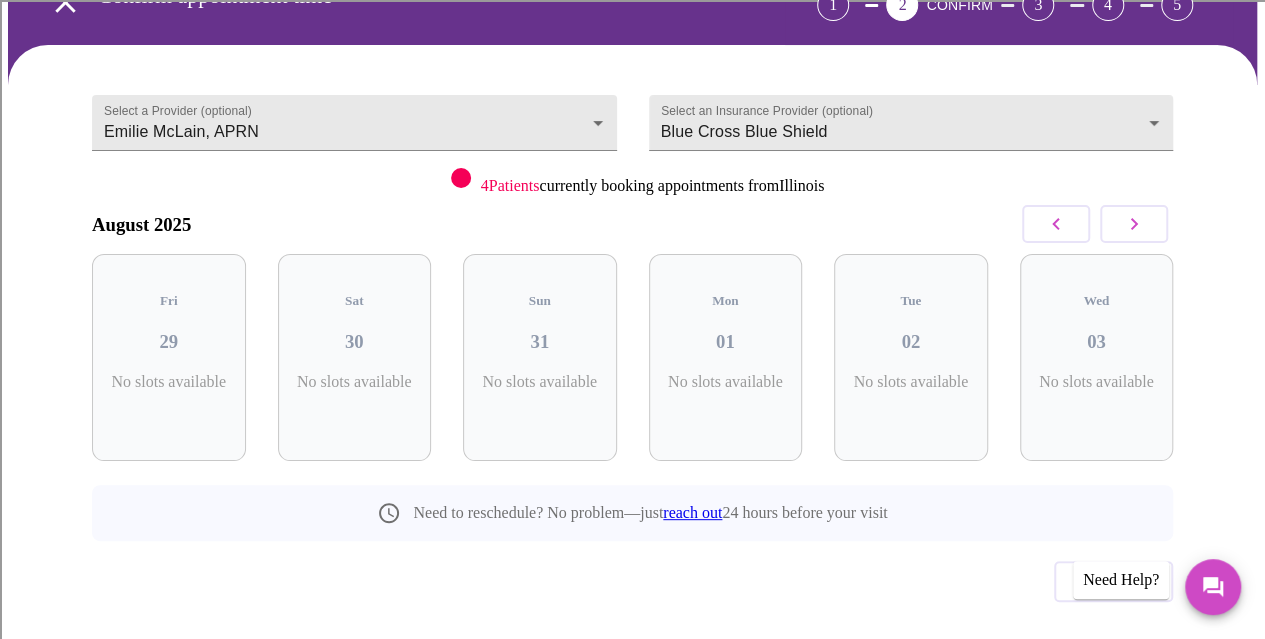 click 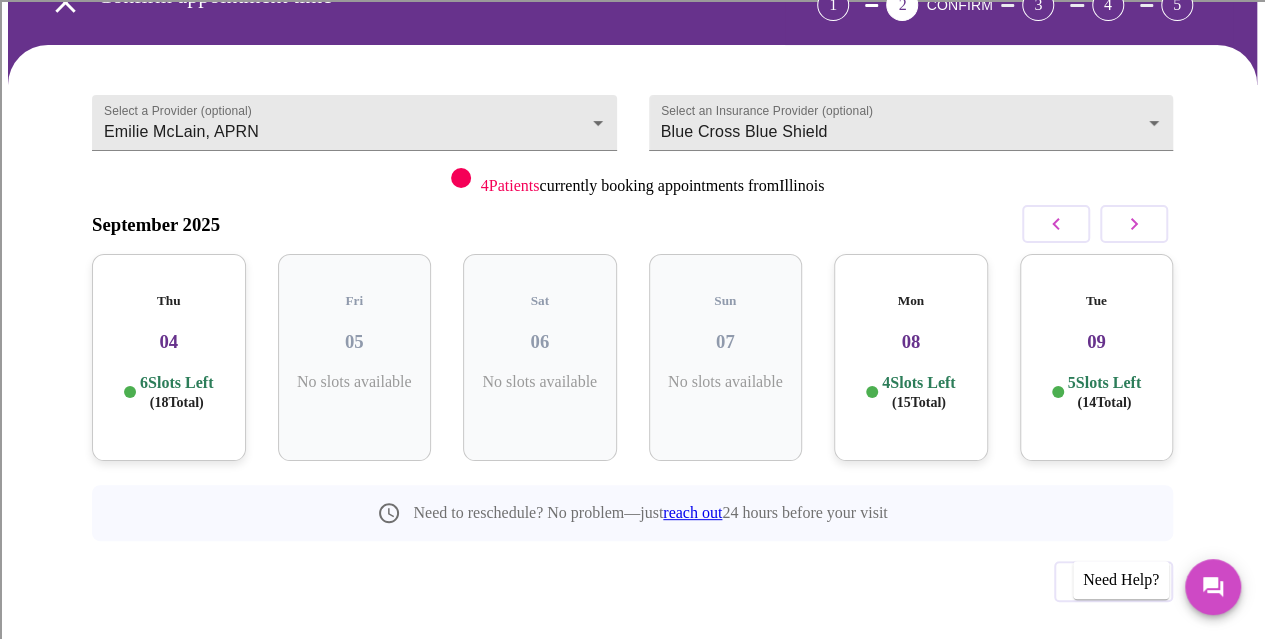 click 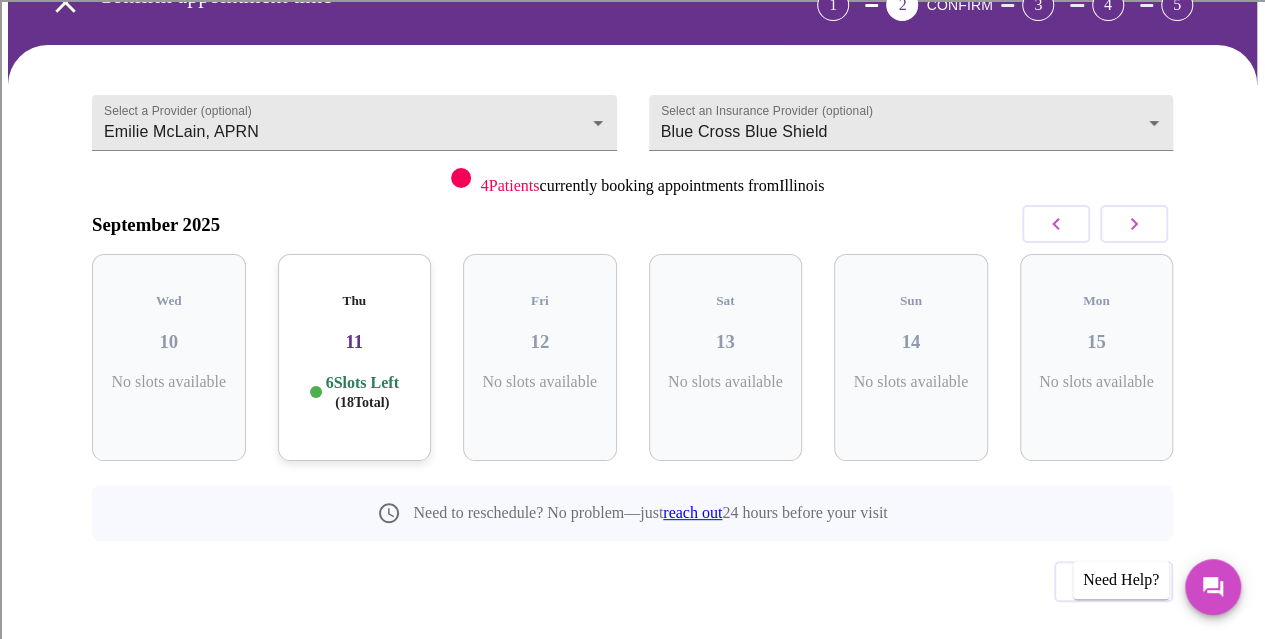 click 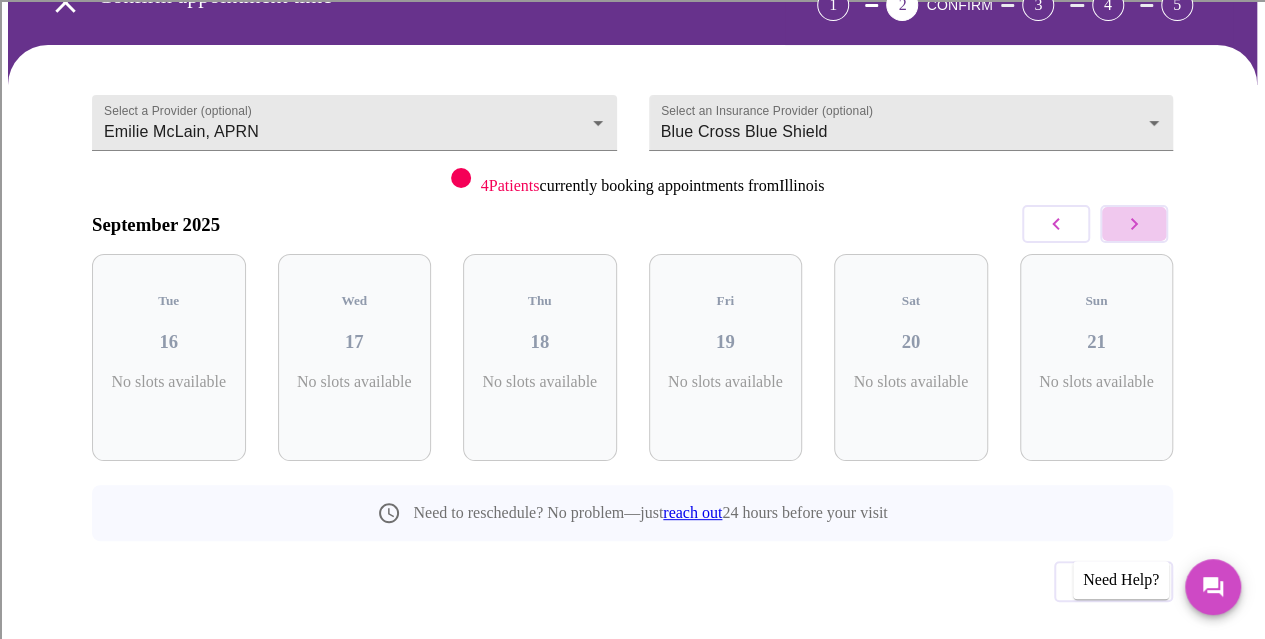 click 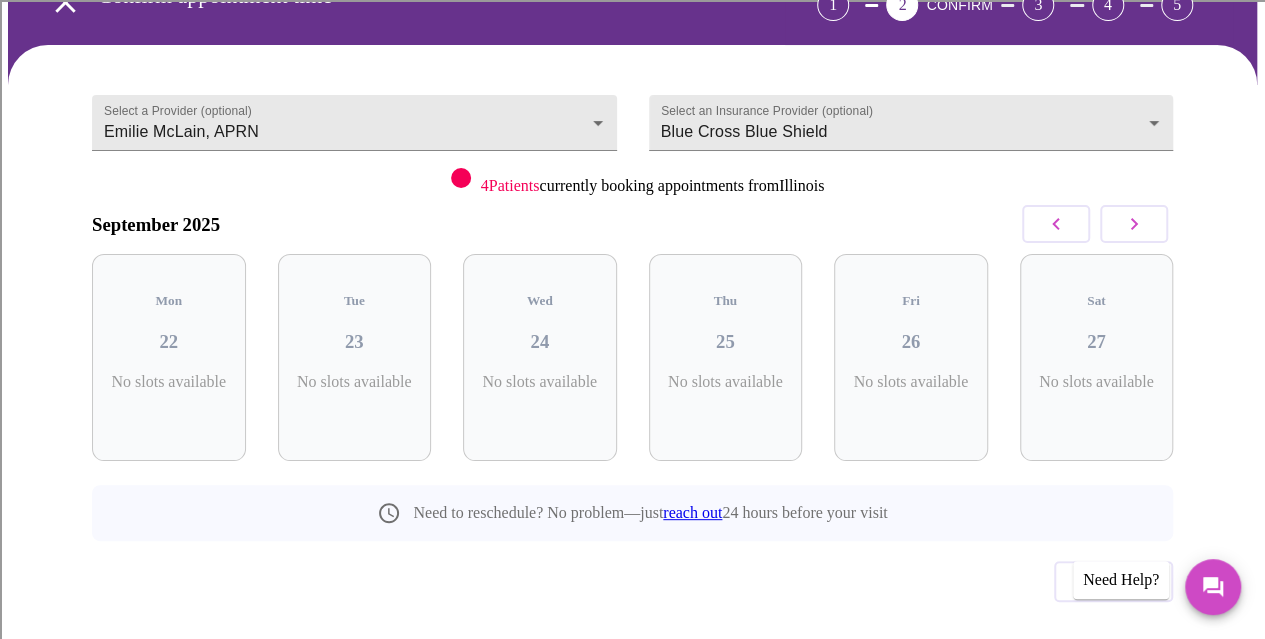 click 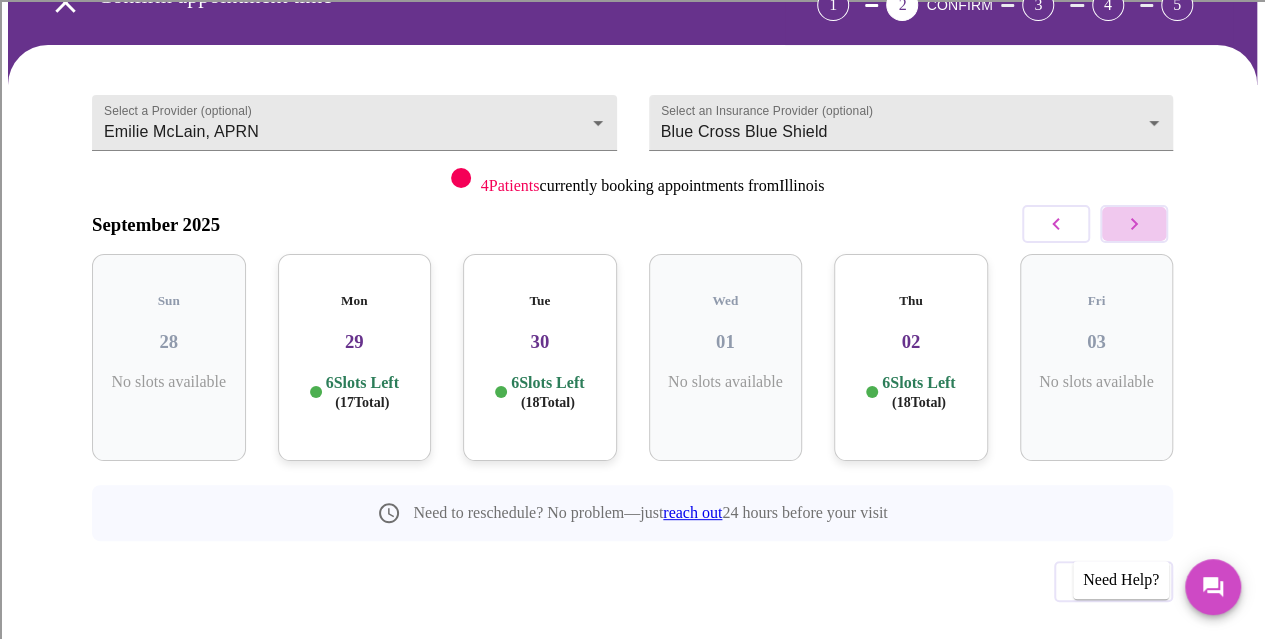 click 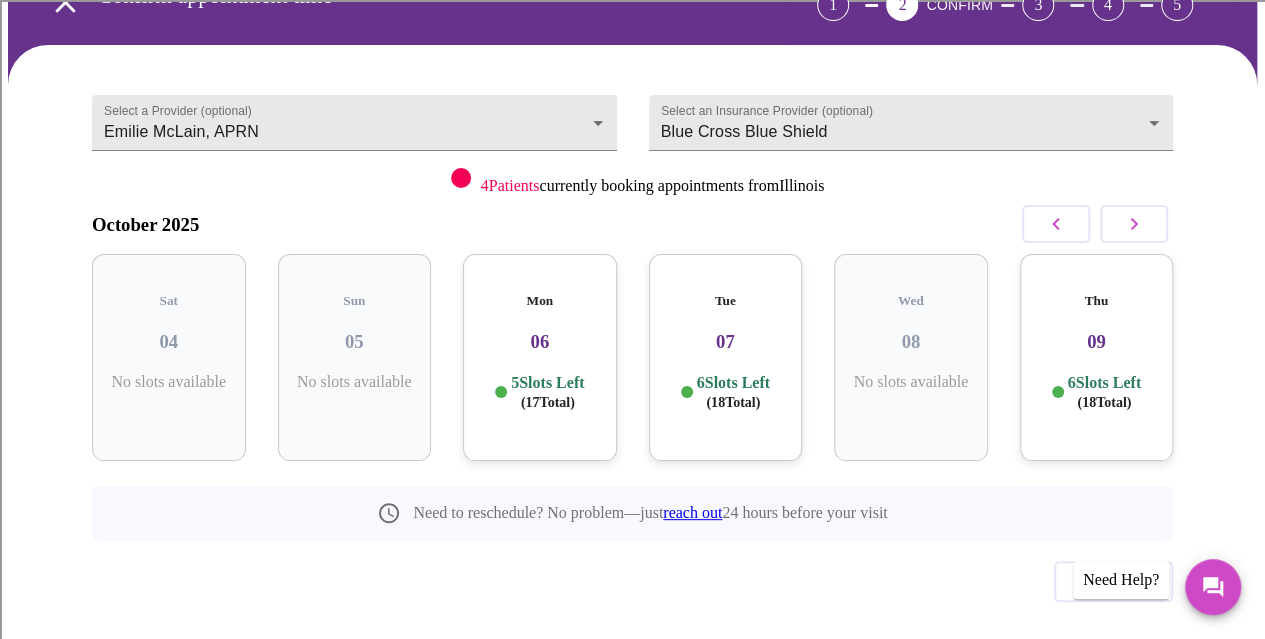click on "06" at bounding box center [540, 342] 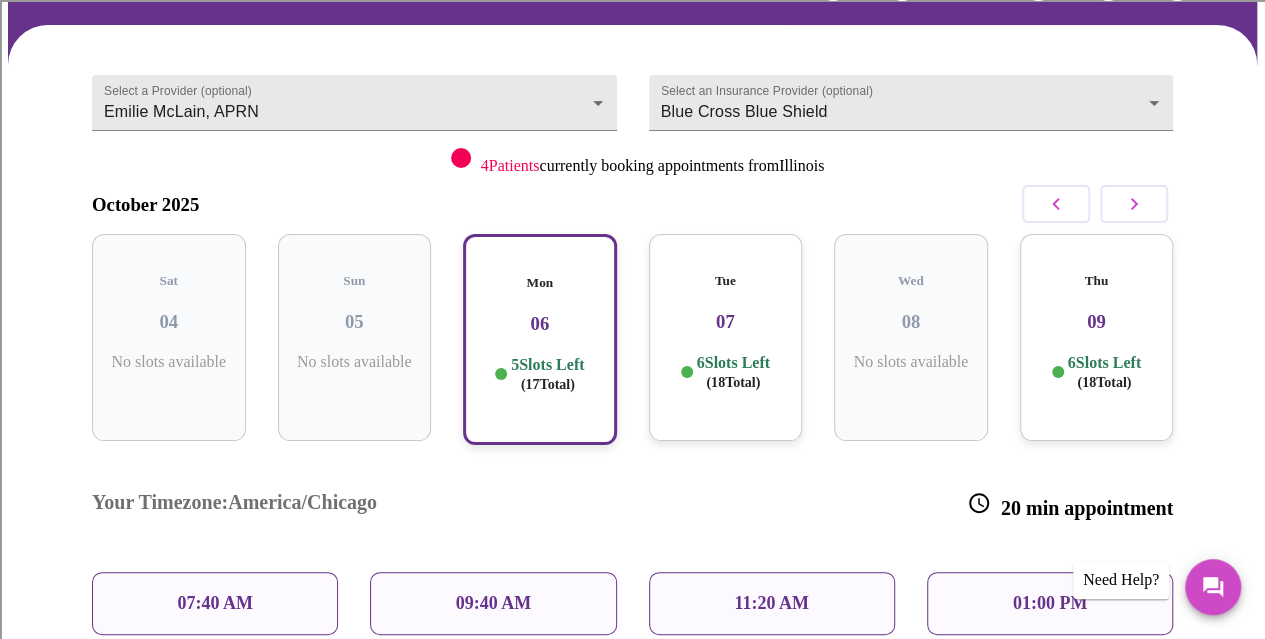 scroll, scrollTop: 108, scrollLeft: 0, axis: vertical 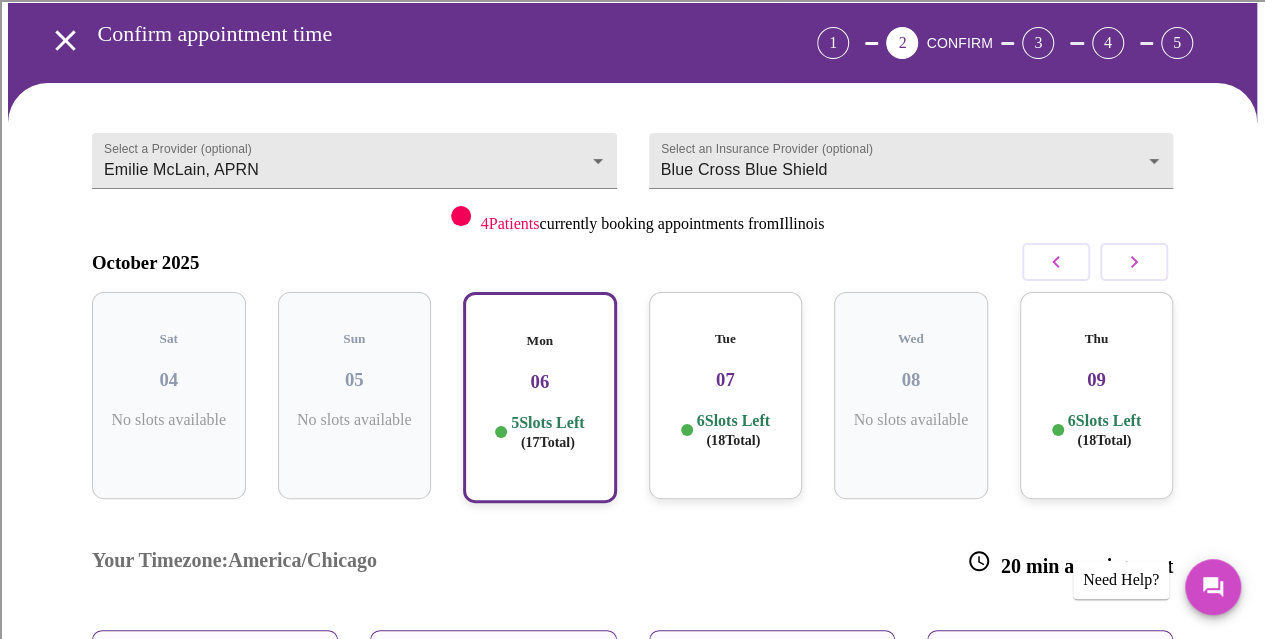 click on "07" at bounding box center [726, 380] 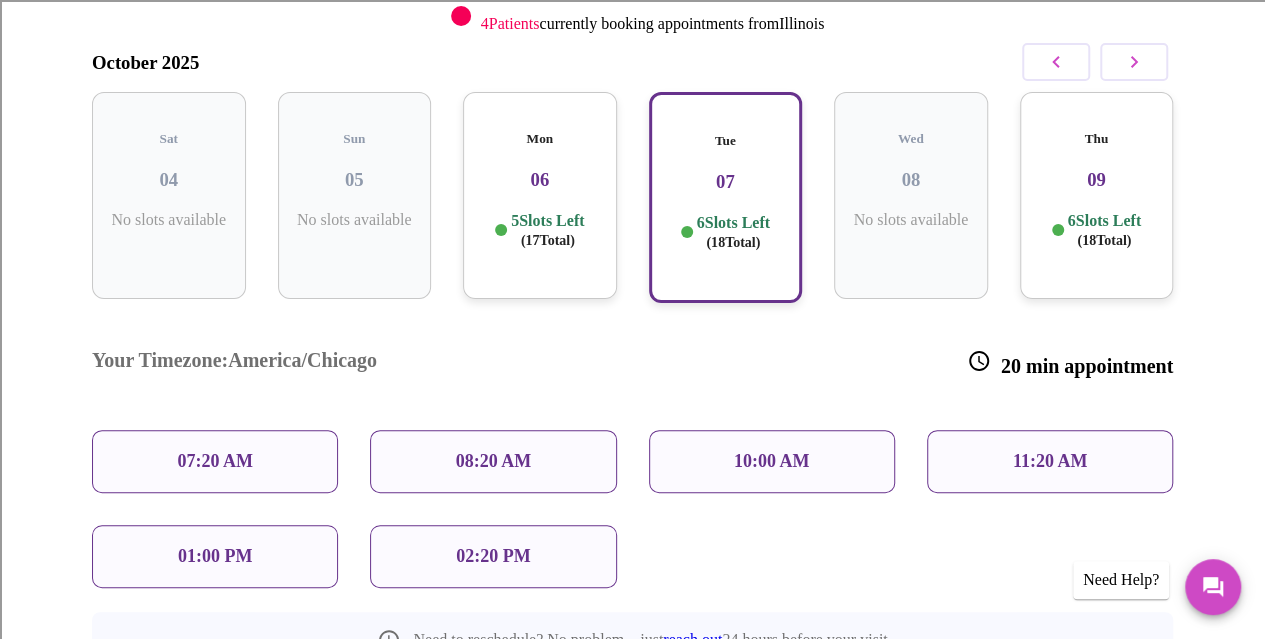 scroll, scrollTop: 208, scrollLeft: 0, axis: vertical 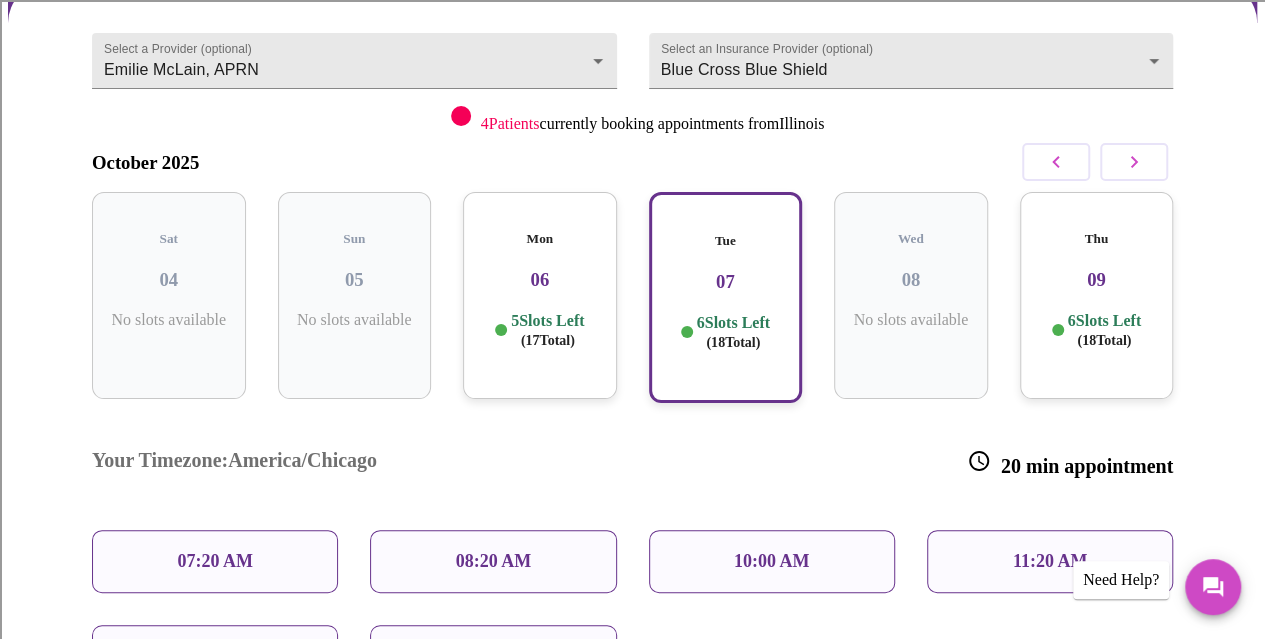 click on "6  Slots Left ( 18  Total)" at bounding box center (1104, 330) 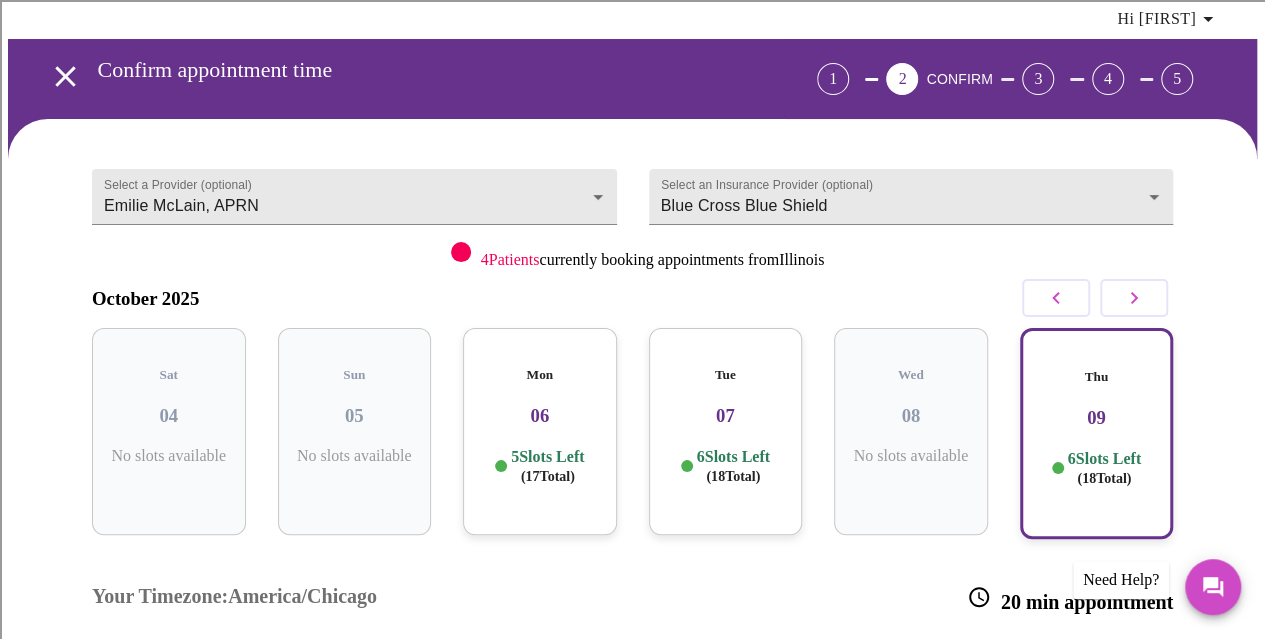 scroll, scrollTop: 108, scrollLeft: 0, axis: vertical 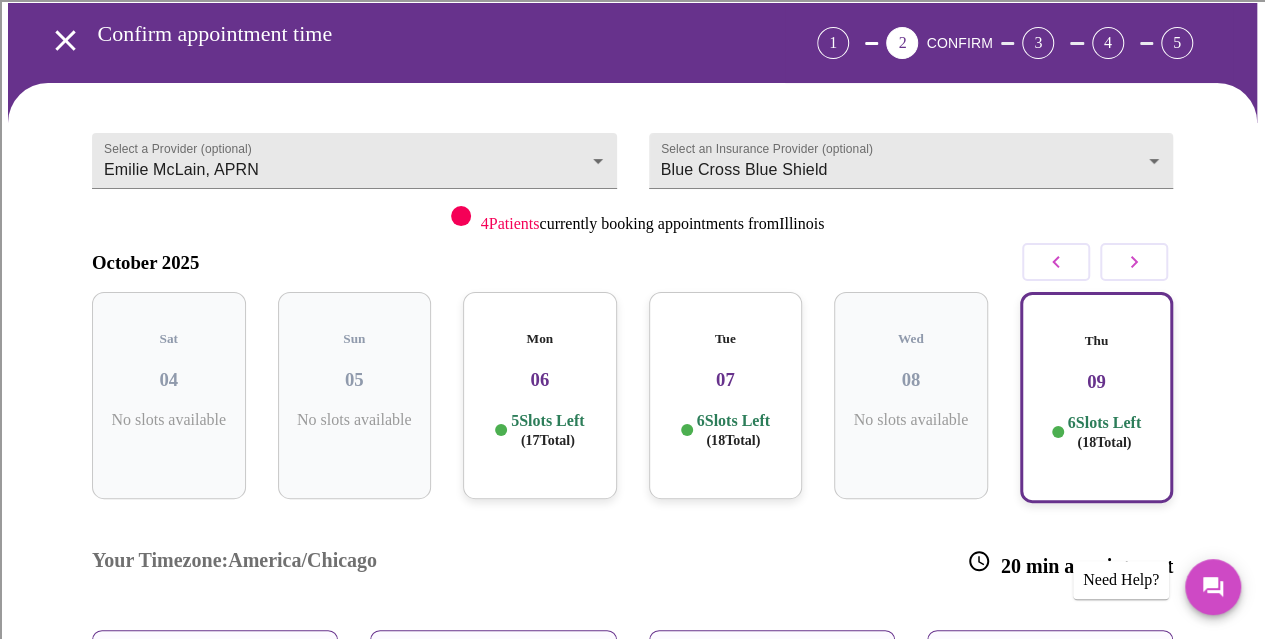 click on "06" at bounding box center (540, 380) 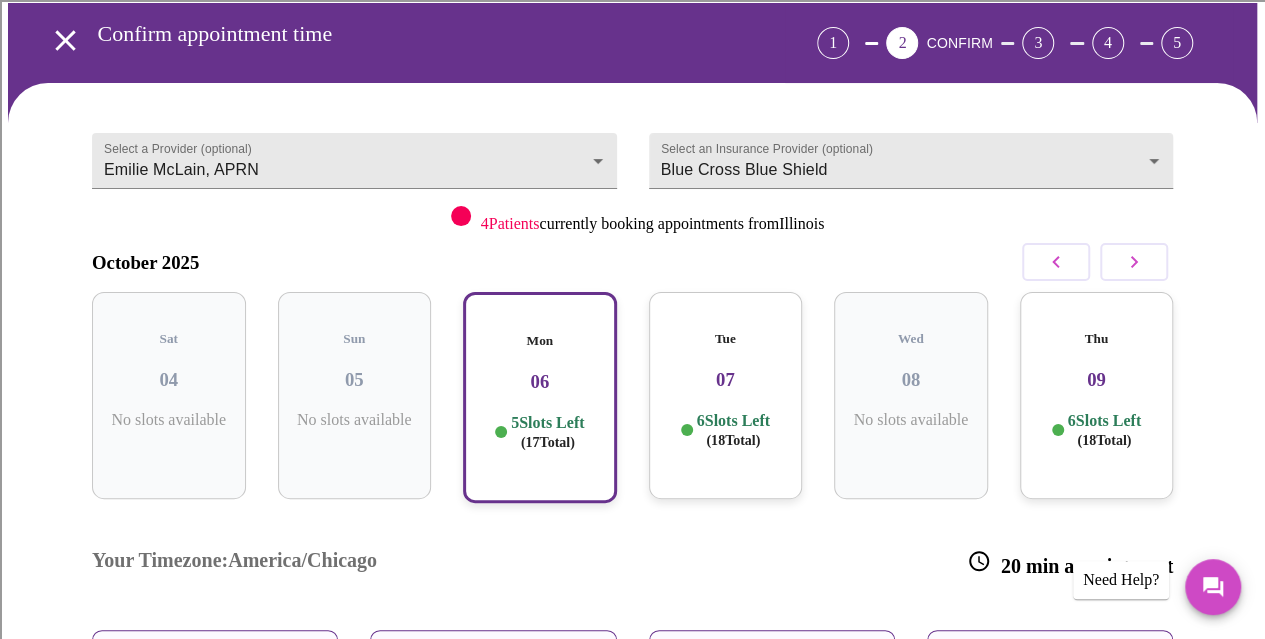click on "07" at bounding box center (726, 380) 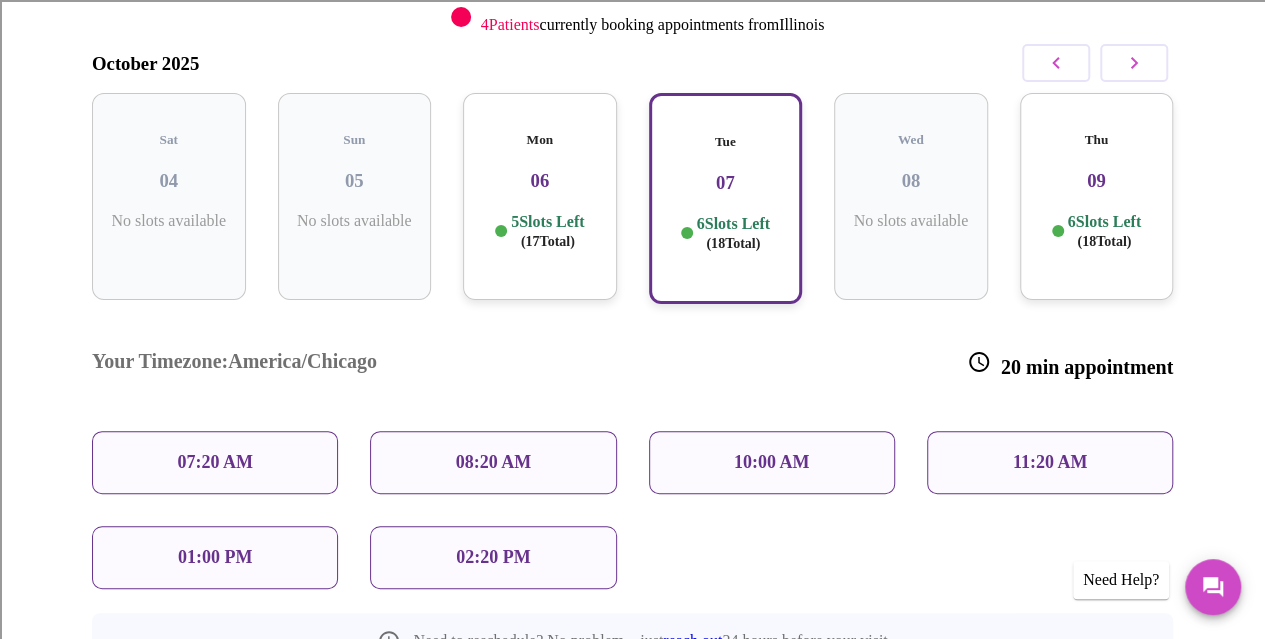scroll, scrollTop: 308, scrollLeft: 0, axis: vertical 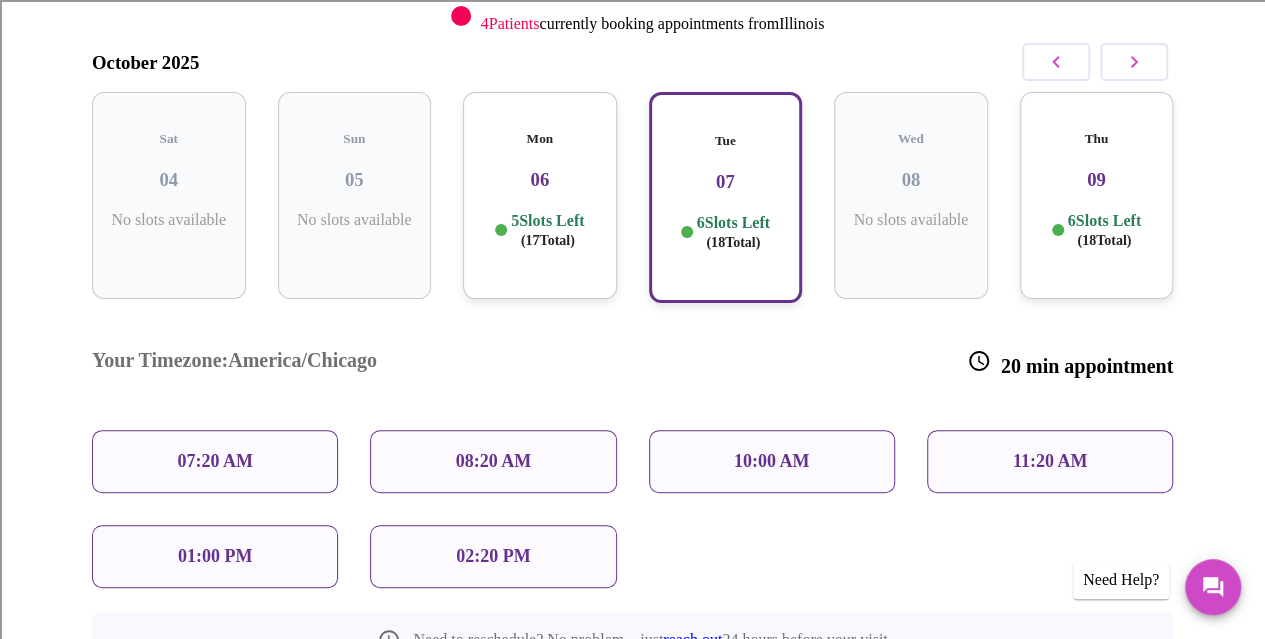 click on "( 18  Total)" at bounding box center [1104, 240] 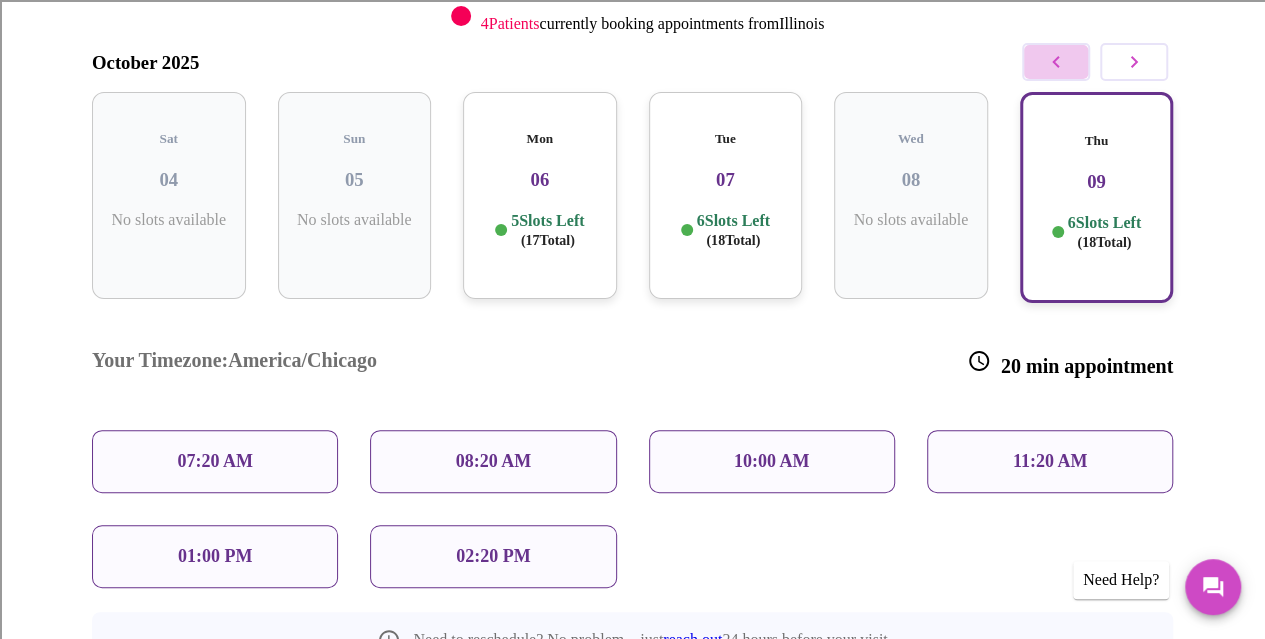 click 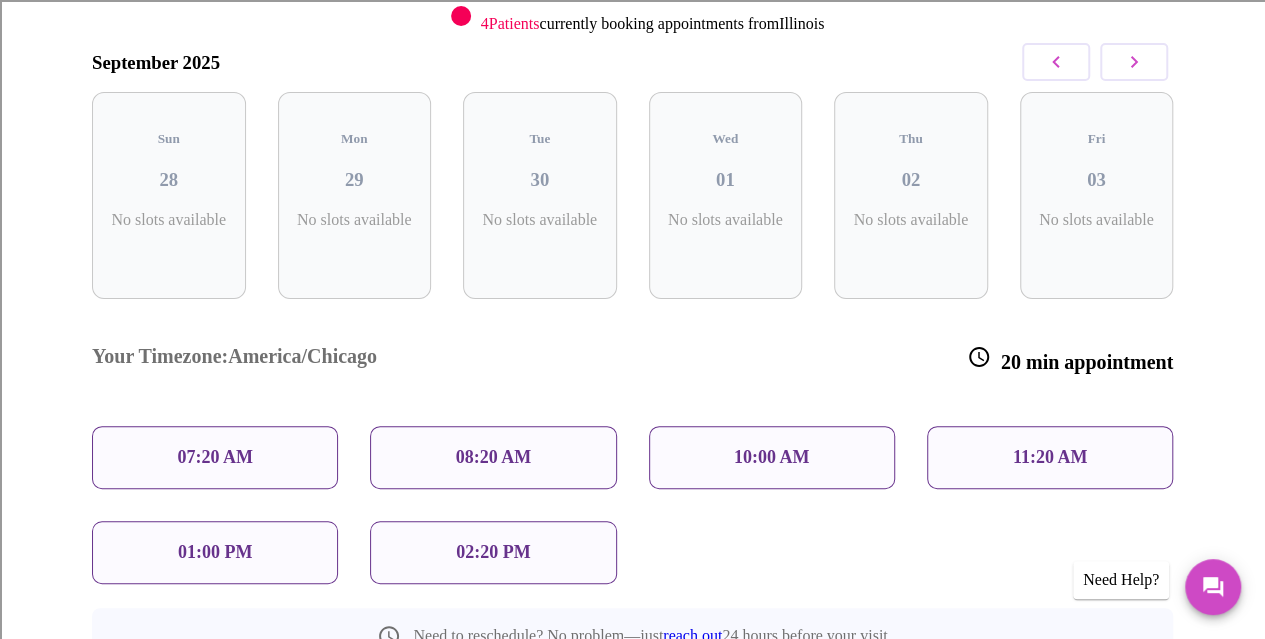 scroll, scrollTop: 146, scrollLeft: 0, axis: vertical 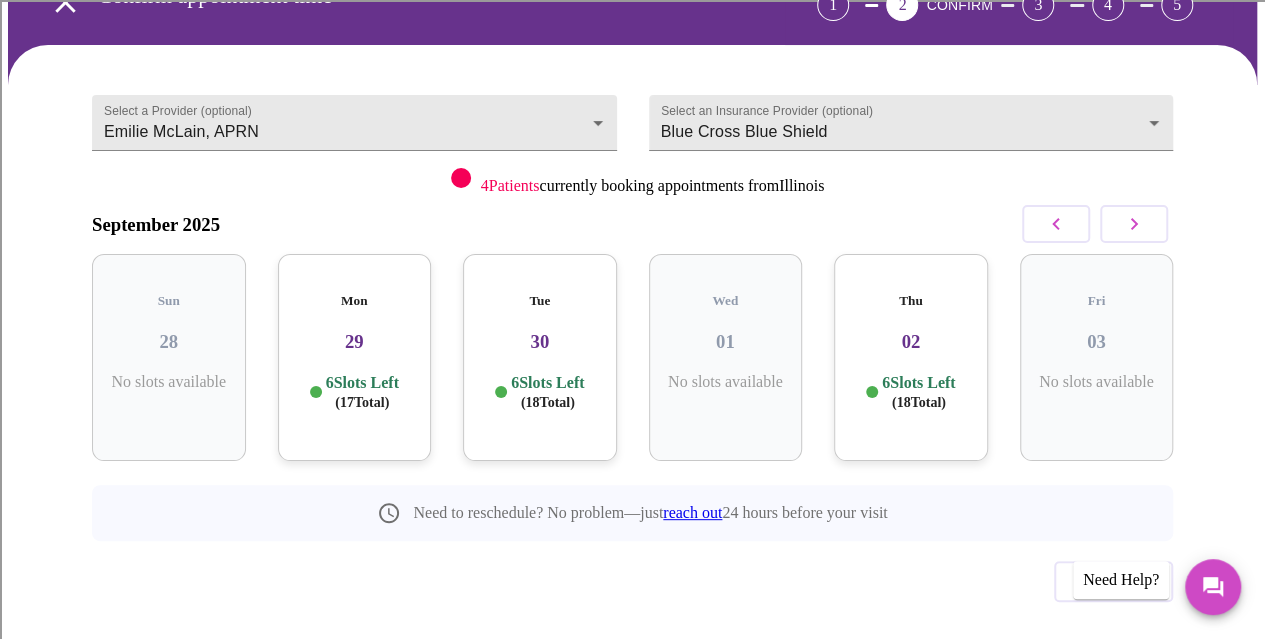 click on "6  Slots Left ( 18  Total)" at bounding box center [918, 392] 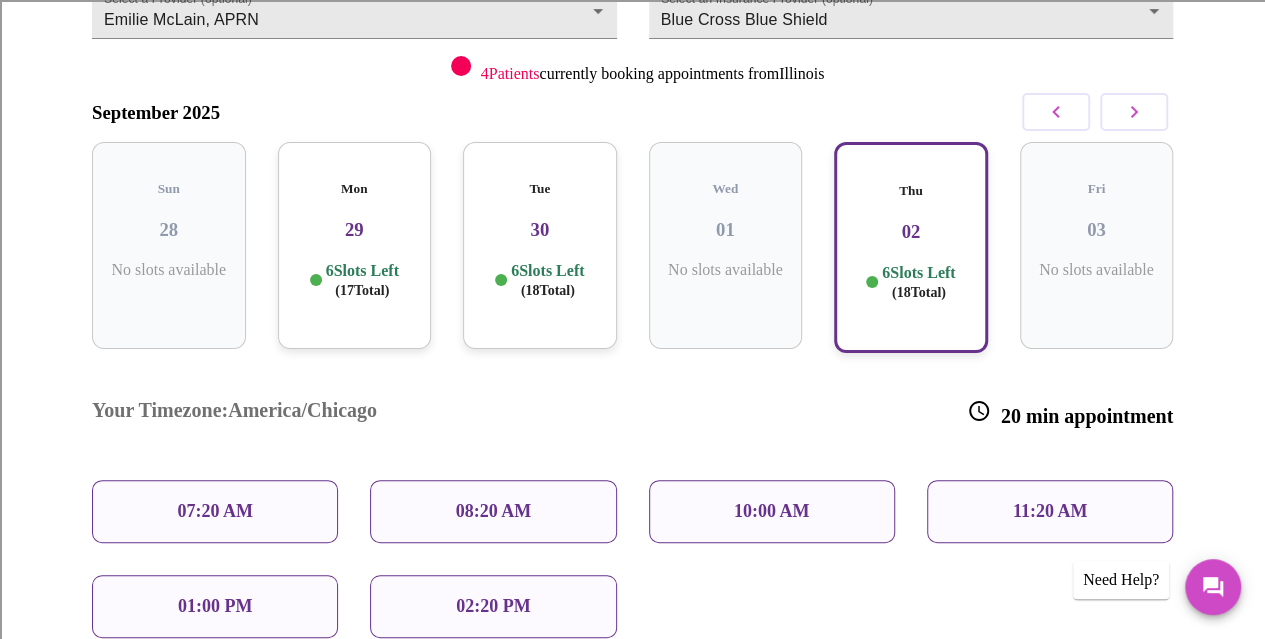 scroll, scrollTop: 346, scrollLeft: 0, axis: vertical 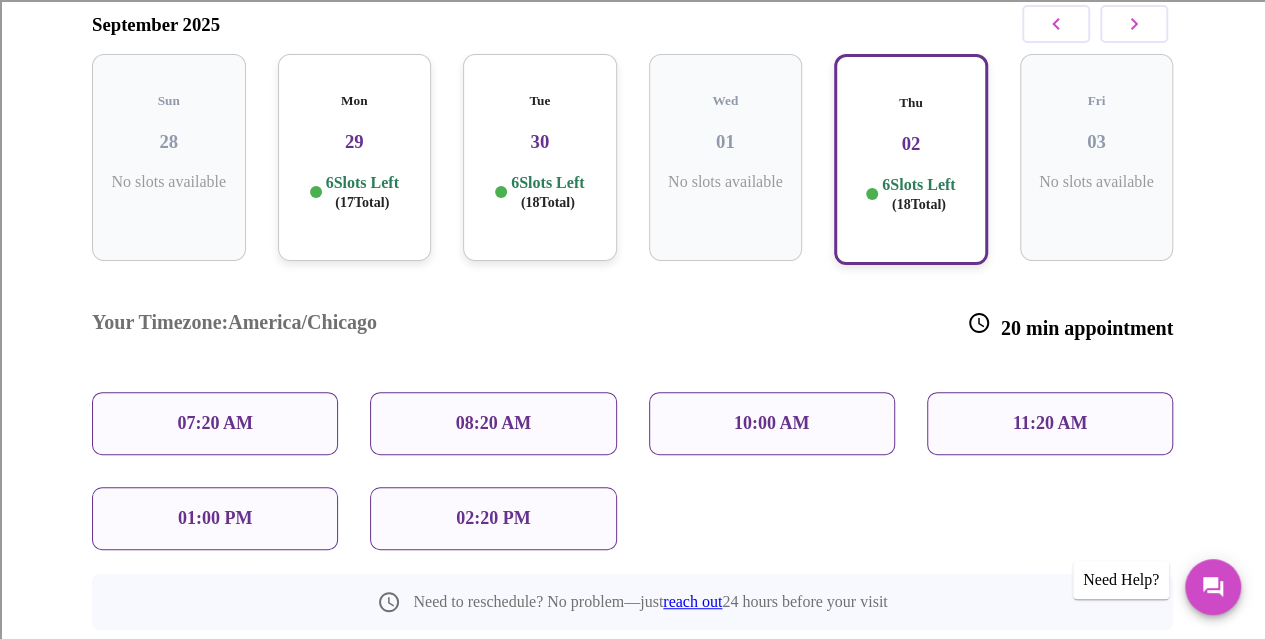 click on "07:20 AM" at bounding box center [215, 423] 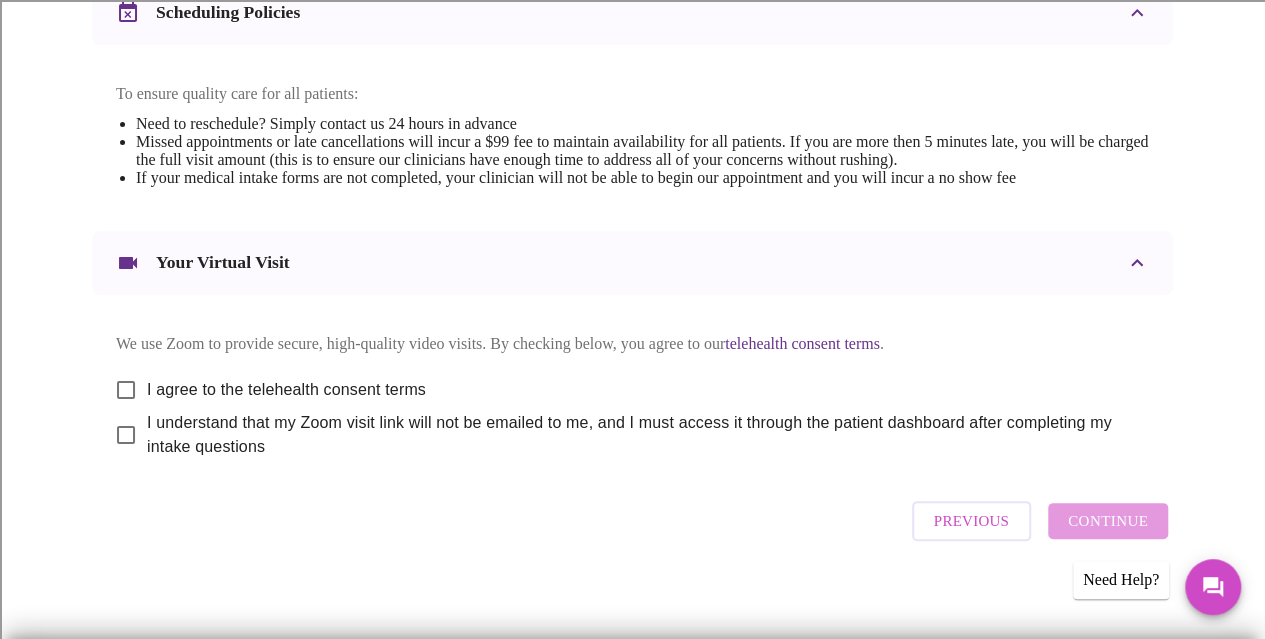 scroll, scrollTop: 816, scrollLeft: 0, axis: vertical 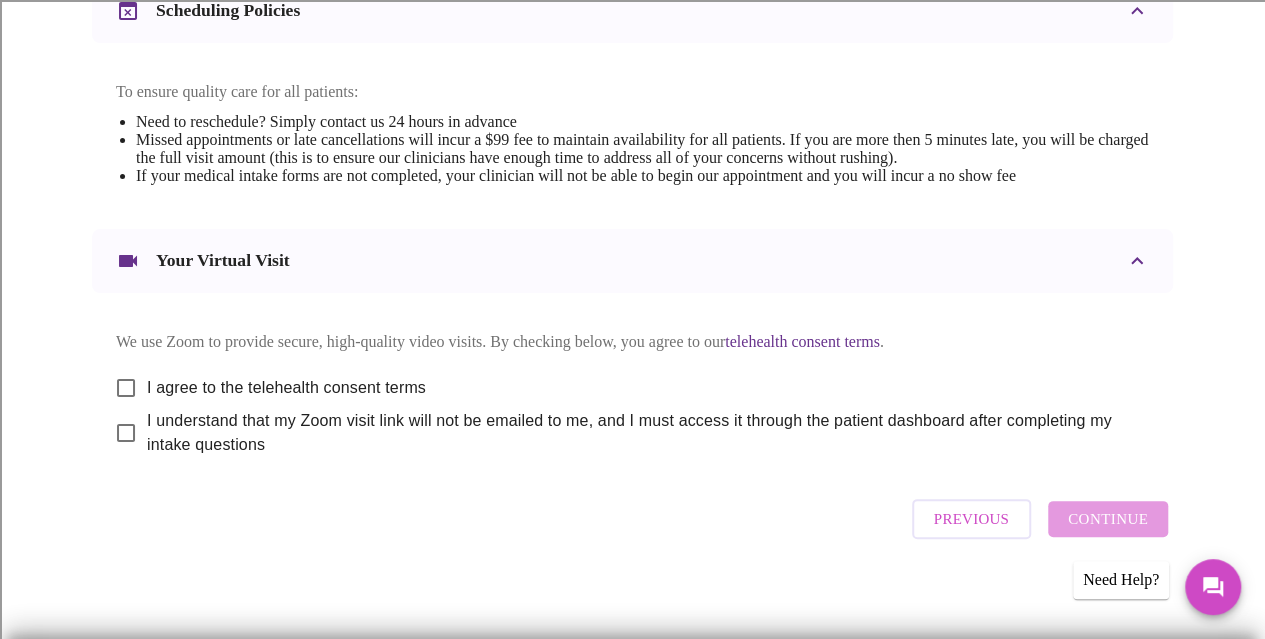 click on "I agree to the telehealth consent terms" at bounding box center [126, 388] 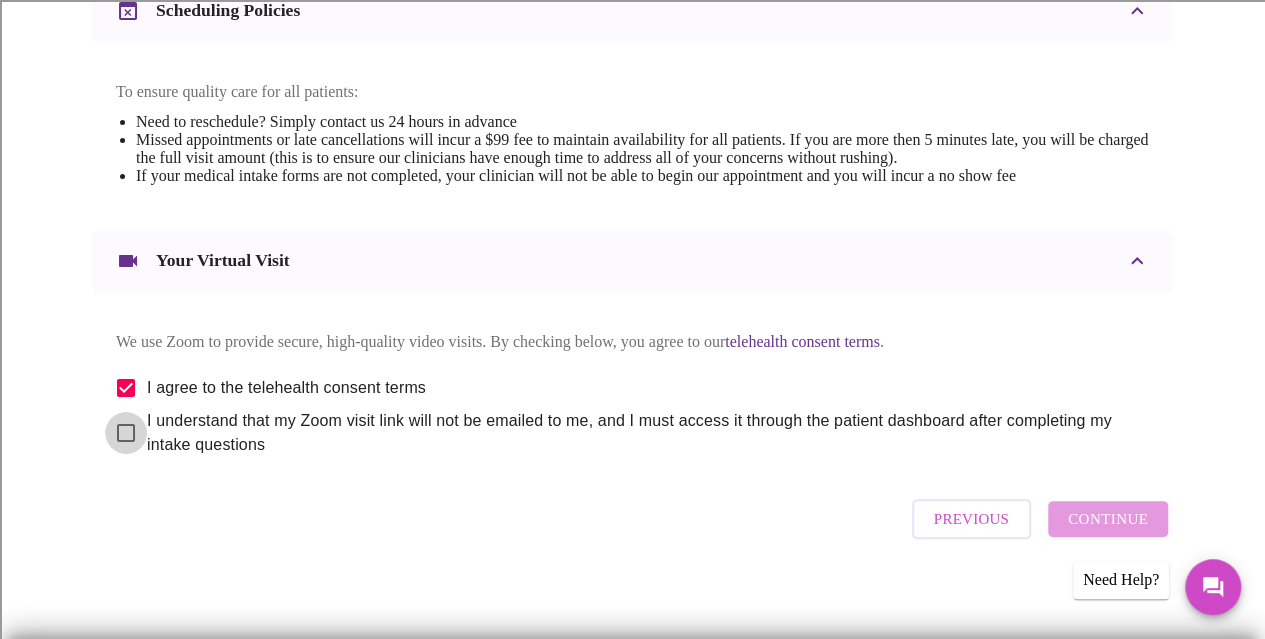 drag, startPoint x: 106, startPoint y: 417, endPoint x: 187, endPoint y: 441, distance: 84.48077 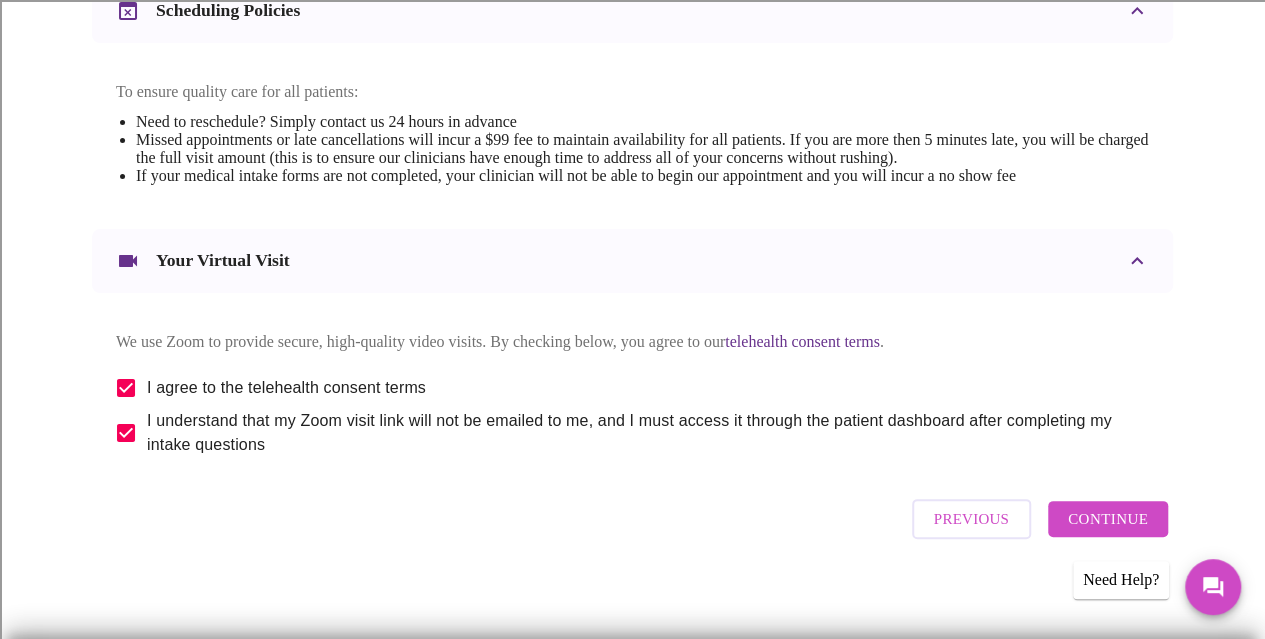 click on "Continue" at bounding box center [1108, 519] 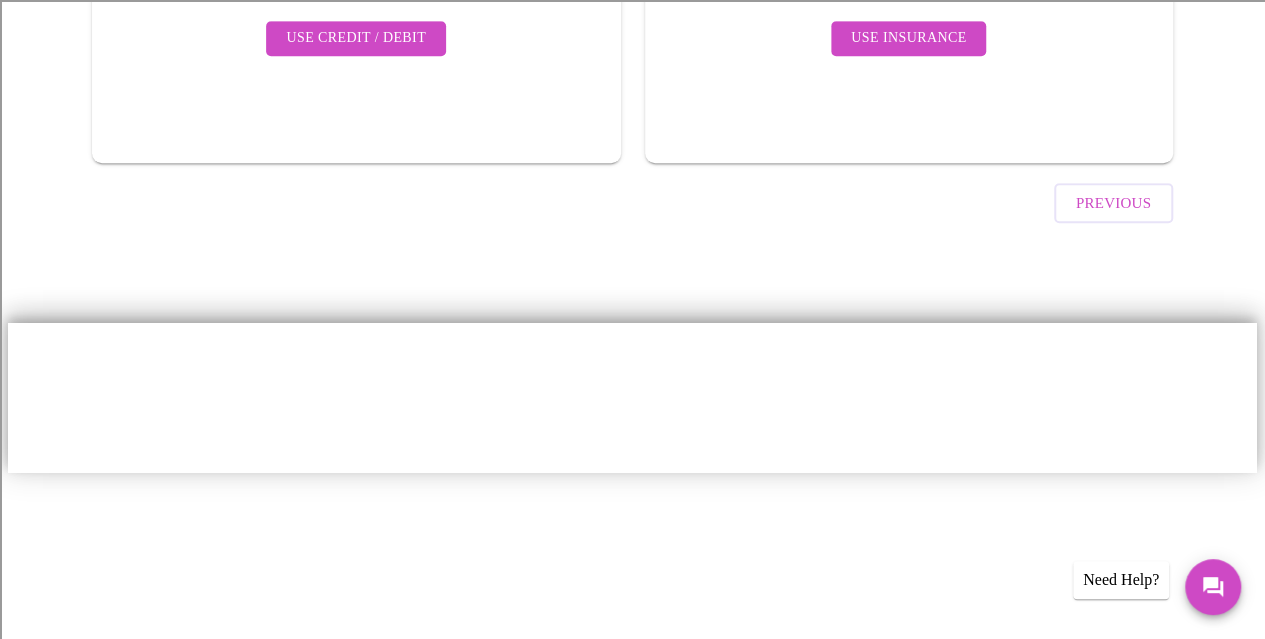 scroll, scrollTop: 212, scrollLeft: 0, axis: vertical 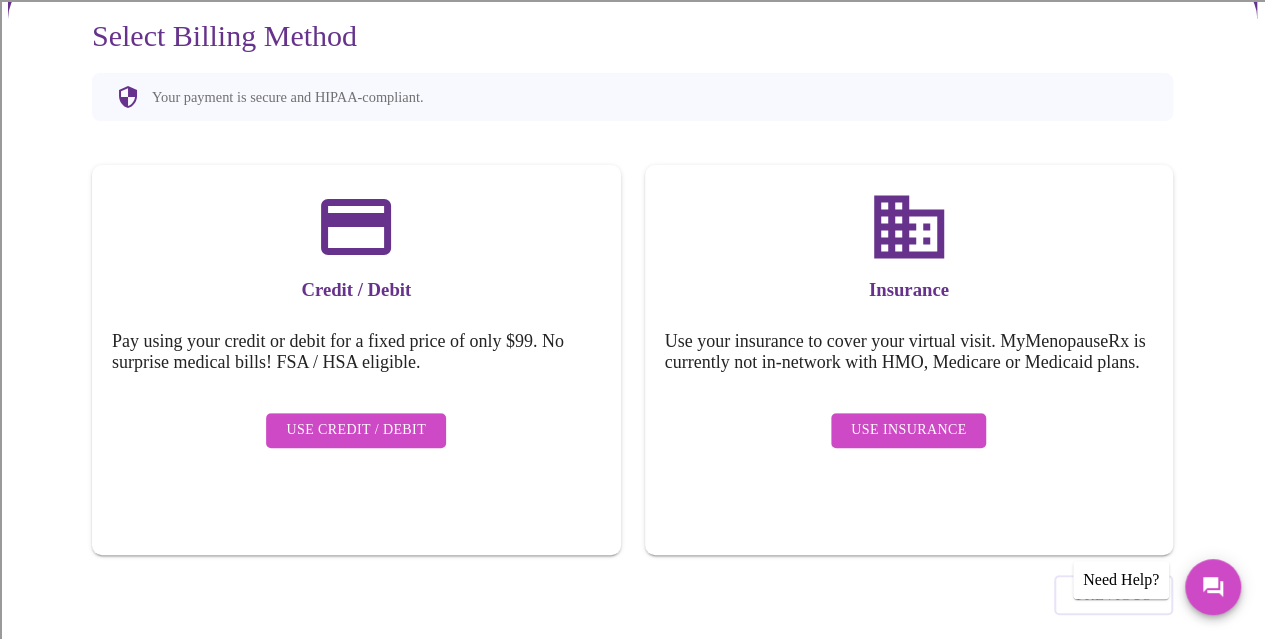 click on "Use Insurance" at bounding box center (908, 430) 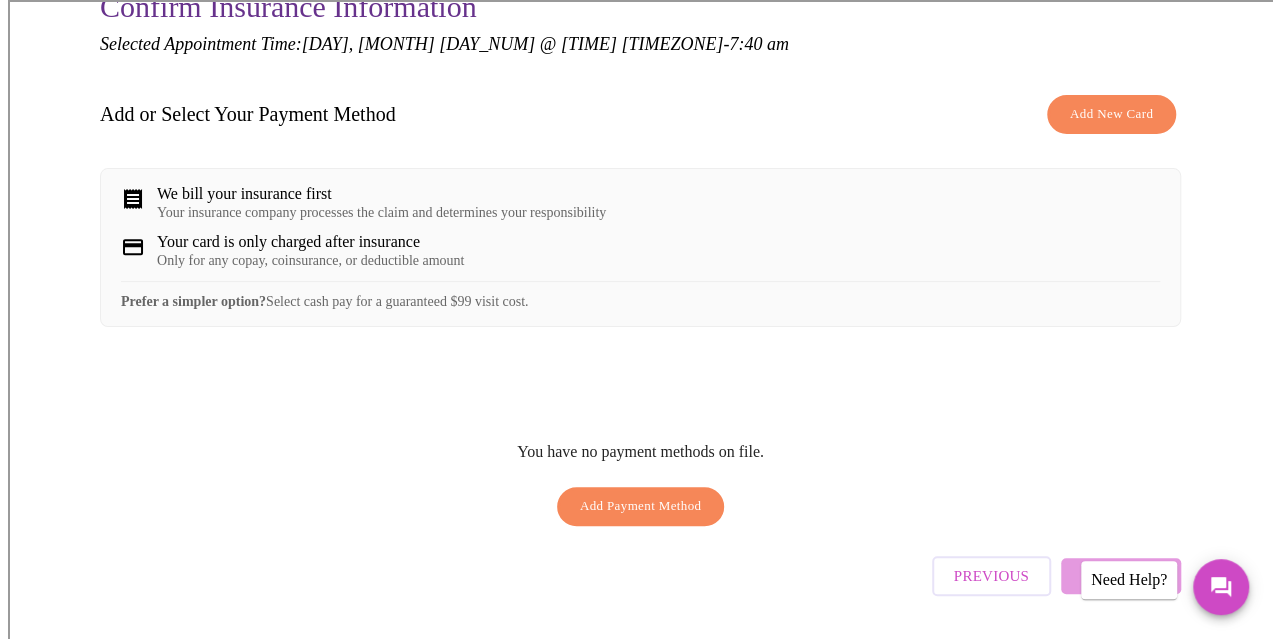 scroll, scrollTop: 279, scrollLeft: 0, axis: vertical 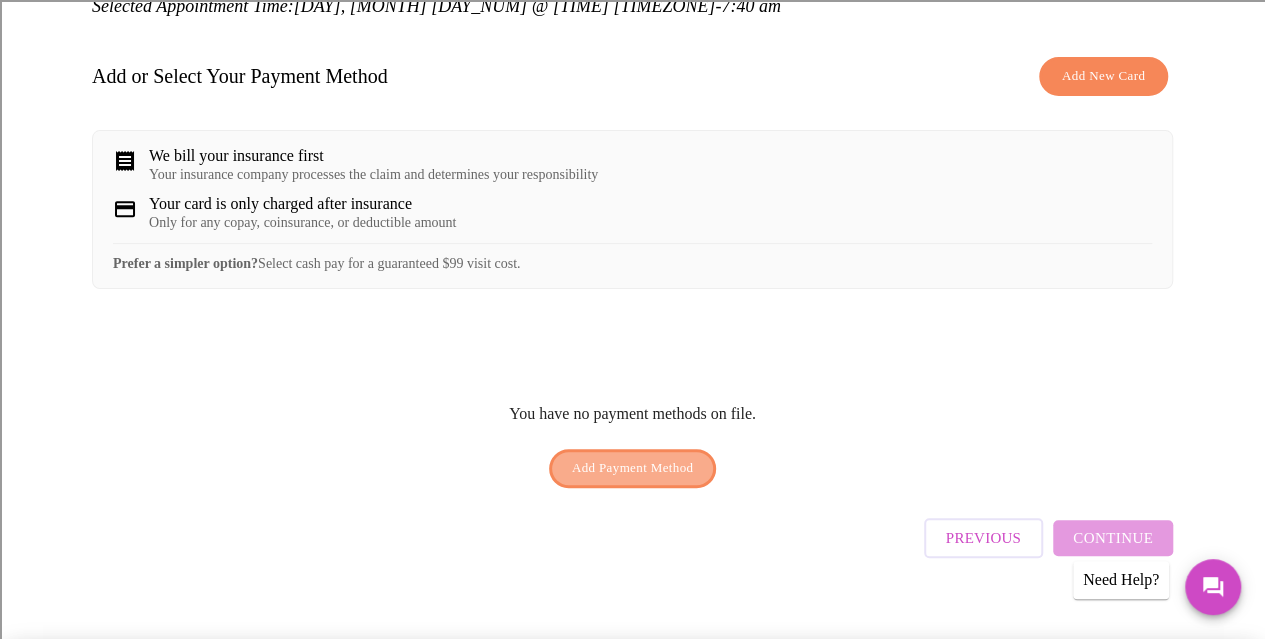click on "Add Payment Method" at bounding box center [633, 468] 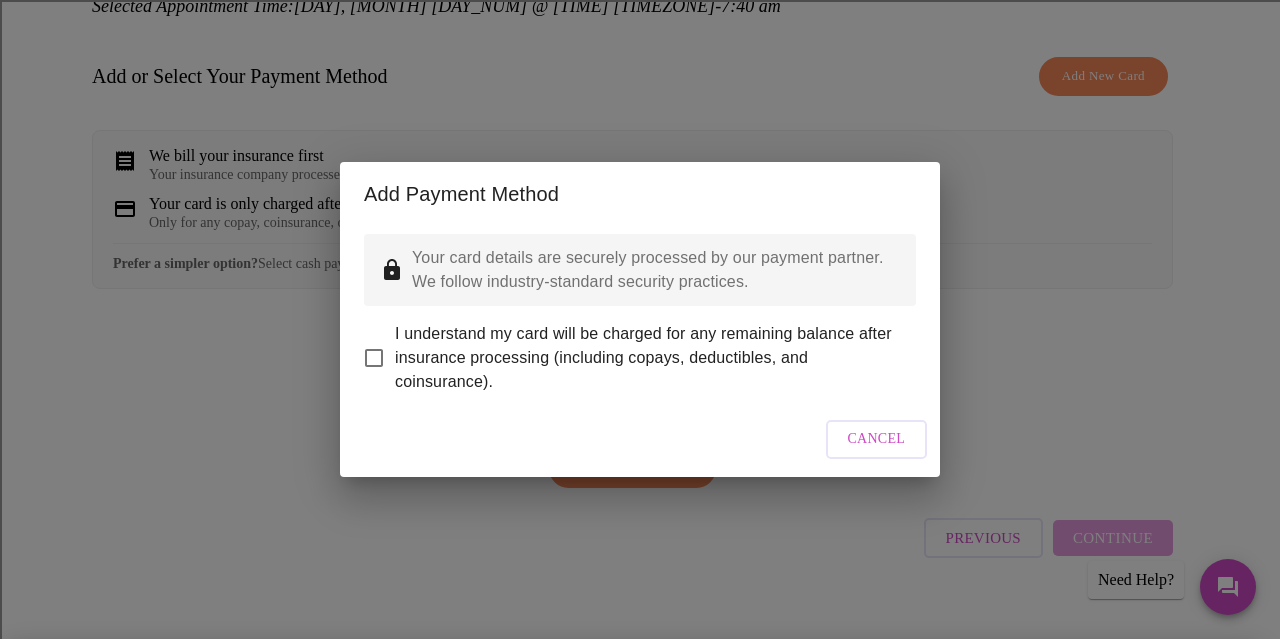 click on "I understand my card will be charged for any remaining balance after insurance processing (including copays, deductibles, and coinsurance)." at bounding box center (374, 358) 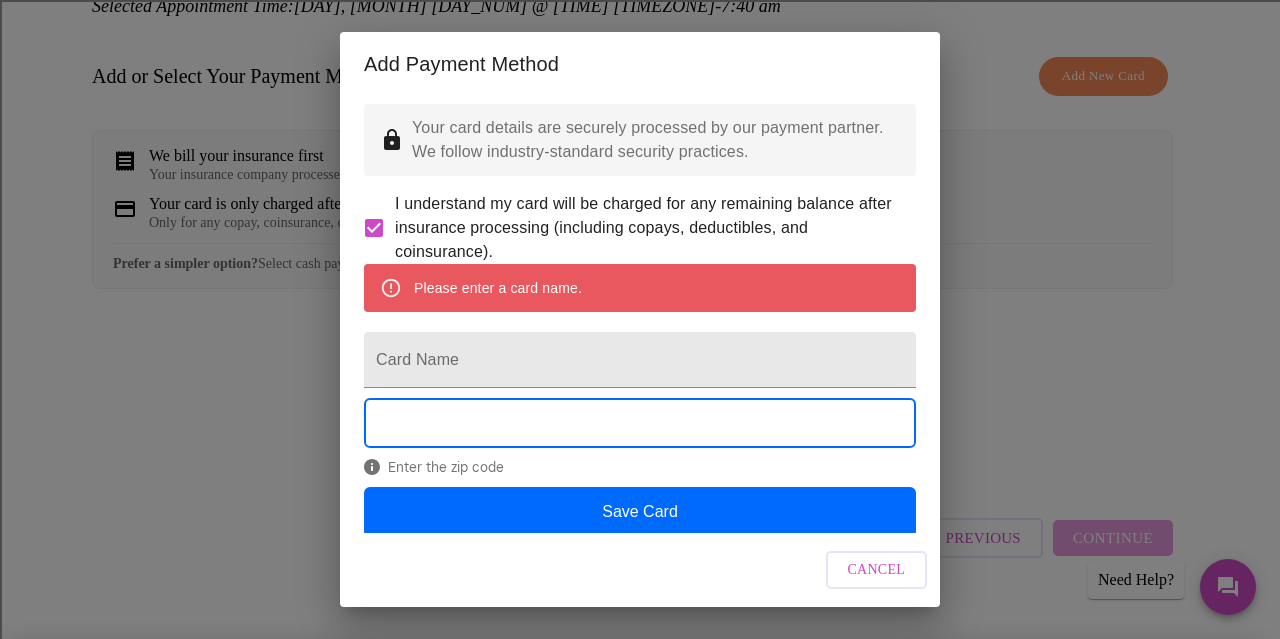 click on "Cancel" at bounding box center [640, 570] 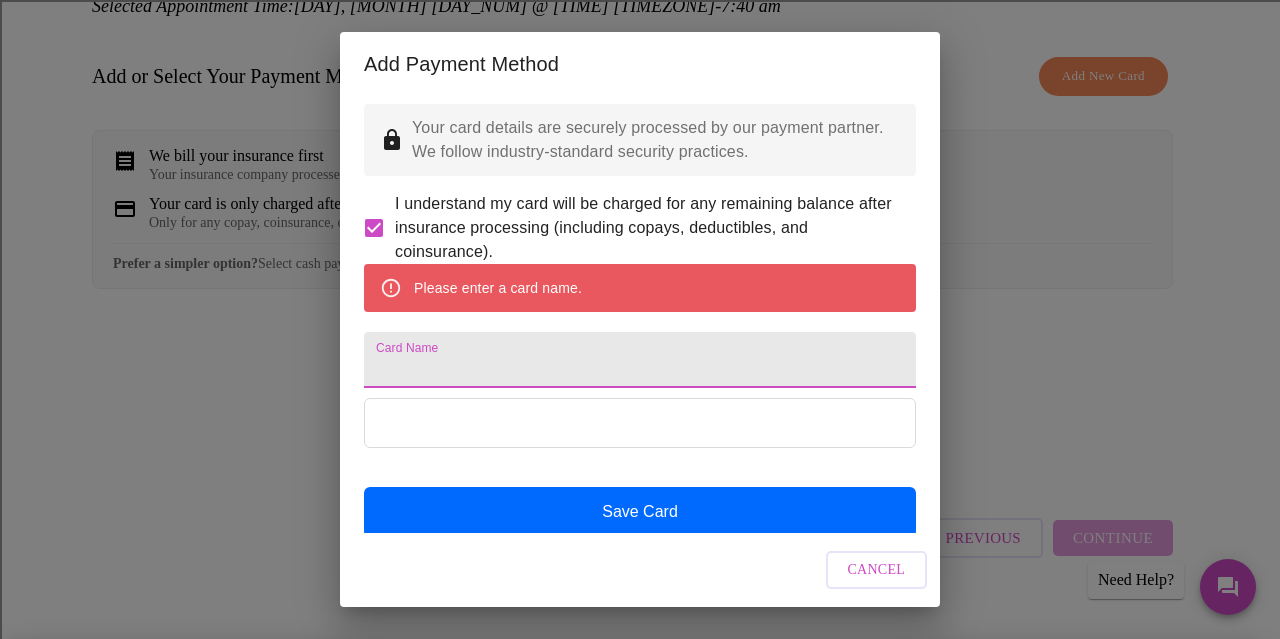 click on "Card Name" at bounding box center (640, 360) 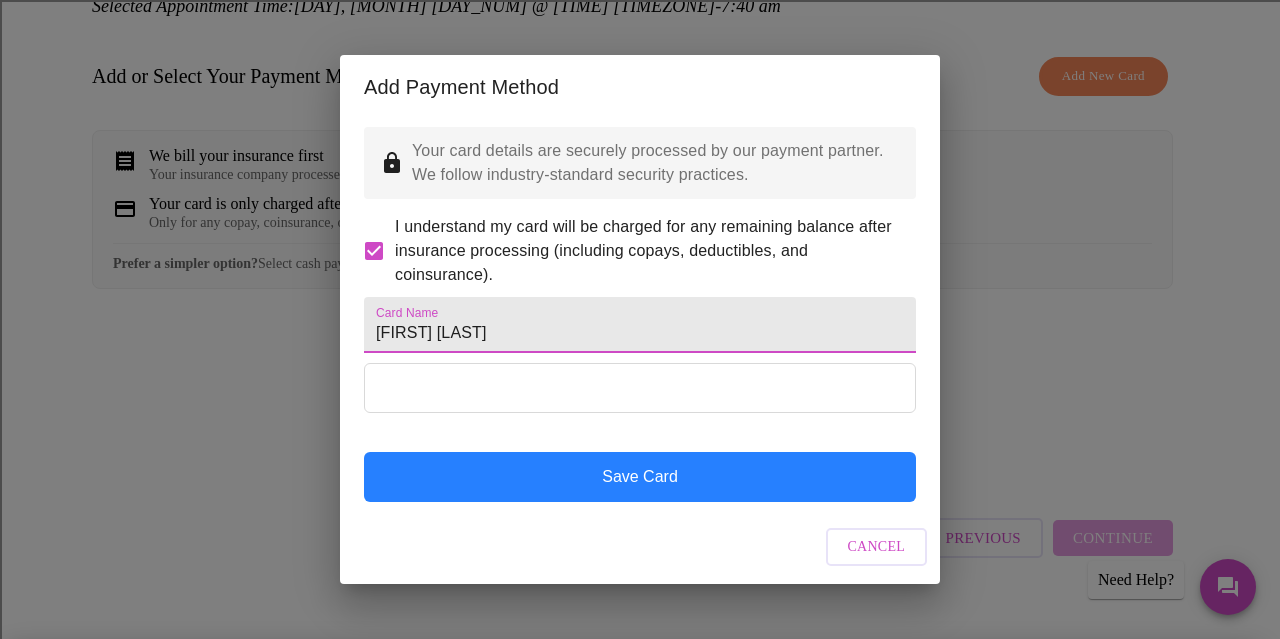 type on "[FIRST] [LAST]" 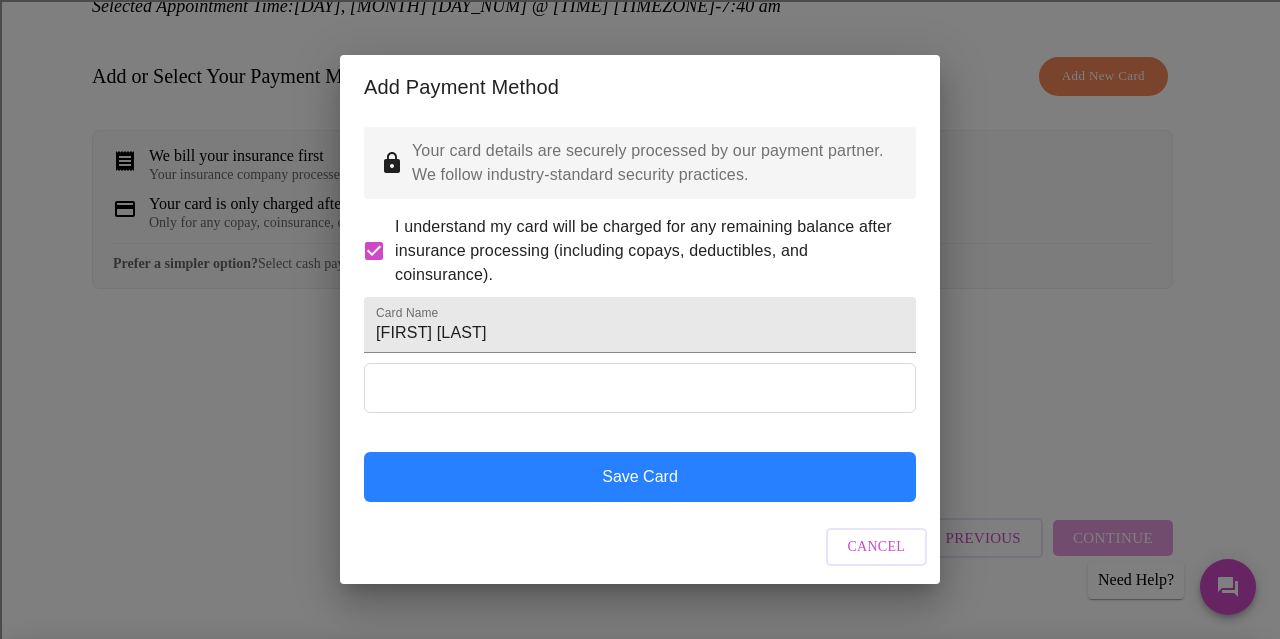 click on "Save Card" at bounding box center (640, 477) 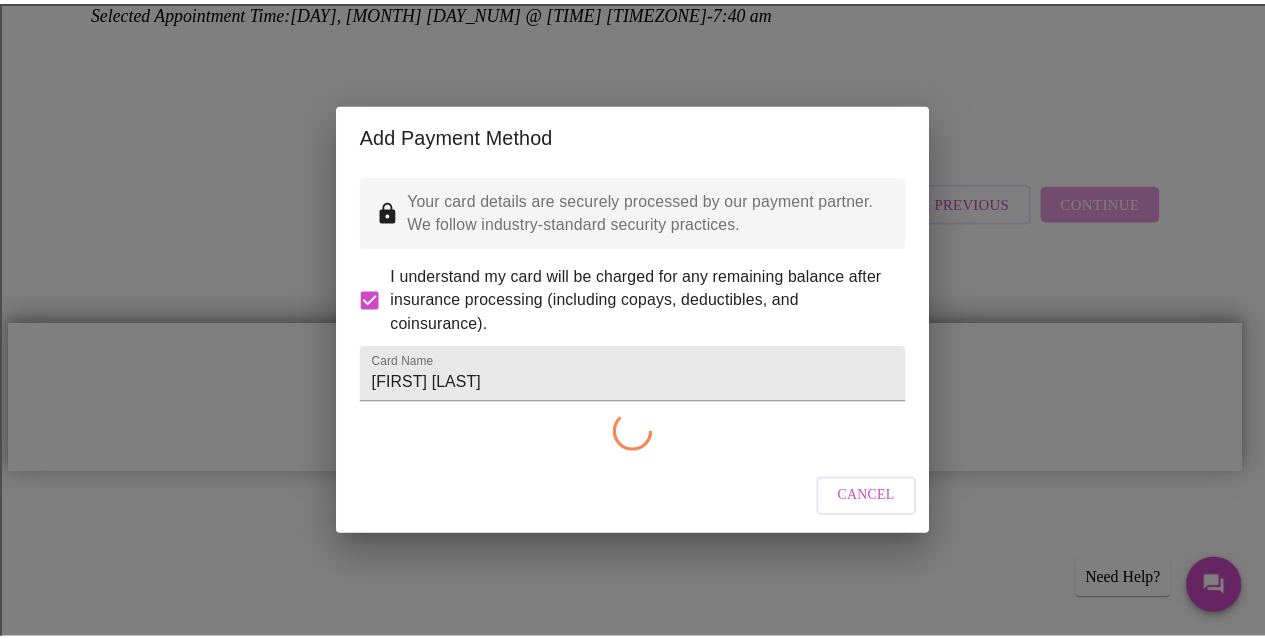 scroll, scrollTop: 0, scrollLeft: 0, axis: both 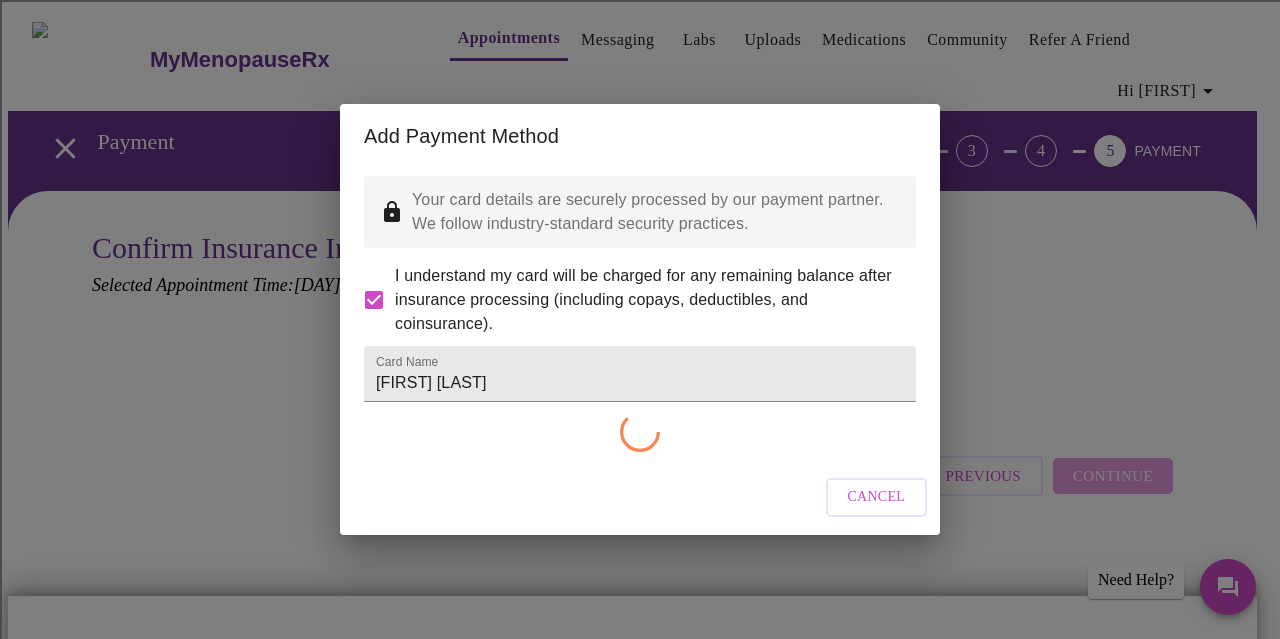 checkbox on "false" 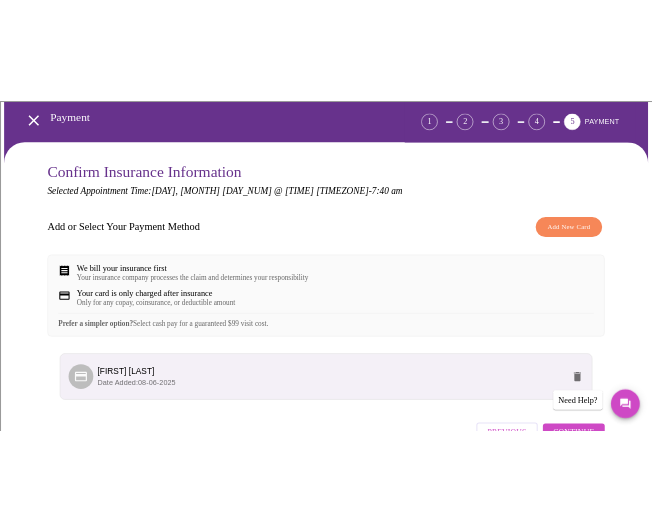 scroll, scrollTop: 200, scrollLeft: 0, axis: vertical 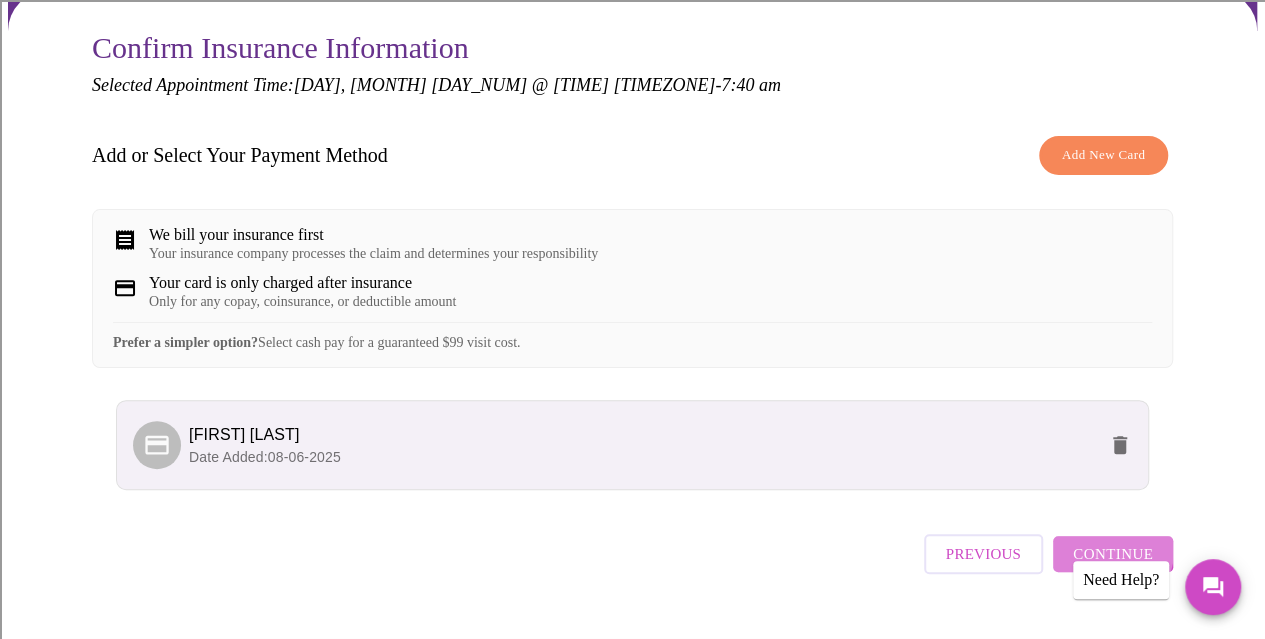 click on "Continue" at bounding box center (1113, 554) 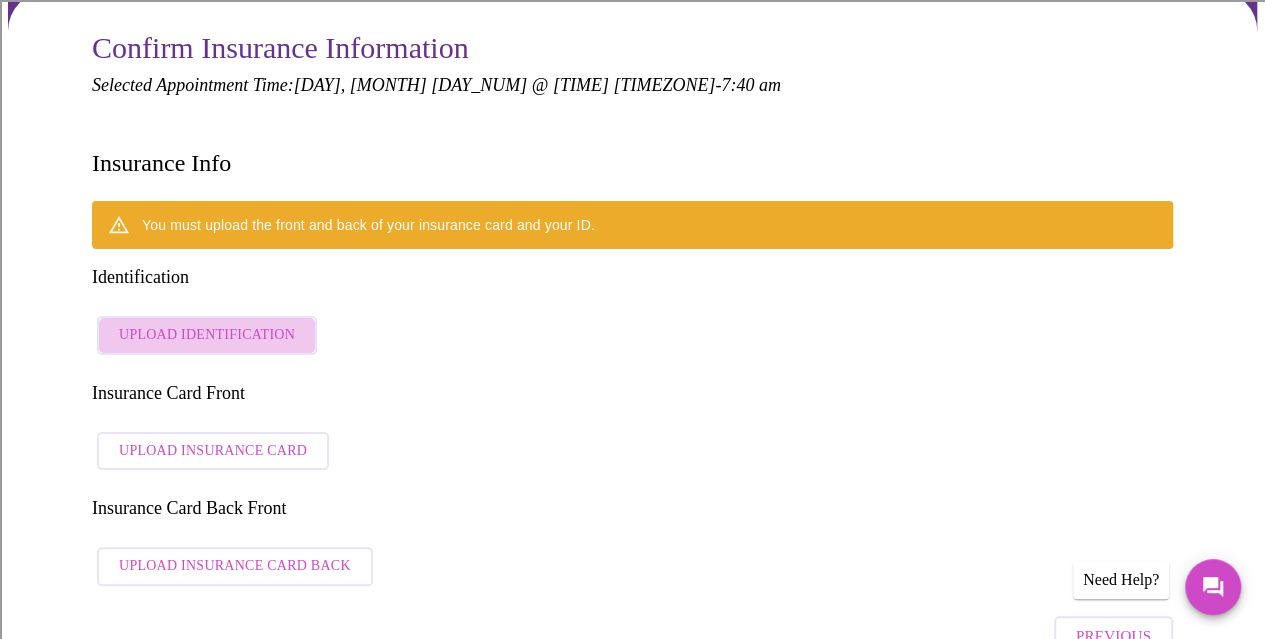 click on "Upload Identification" at bounding box center [207, 335] 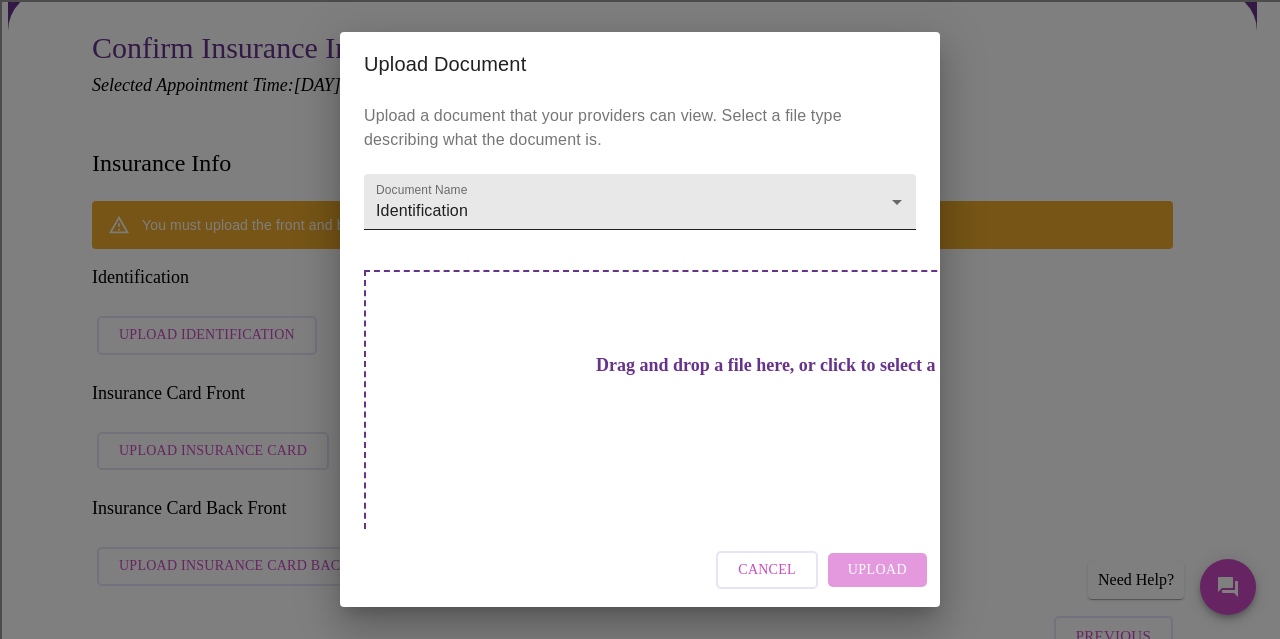 click on "MyMenopauseRx Appointments Messaging Labs Uploads Medications Community Refer a Friend Hi [FIRST]   Payment 1 2 3 4 5 PAYMENT Confirm Insurance Information Selected Appointment Time:  [DAY], [MONTH] [DAY_NUM] @ [TIME]  -  [TIME] Insurance Info You must upload the front and back of your insurance card and your ID. Identification Upload Identification Insurance Card Front Upload Identification Insurance Card Insurance Card Back Front Upload Identification Insurance Card Back Previous Finish and Book Now!   Patient Reviews "   [FIRST] It was nice to speak to a physician who actually spent the time to explain and answer my questions. Dr [LAST] made me feel very comfortable during this first visit. This was much better than any the doctor's office. "   [FIRST] "   [FIRST] "   [FIRST] "   [FIRST] "   [FIRST] "   [FIRST] "   [FIRST] "   [FIRST] Need Help? Settings Billing Invoices Log out Upload Document Upload a document that your providers can view. Select a file type describing what the document is. Document Name Identification Identification" at bounding box center [640, 1475] 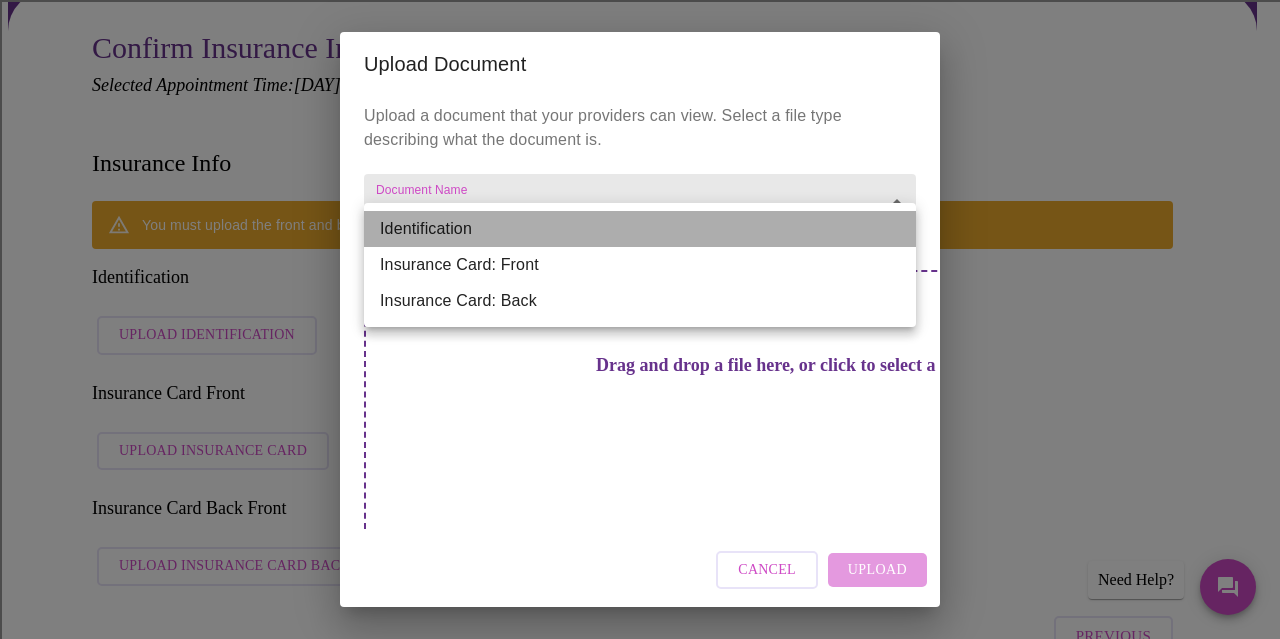click on "Identification" at bounding box center (640, 229) 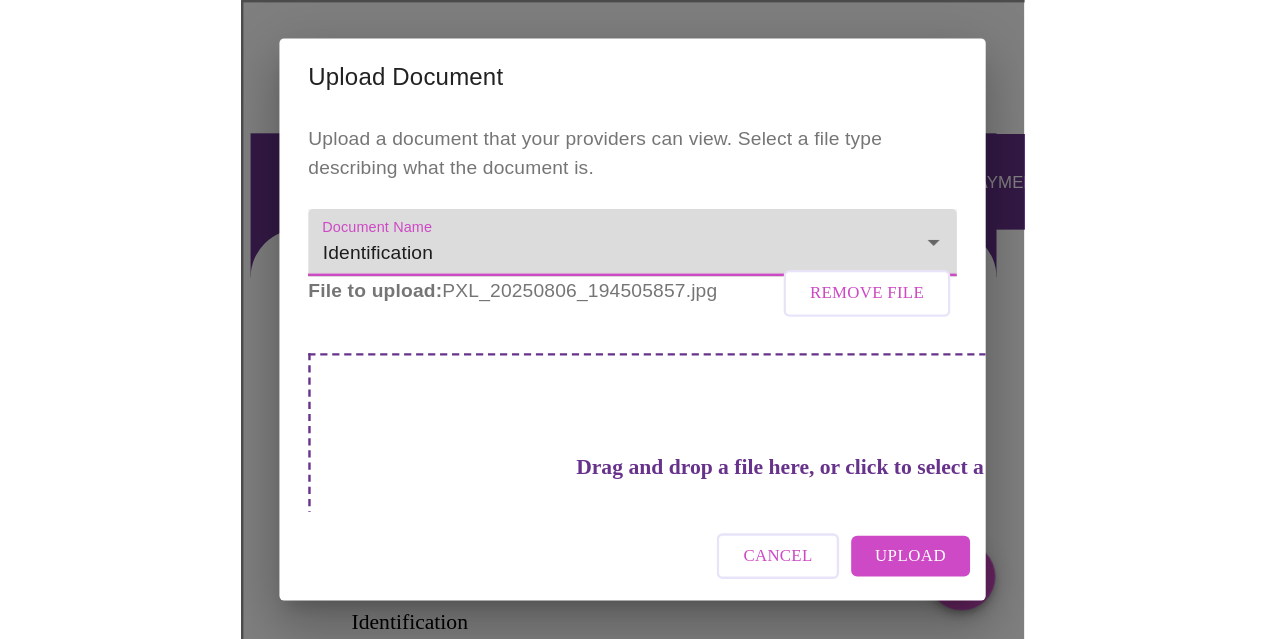 scroll, scrollTop: 60, scrollLeft: 0, axis: vertical 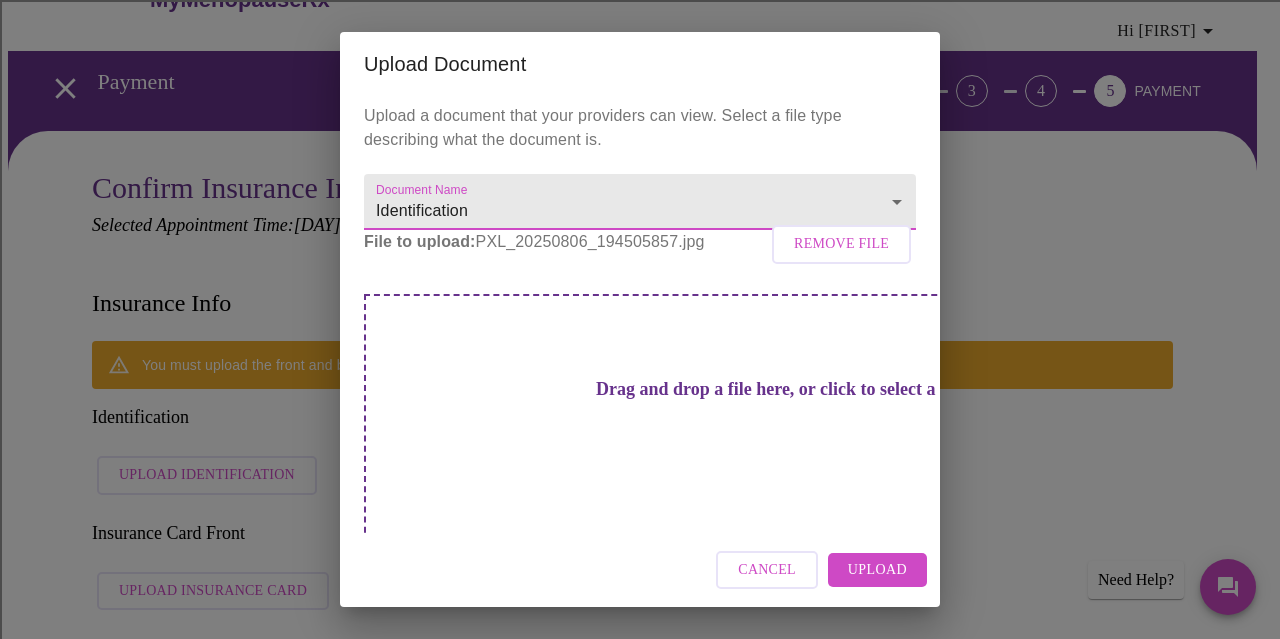 drag, startPoint x: 867, startPoint y: 567, endPoint x: 866, endPoint y: 557, distance: 10.049875 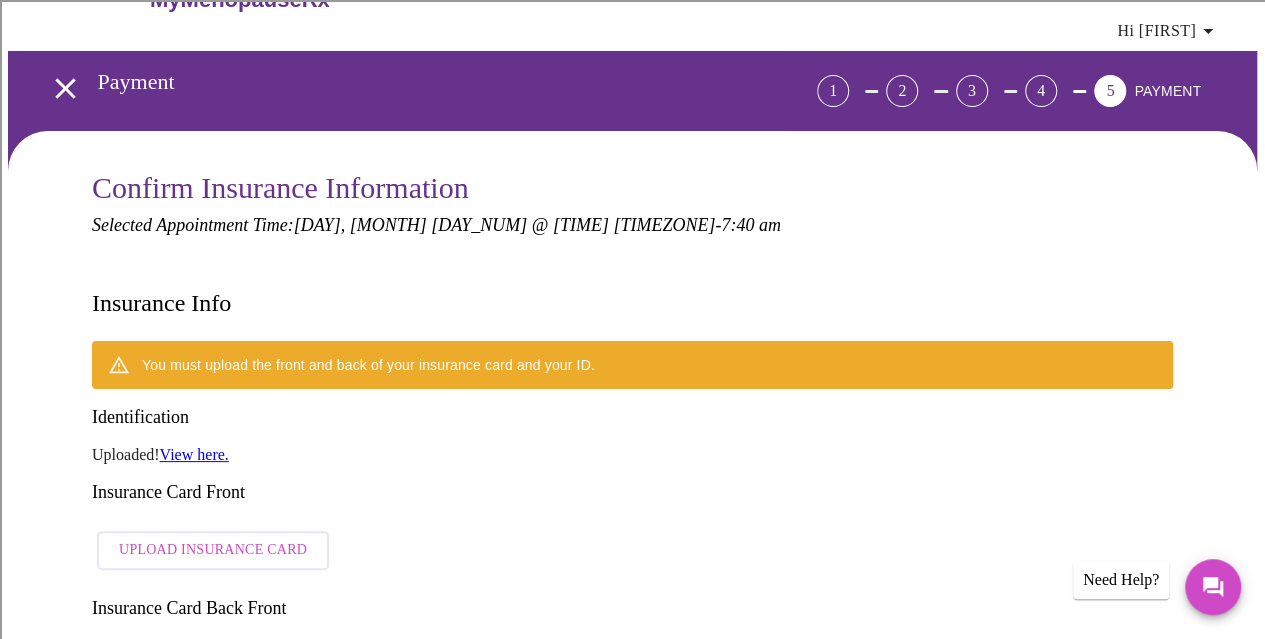 click on "View here." at bounding box center (194, 454) 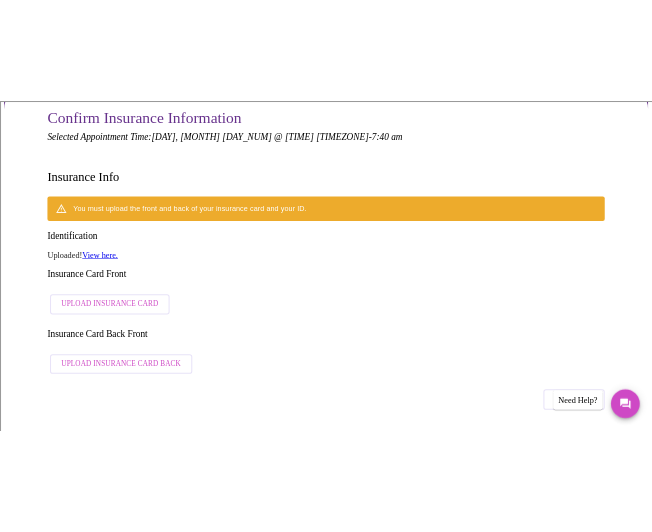 scroll, scrollTop: 260, scrollLeft: 0, axis: vertical 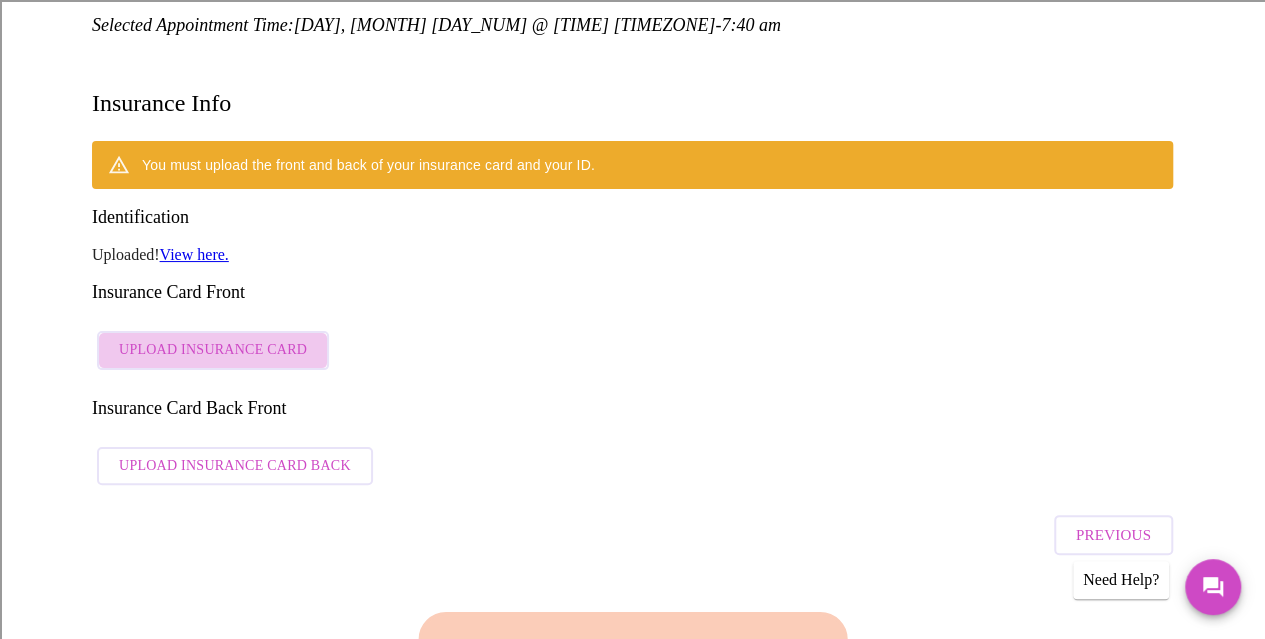 click on "Upload Insurance Card" at bounding box center (213, 350) 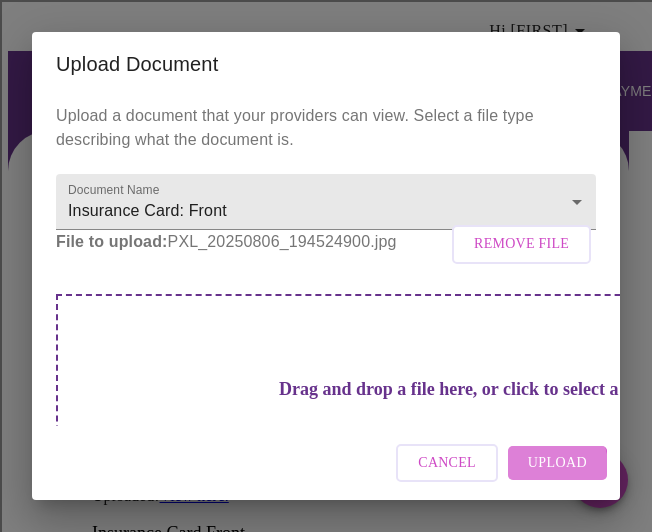 click on "Upload" at bounding box center [557, 463] 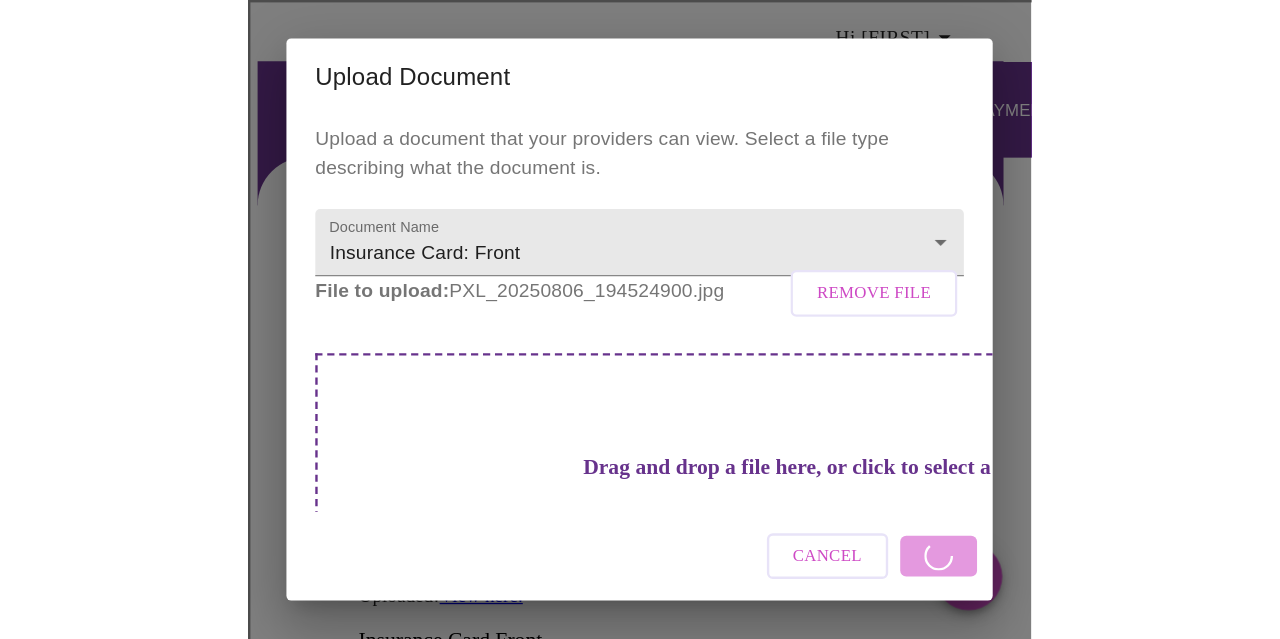scroll, scrollTop: 82, scrollLeft: 0, axis: vertical 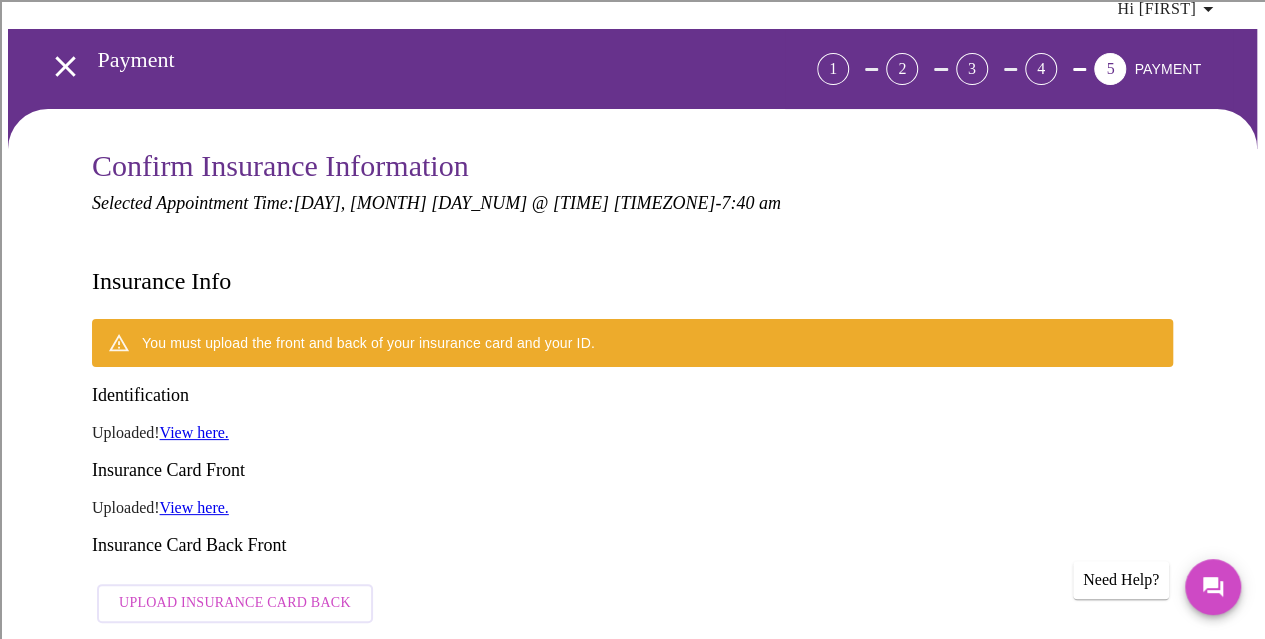 click on "Upload Insurance Card Back" at bounding box center [235, 603] 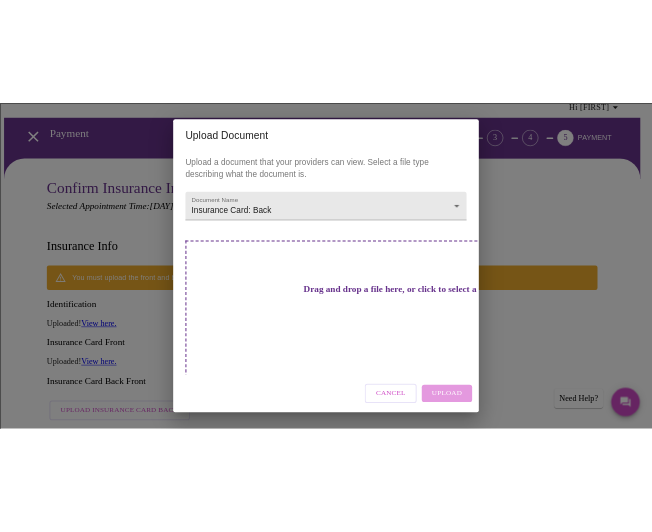 scroll, scrollTop: 260, scrollLeft: 0, axis: vertical 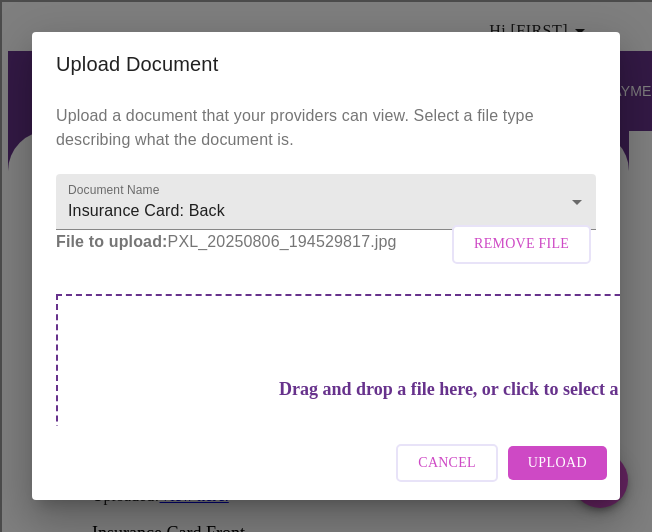click on "Upload" at bounding box center (557, 463) 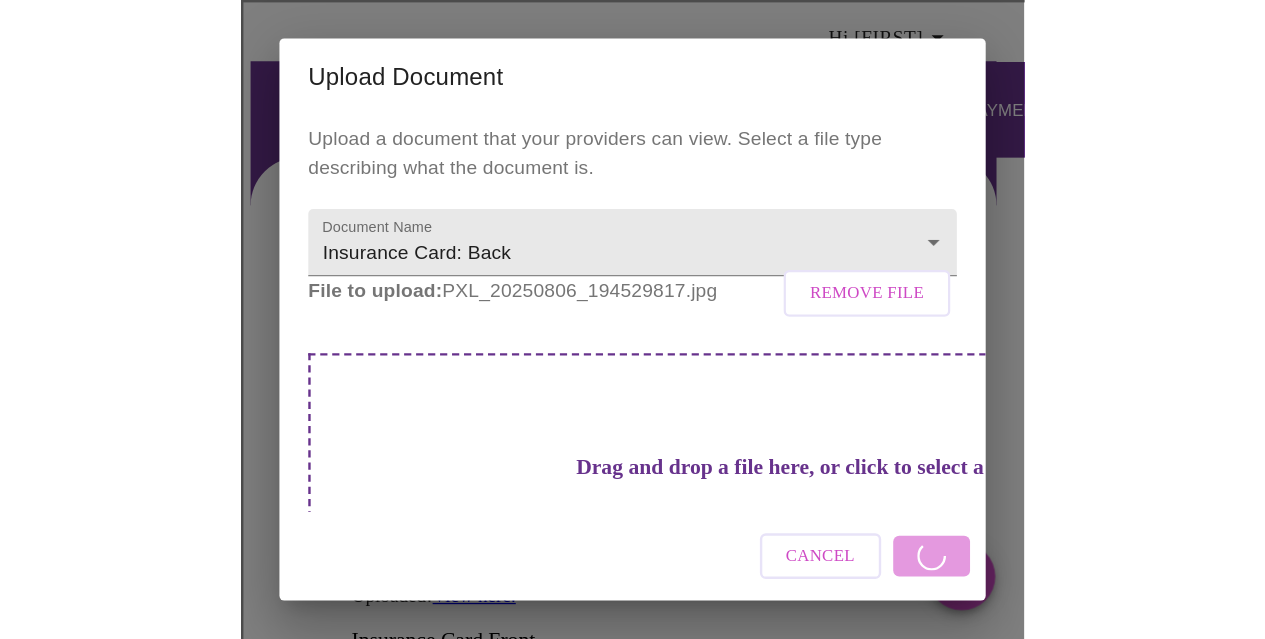 scroll, scrollTop: 82, scrollLeft: 0, axis: vertical 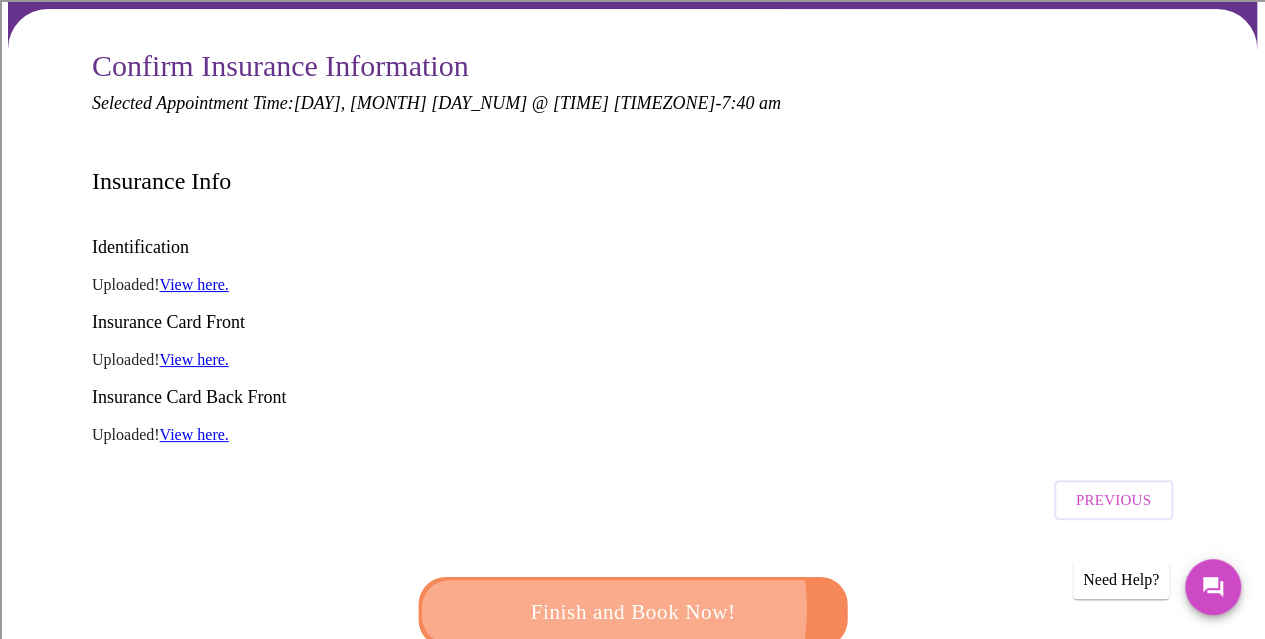 click on "Finish and Book Now!" at bounding box center [633, 612] 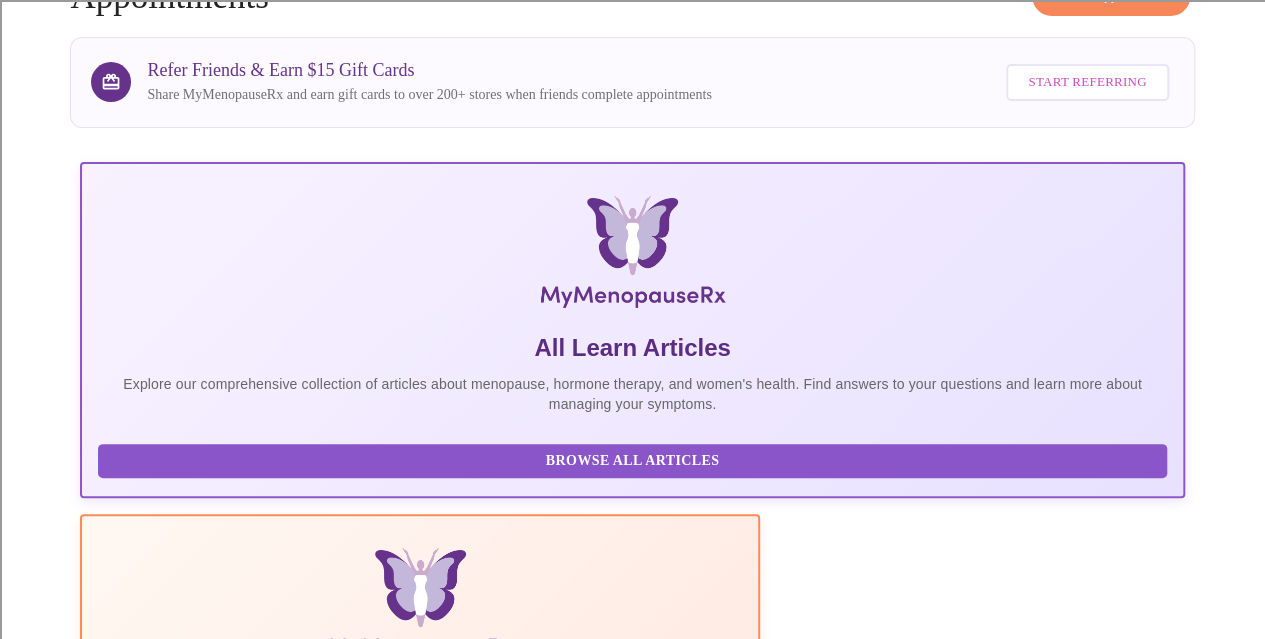 scroll, scrollTop: 0, scrollLeft: 0, axis: both 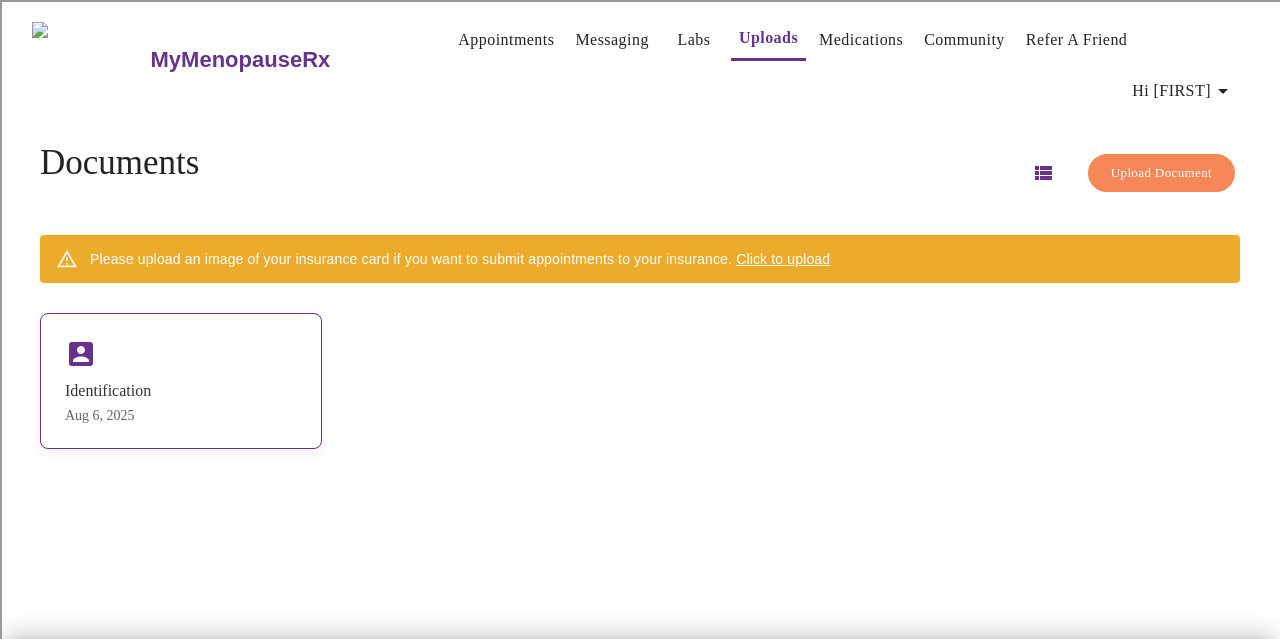 click on "Identification" at bounding box center [108, 391] 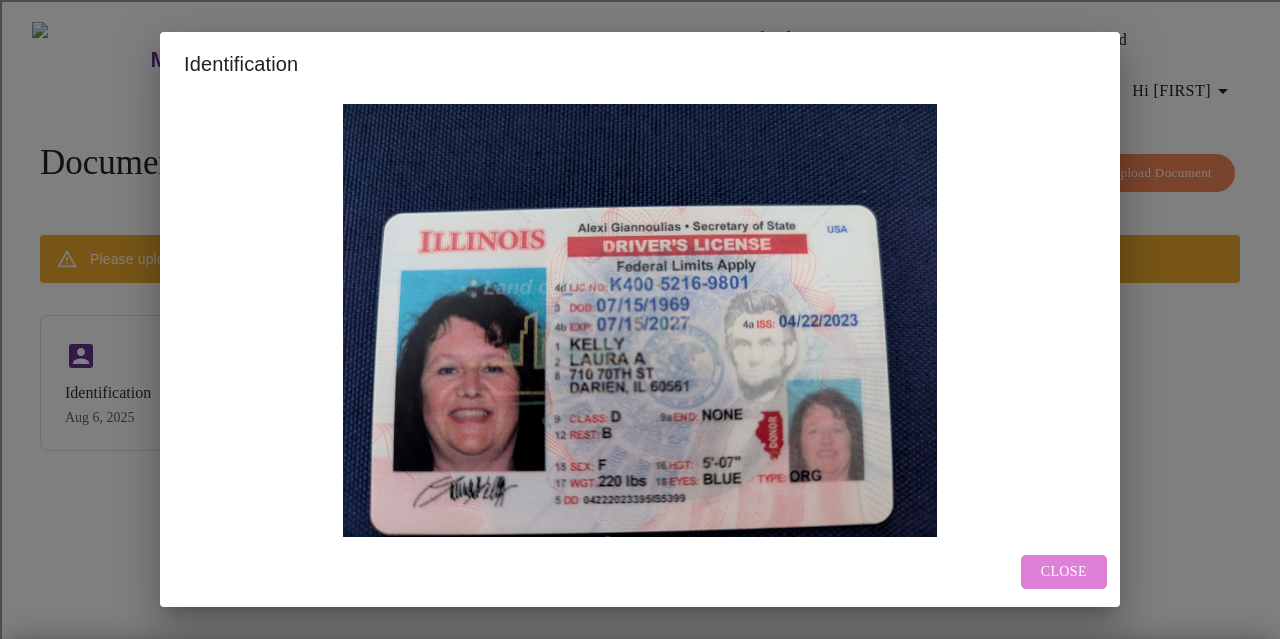 click on "Close" at bounding box center (1064, 572) 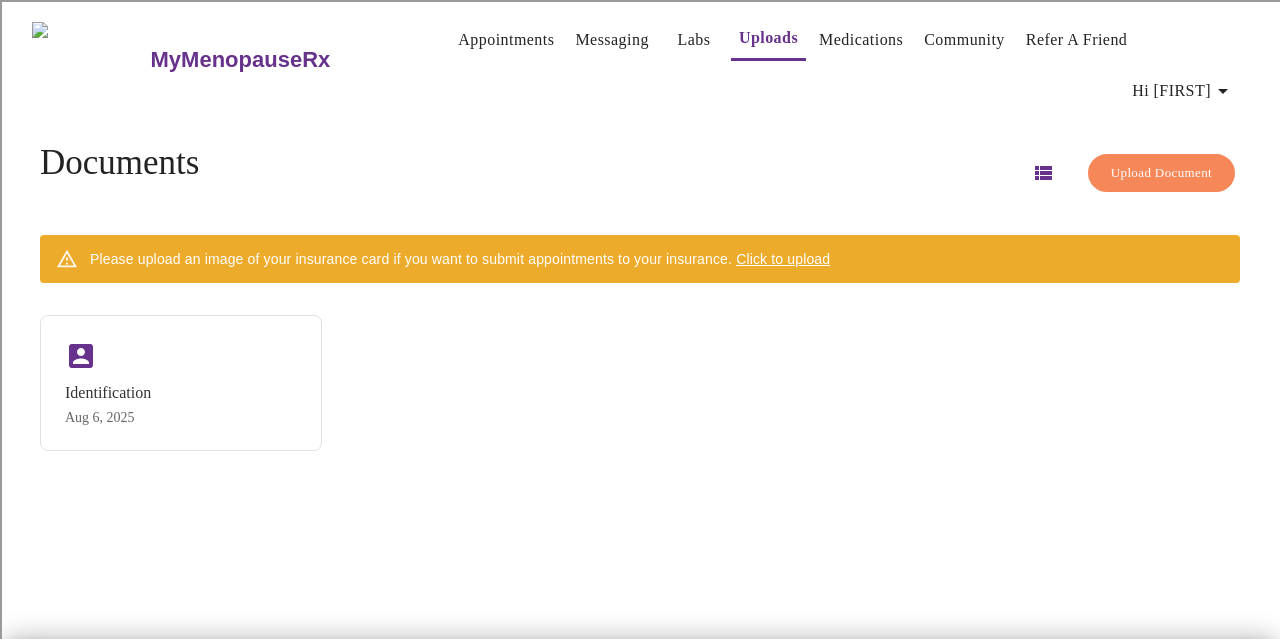 click on "Click to upload" at bounding box center [783, 259] 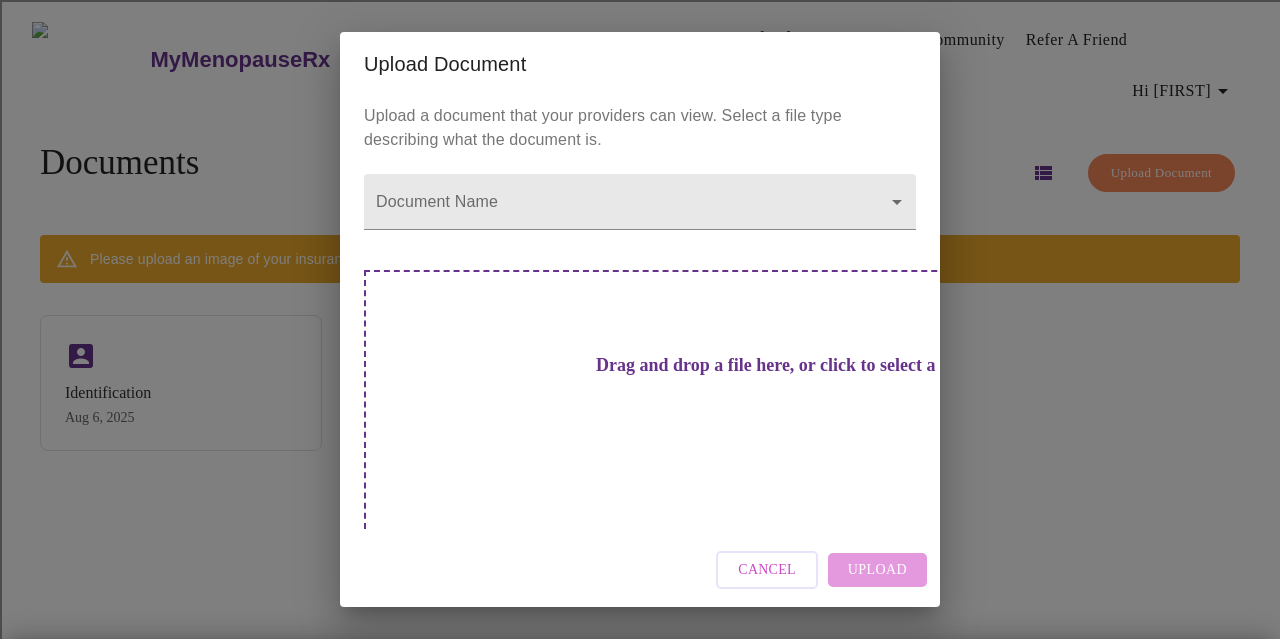 click on "Upload Document Upload a document that your providers can view. Select a file type describing what the document is. Document Name ​ Drag and drop a file here, or click to select a file Cancel Upload" at bounding box center [640, 319] 